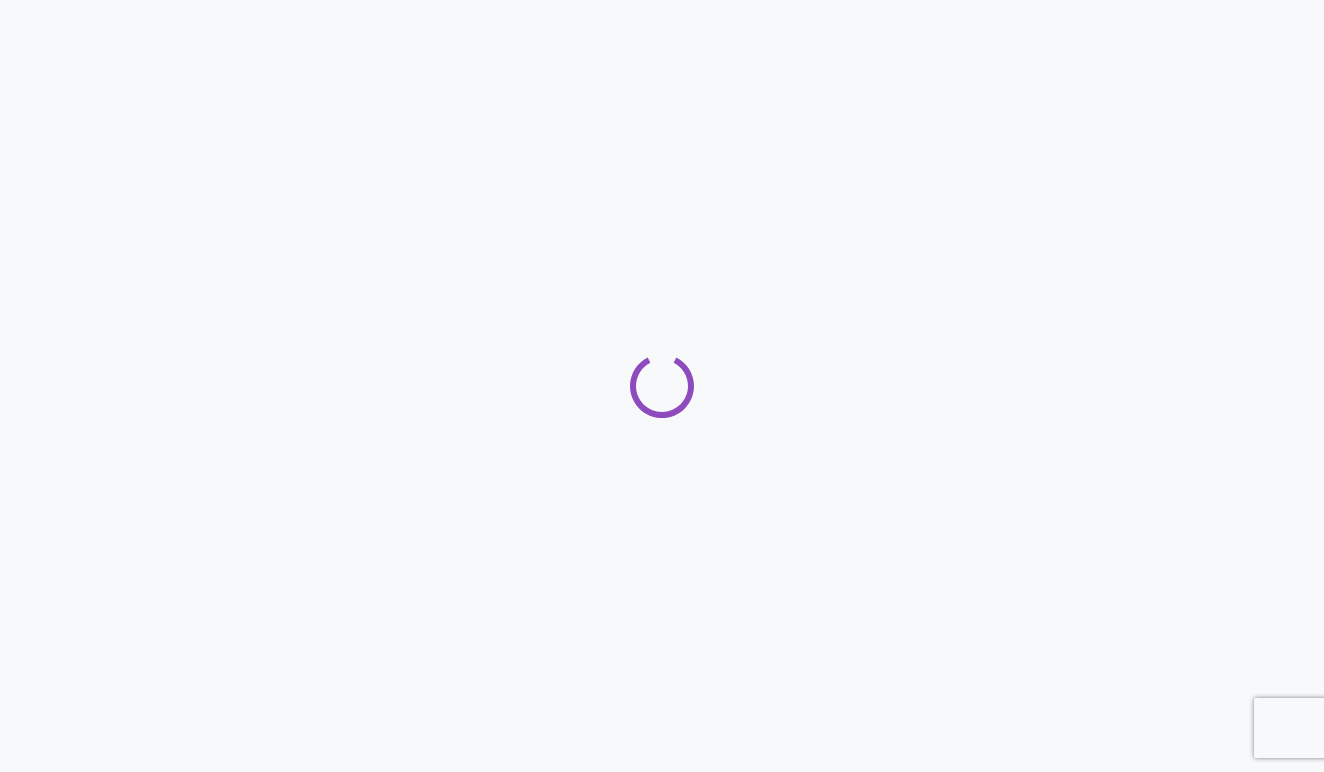 scroll, scrollTop: 0, scrollLeft: 0, axis: both 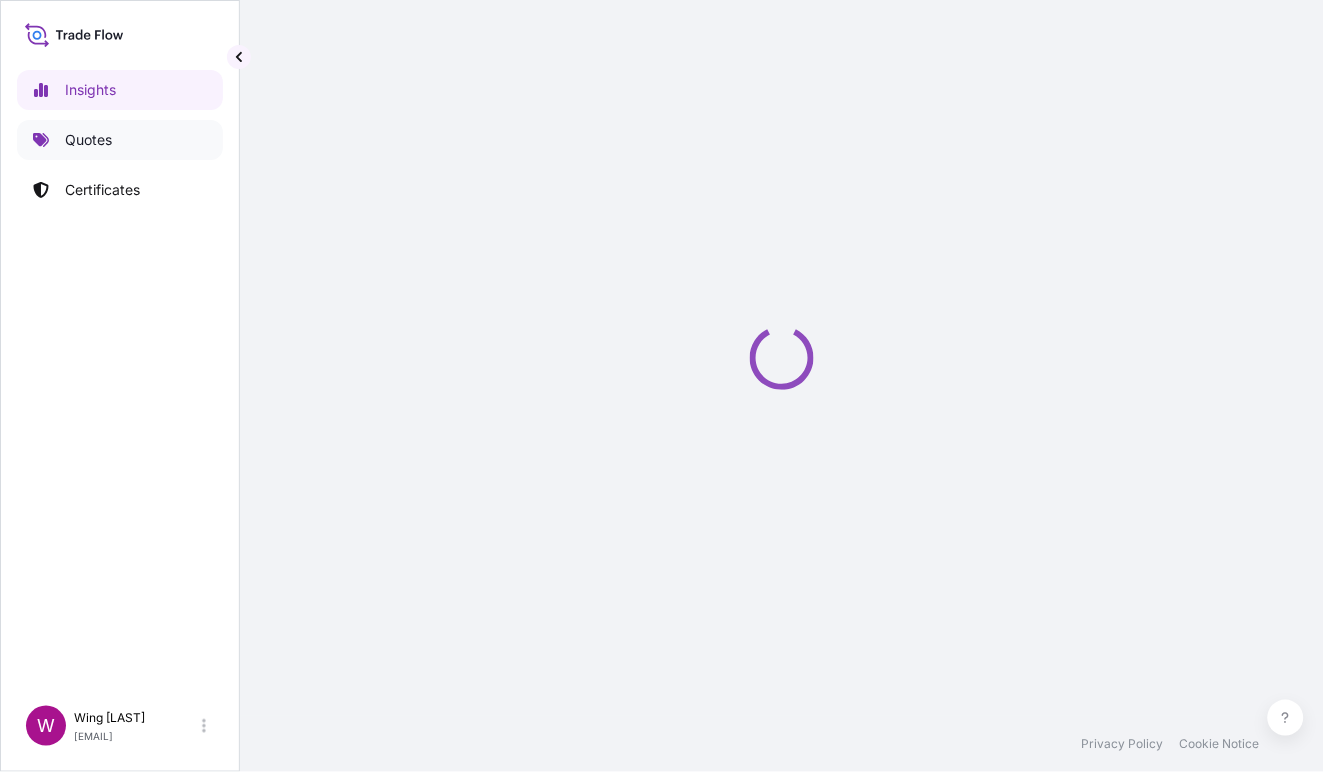 select on "2025" 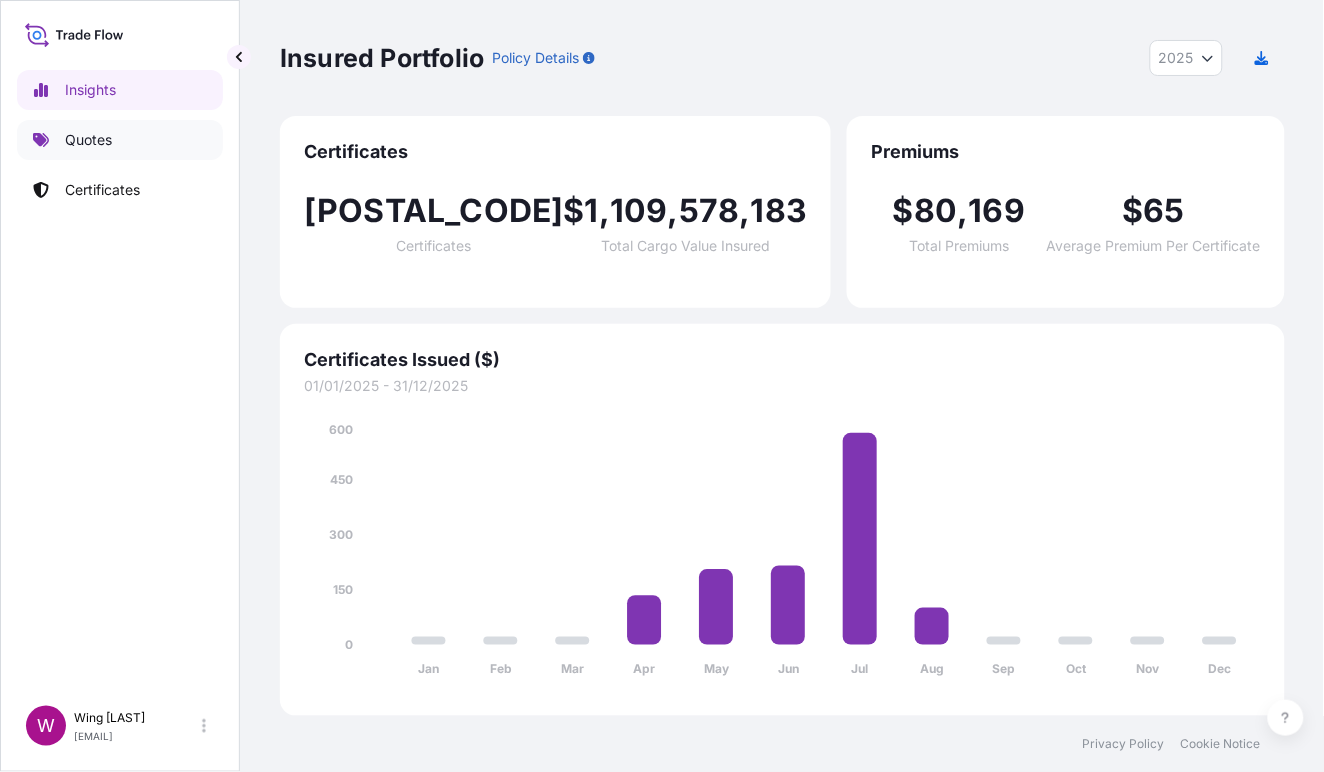 click on "Quotes" at bounding box center (88, 140) 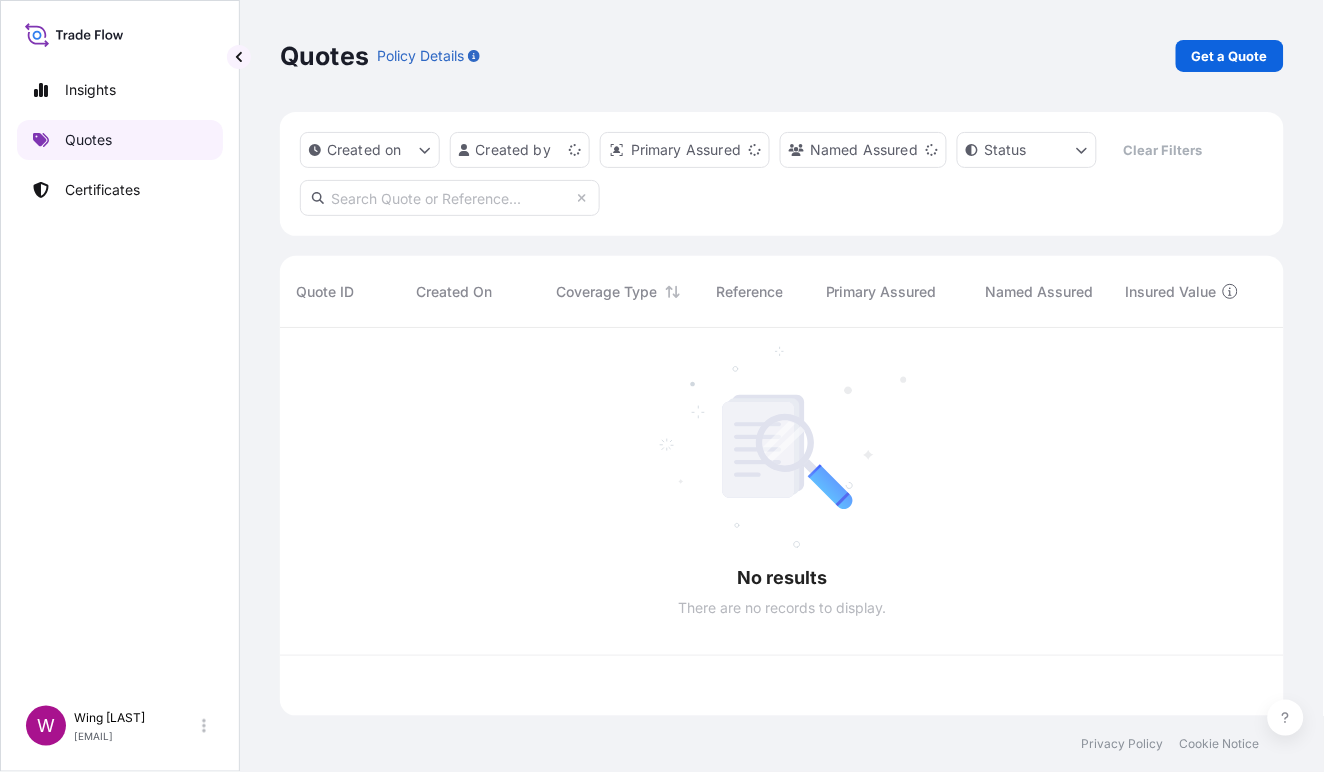 scroll, scrollTop: 21, scrollLeft: 21, axis: both 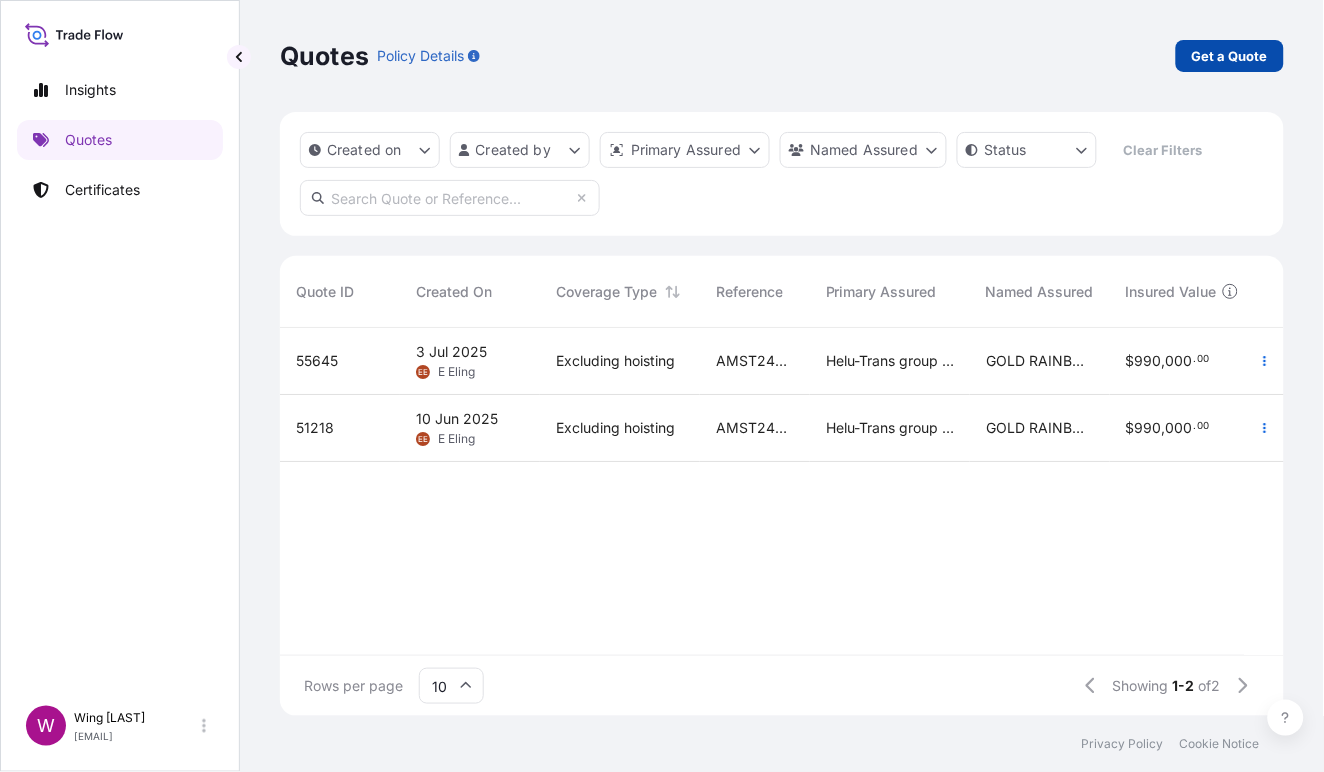 click on "Get a Quote" at bounding box center (1230, 56) 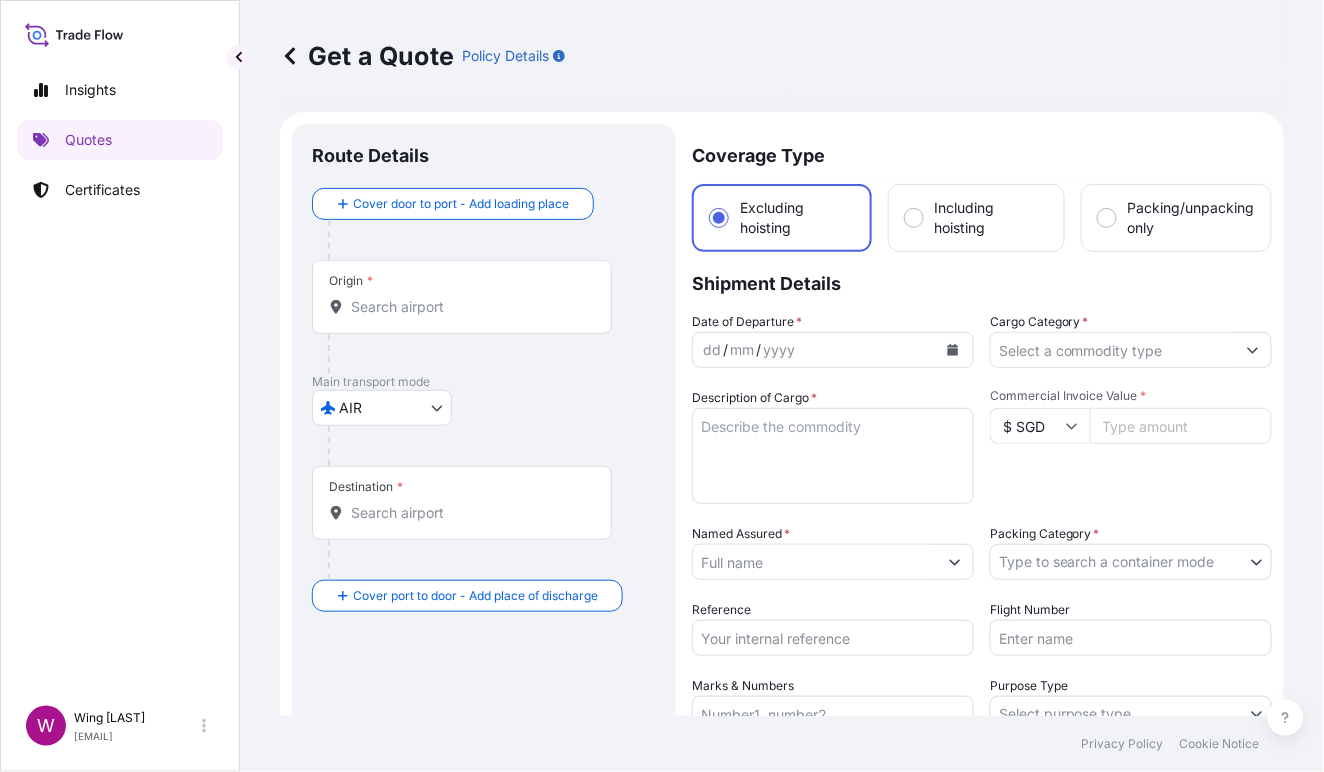 scroll, scrollTop: 32, scrollLeft: 0, axis: vertical 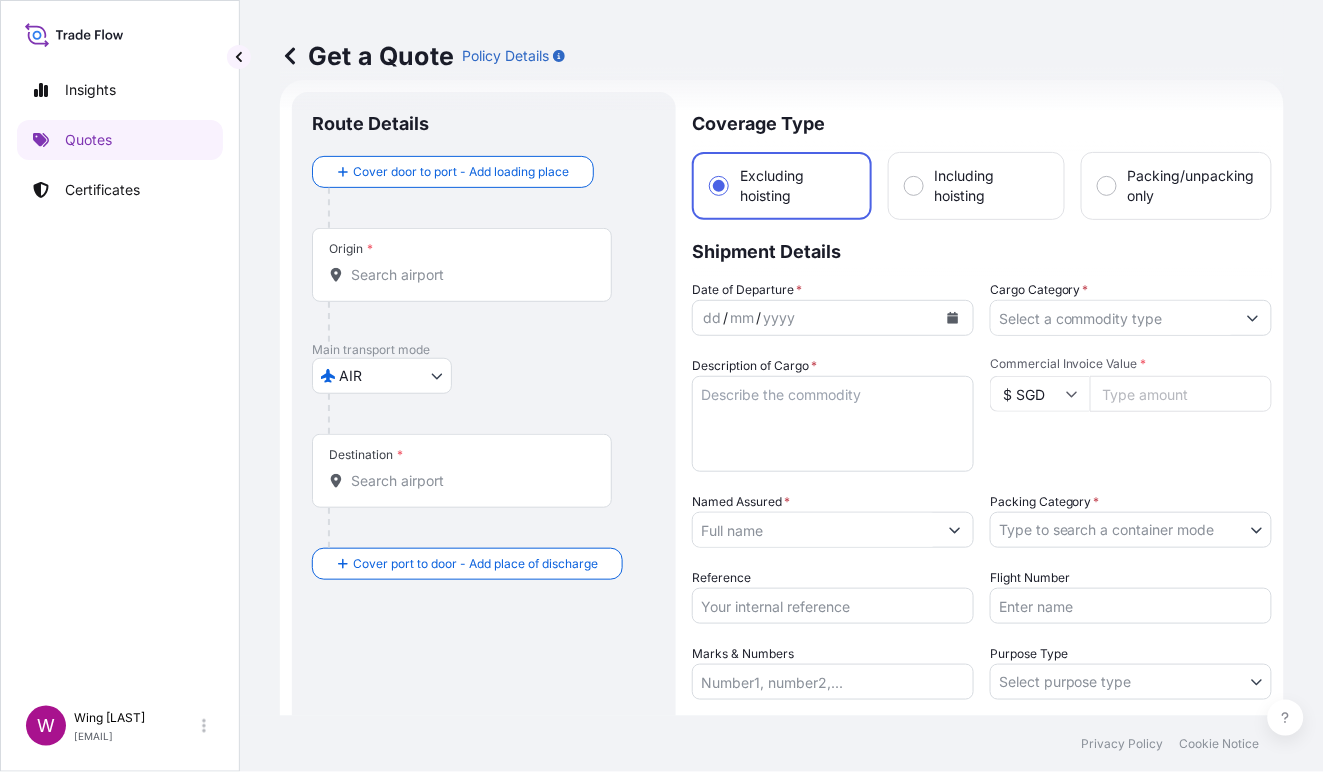 click on "Insights Quotes Certificates W Wing   [LAST] [LAST] [EMAIL] Get a Quote Policy Details Route Details   Cover door to port - Add loading place Place of loading Road / Inland Road / Inland Origin * Main transport mode AIR COURIER INSTALLATION LAND SEA AIR STORAGE Destination * Cover port to door - Add place of discharge Road / Inland Road / Inland Place of Discharge Coverage Type Excluding hoisting Including hoisting Packing/unpacking only Shipment Details Date of Departure * [DATE] Cargo Category * Description of Cargo * Commercial Invoice Value   * $ SGD Named Assured * Packing Category * Type to search a container mode AGENT CO-OWNER OWNER Various Reference Flight Number Marks & Numbers Purpose Type Select purpose type Transit Storage Installation Conservation Standard Liability Offering Select standard liability offering Yes No Claims Handler Location Select claims handler location [CITY] [CITY] Letter of Credit This shipment has a letter of credit Letter of credit * Get a Quote 0" at bounding box center [662, 386] 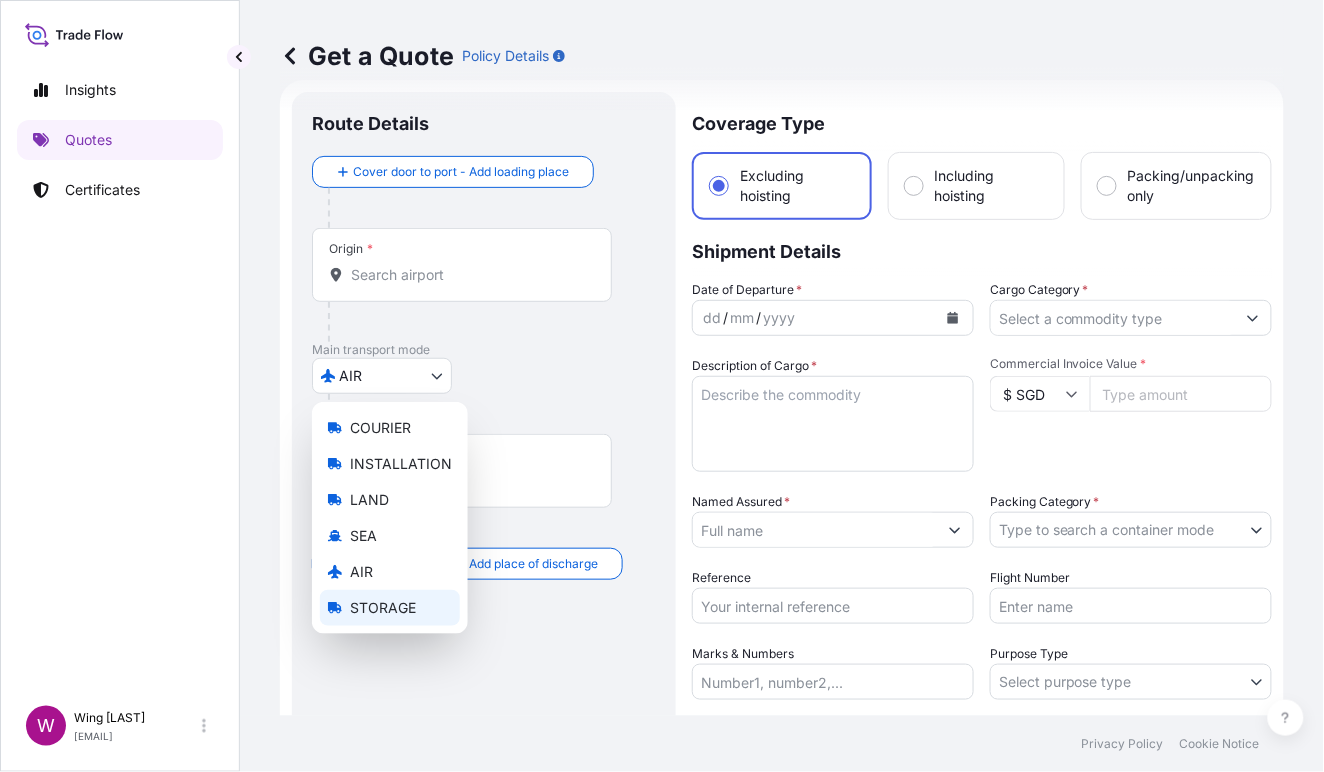 click on "STORAGE" at bounding box center (383, 608) 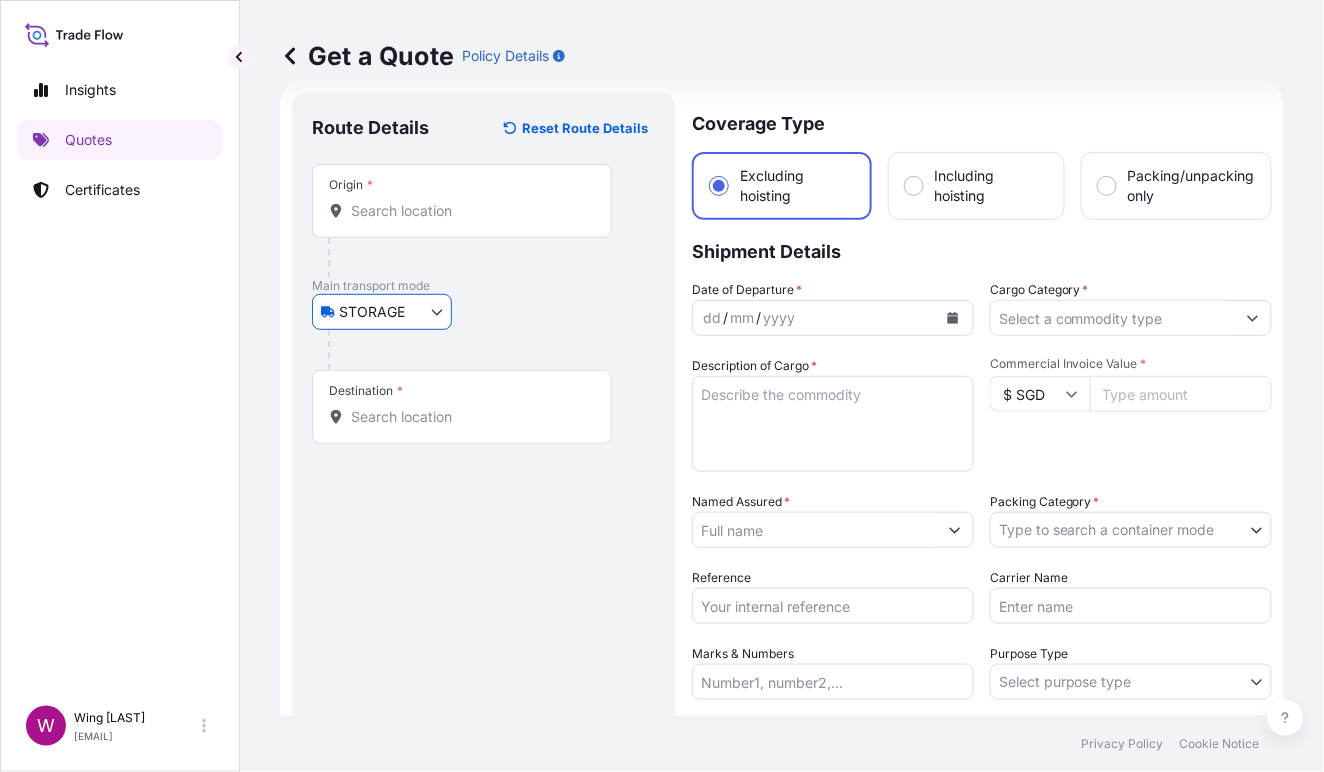 click on "Origin *" at bounding box center (469, 211) 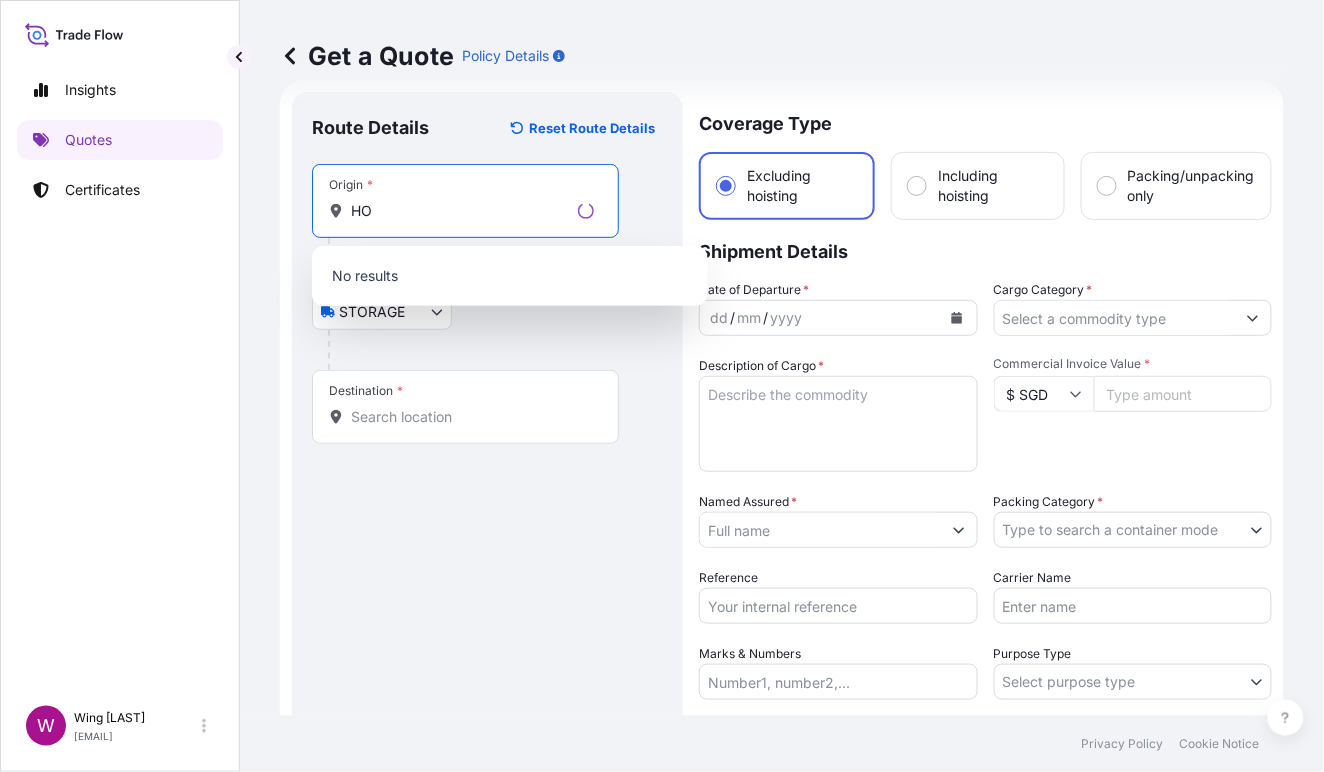 type on "H" 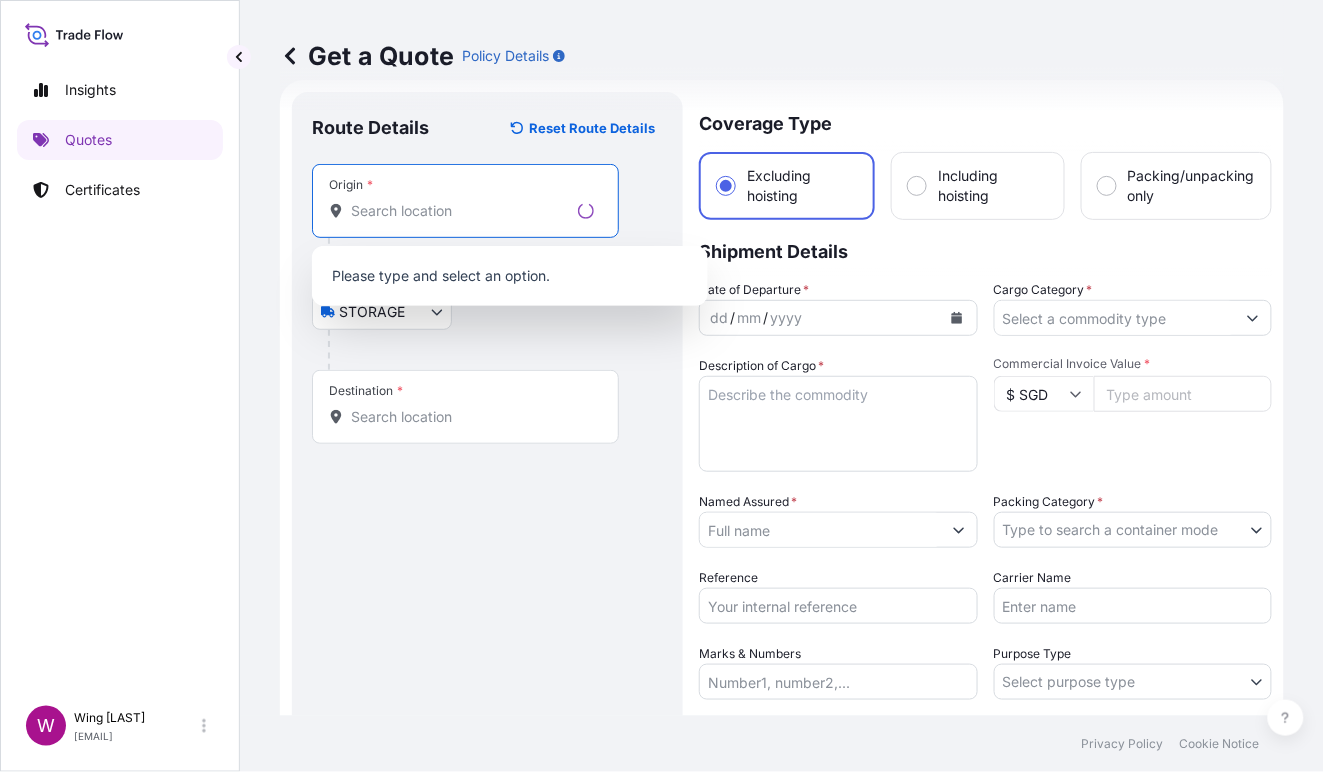 type on "j" 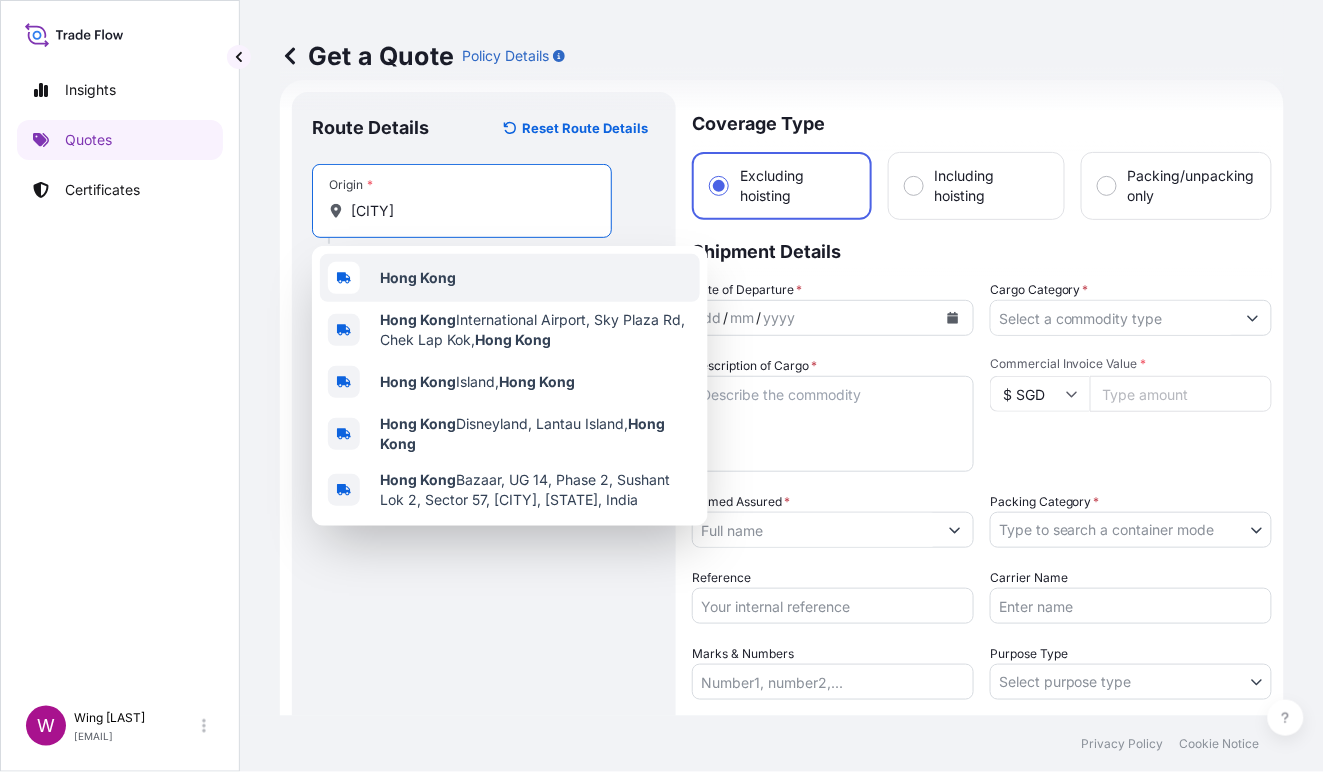 click on "Hong Kong" at bounding box center (418, 277) 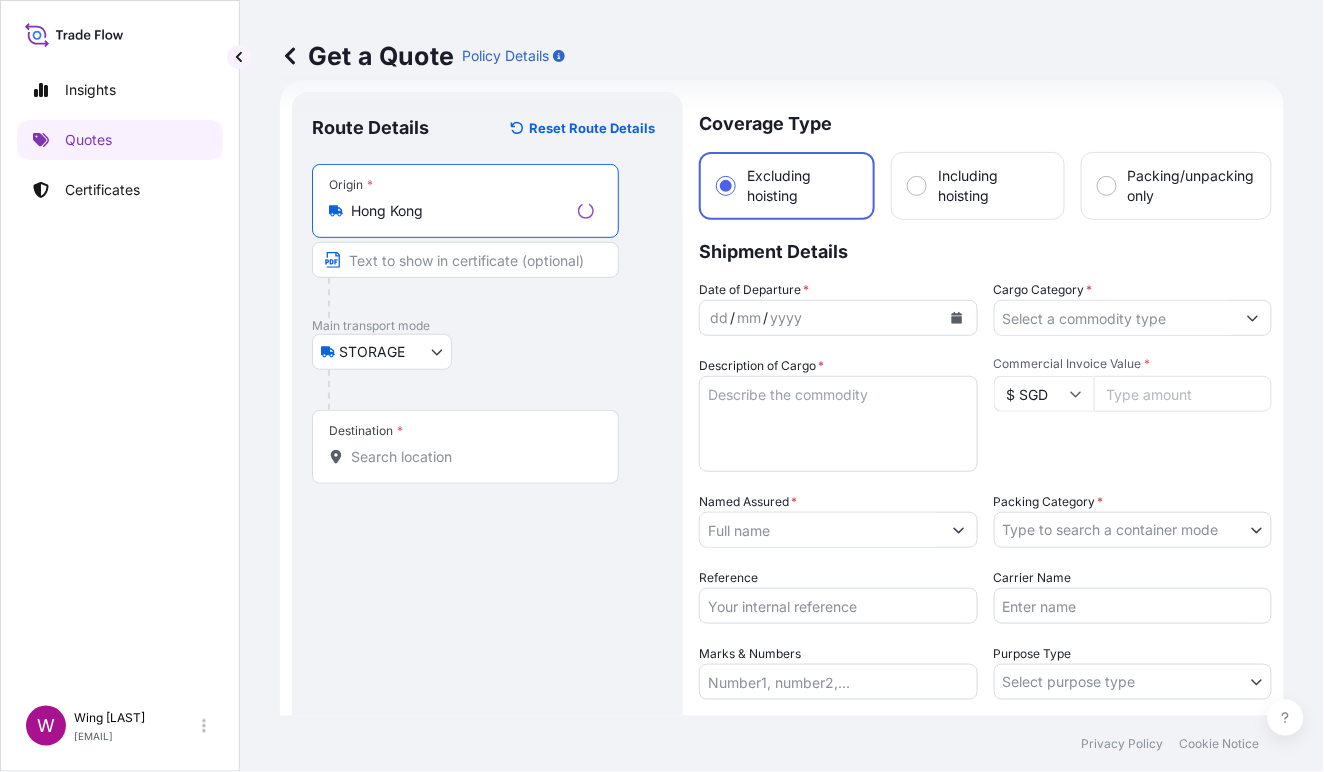 type on "Hong Kong" 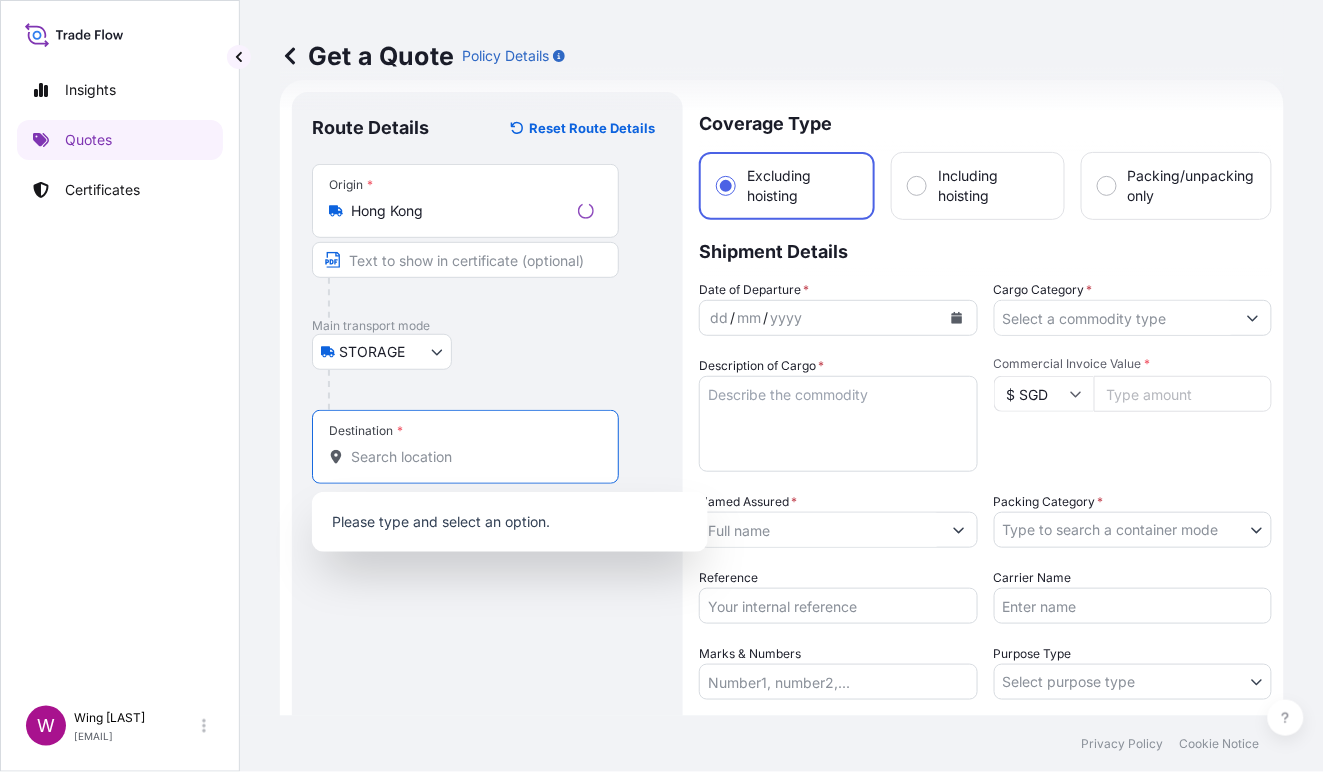 click on "Destination *" at bounding box center (472, 457) 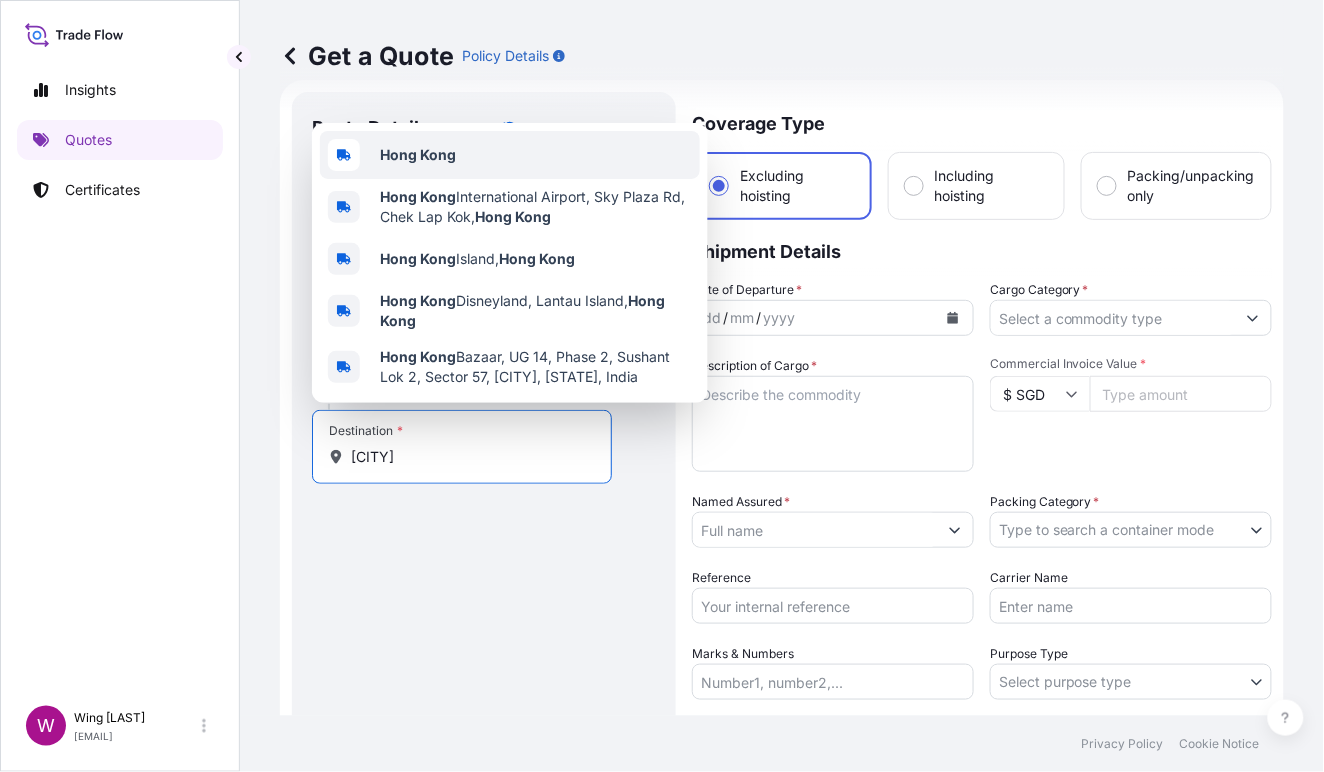 click on "Hong Kong" at bounding box center (510, 155) 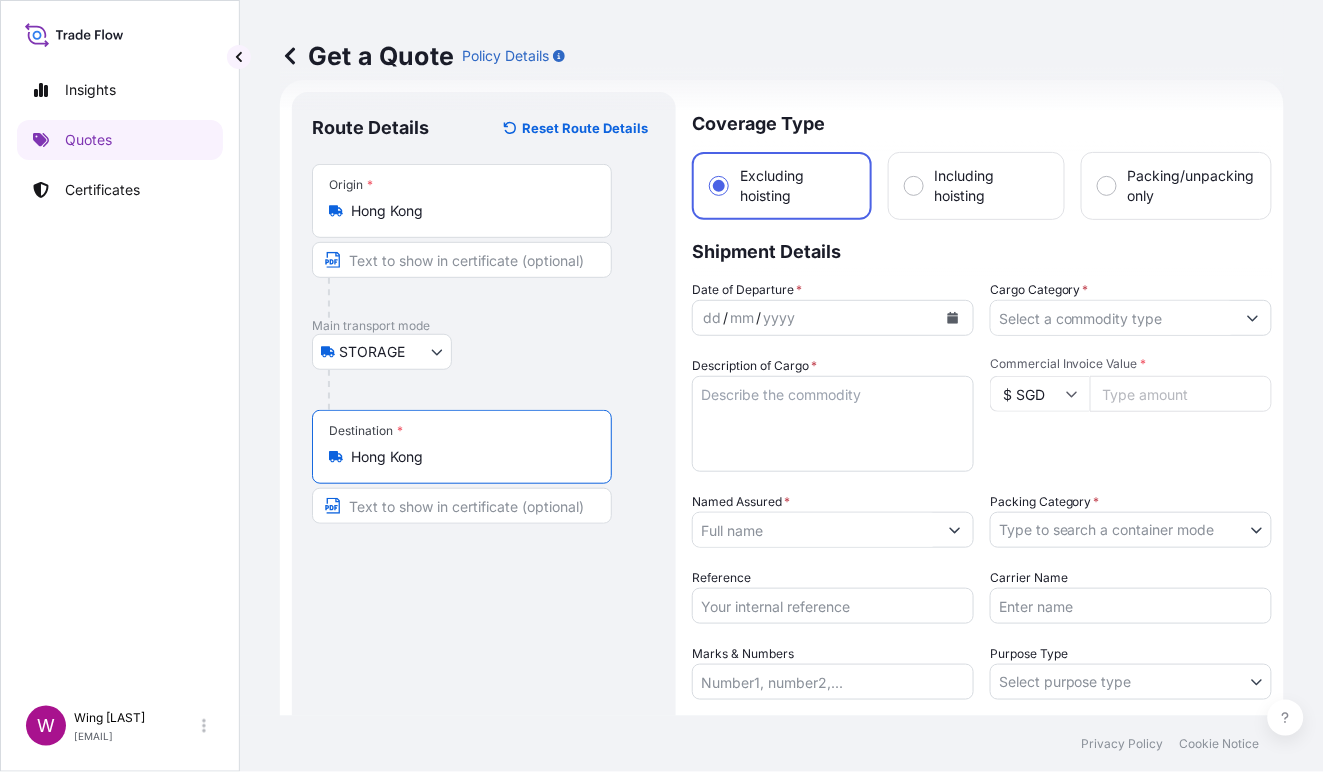 type on "Hong Kong" 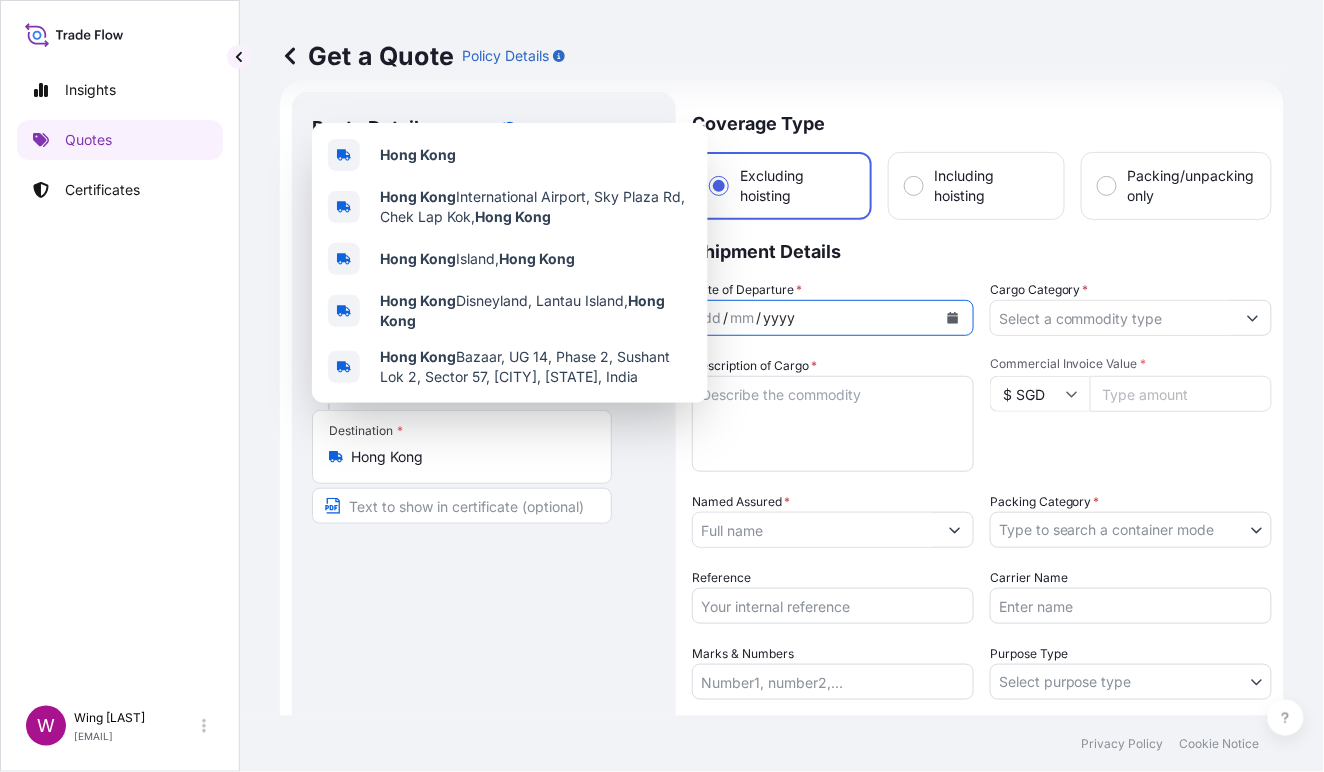 click on "yyyy" at bounding box center (779, 318) 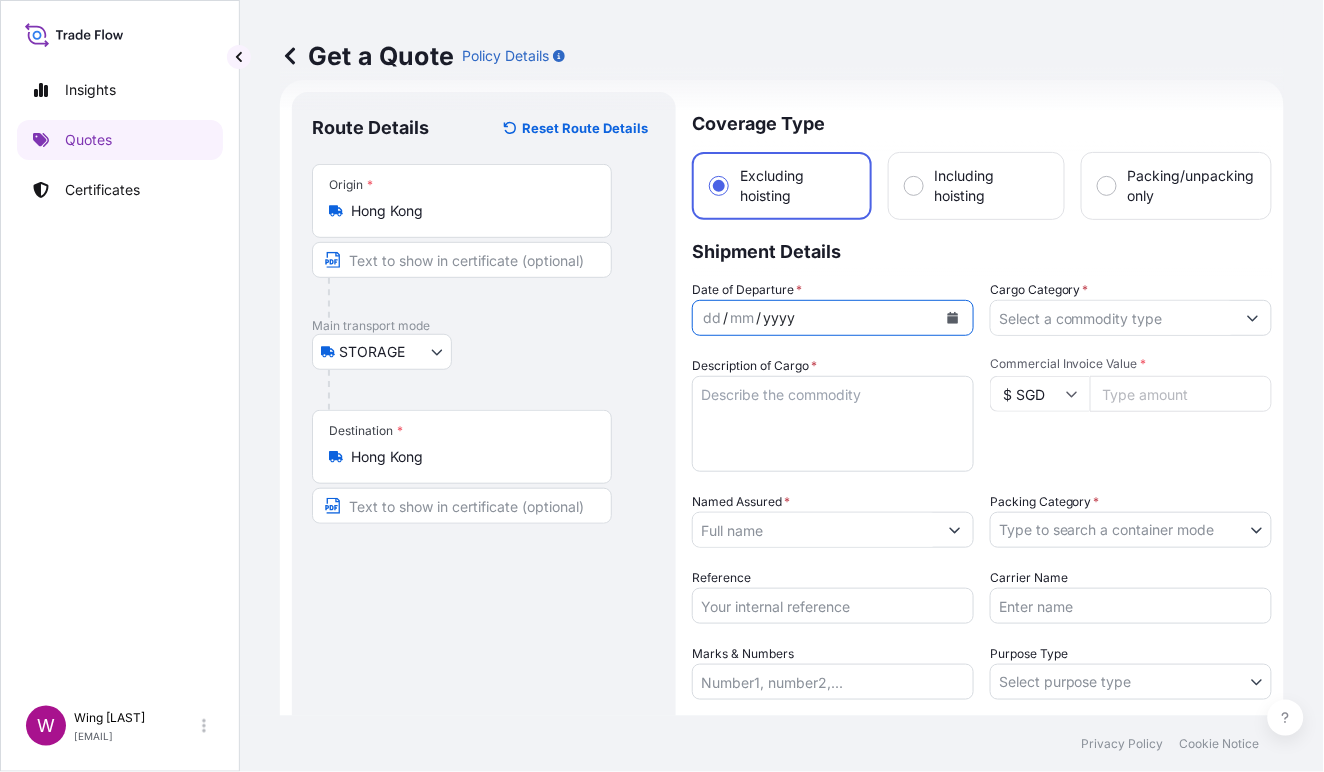 click at bounding box center [953, 318] 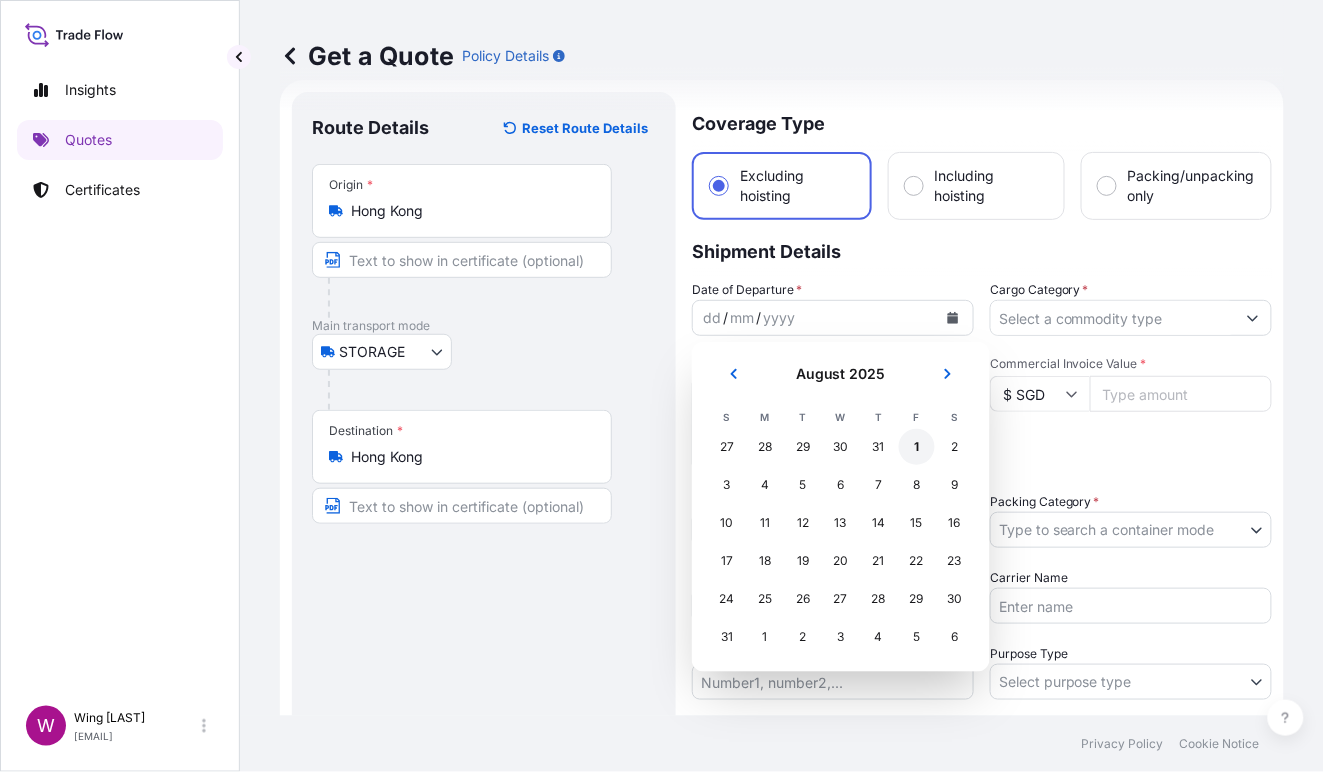 click on "1" at bounding box center [917, 447] 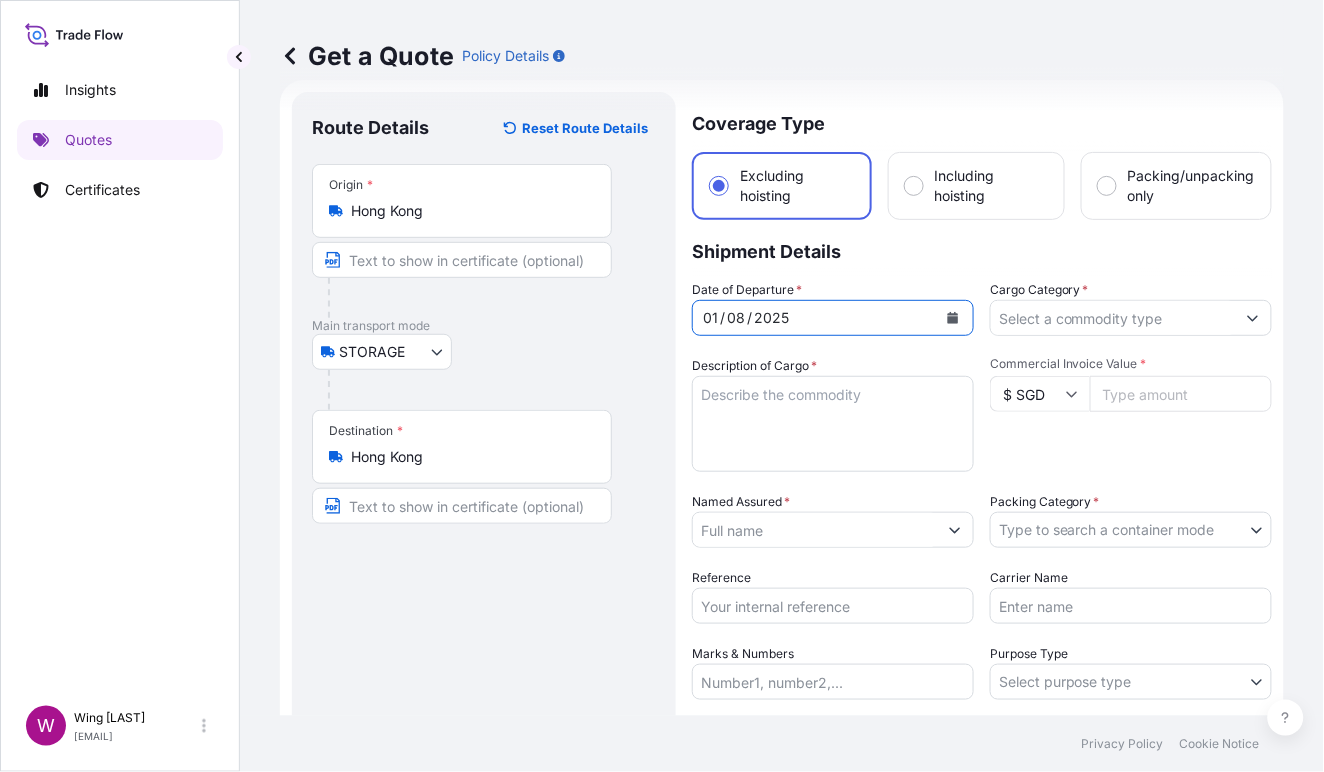 click on "Cargo Category *" at bounding box center (1113, 318) 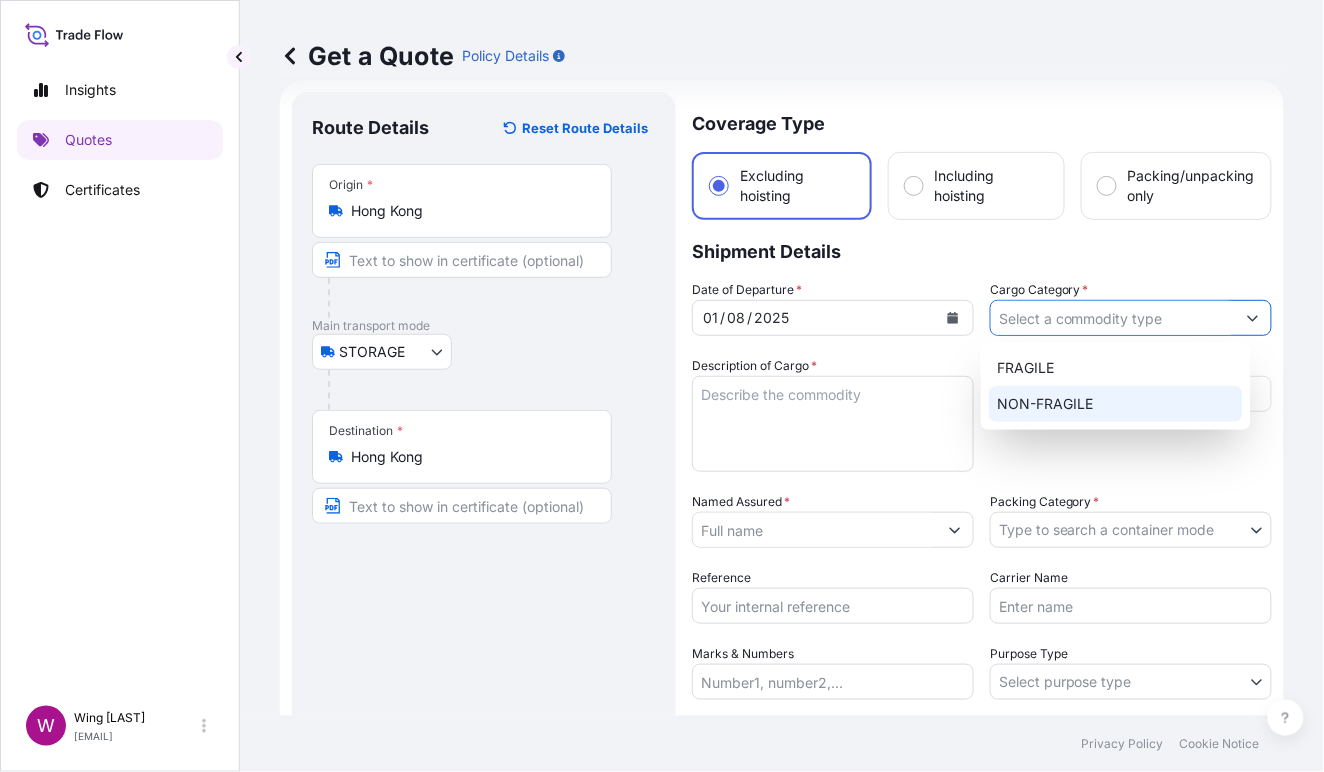 click on "NON-FRAGILE" at bounding box center [1116, 404] 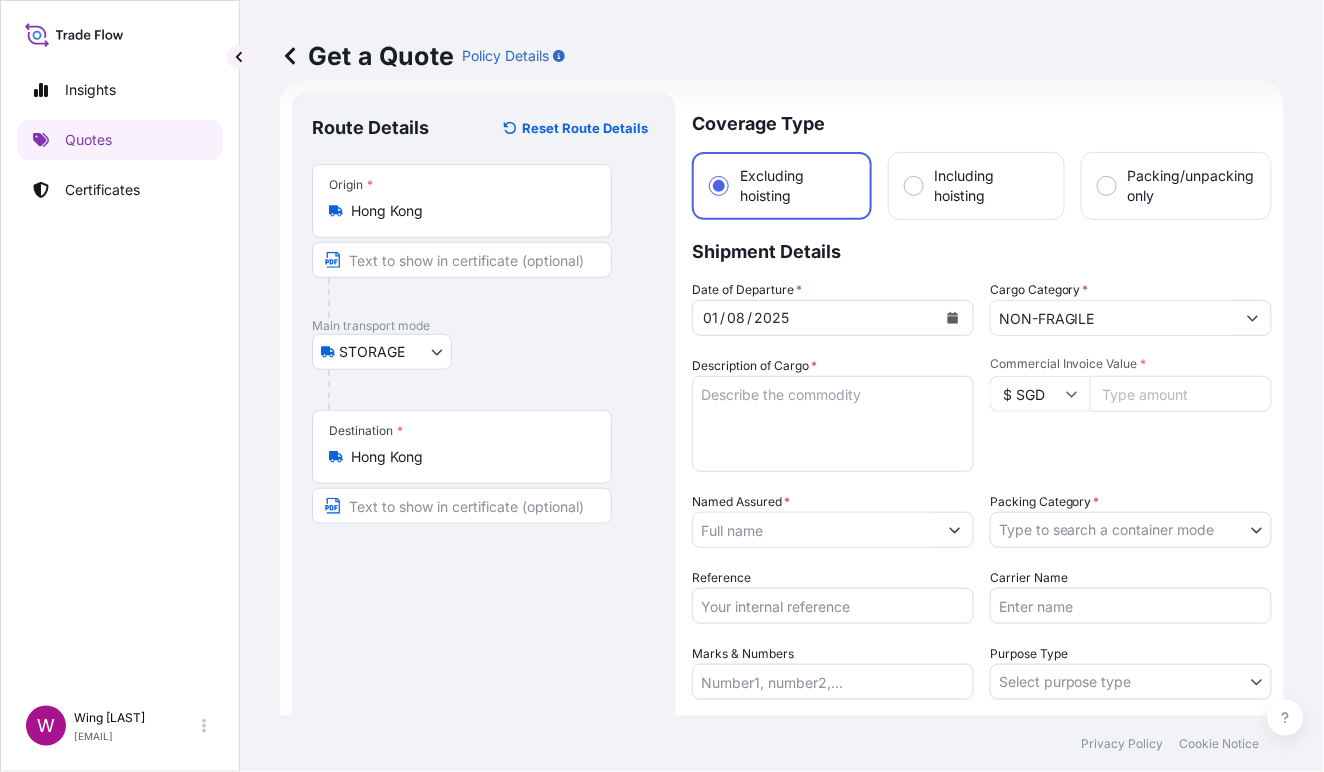 click on "Description of Cargo *" at bounding box center [833, 424] 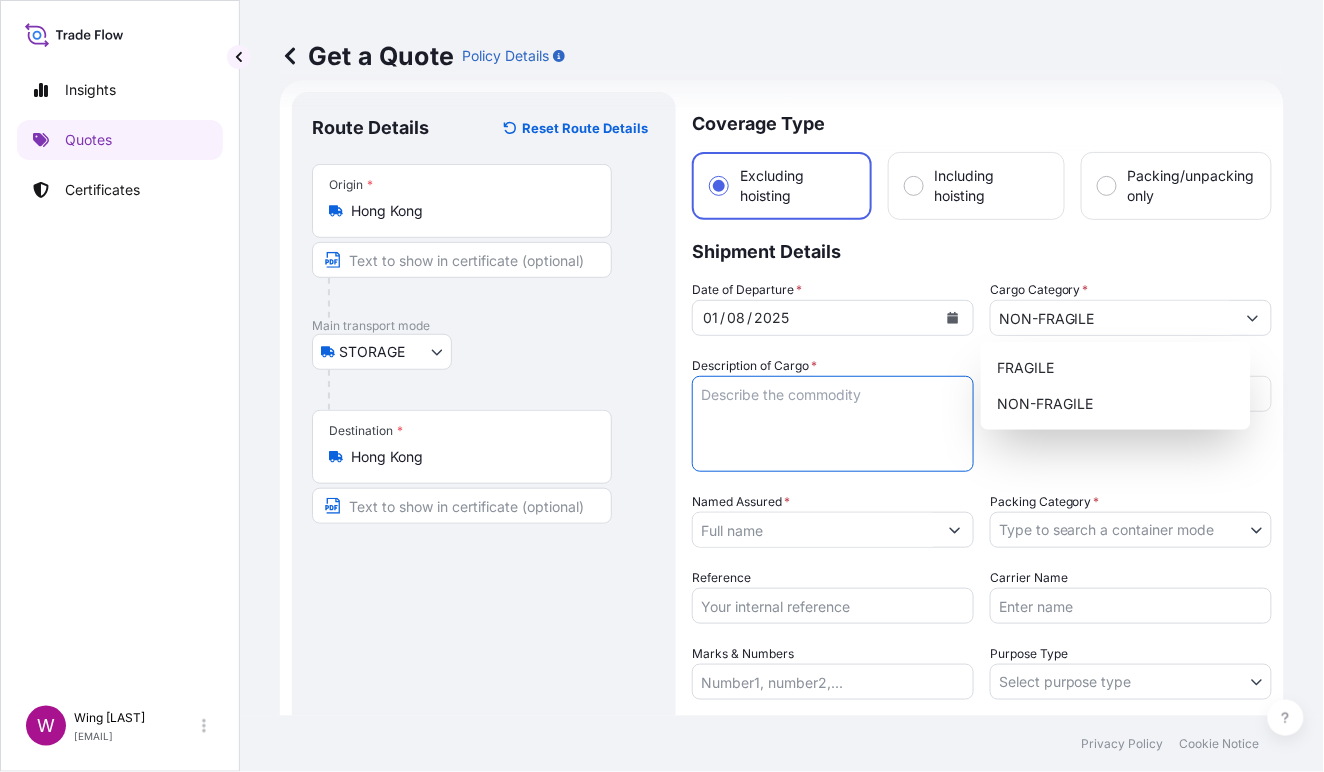 paste on "[FIRST] [LAST]	Cell Tree" 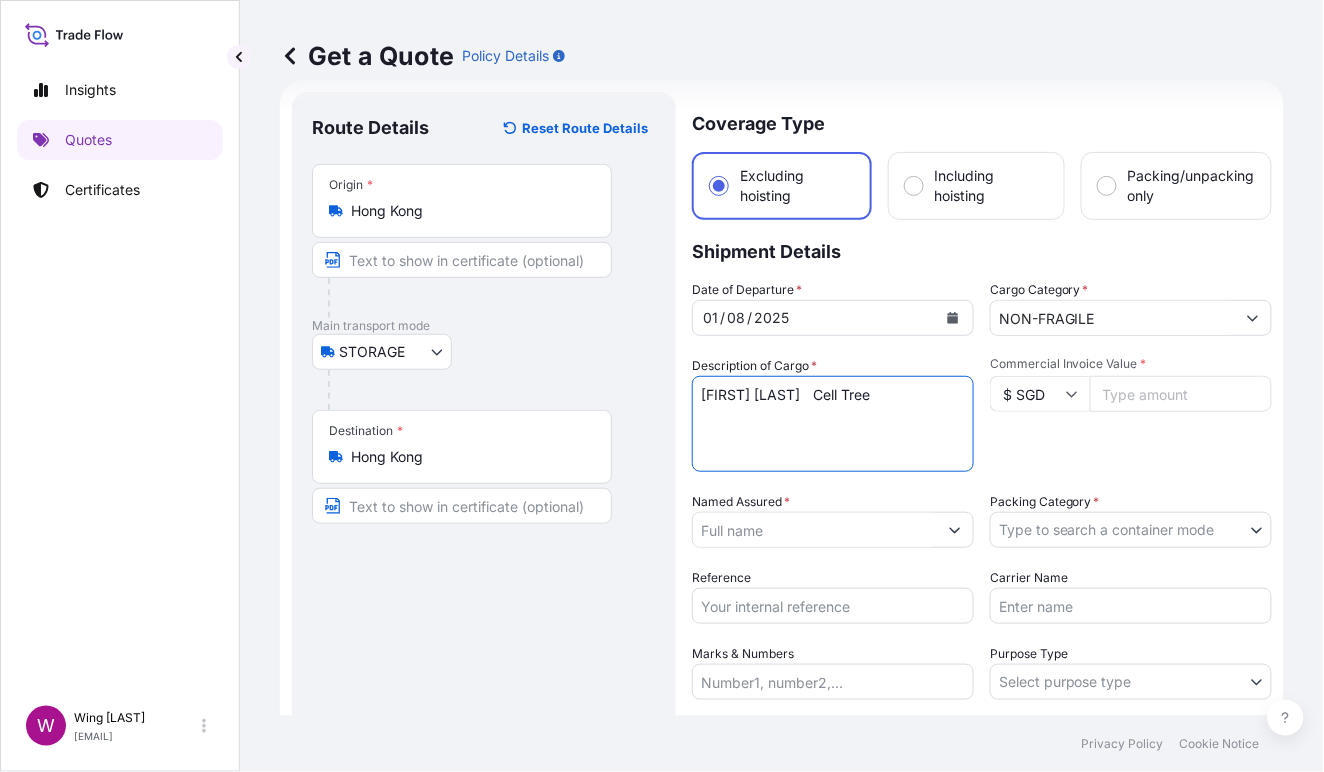 click on "[FIRST] [LAST]	Cell Tree" at bounding box center (833, 424) 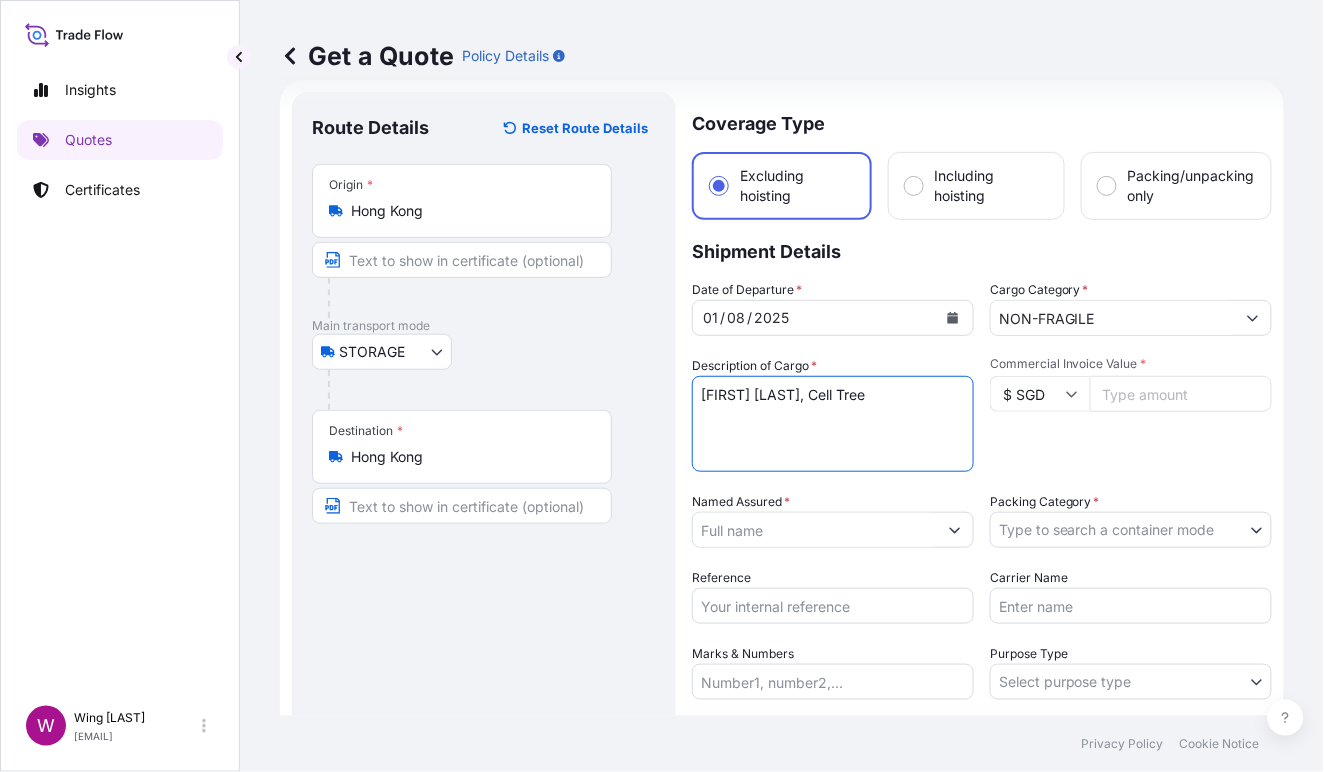 type on "[FIRST] [LAST], Cell Tree" 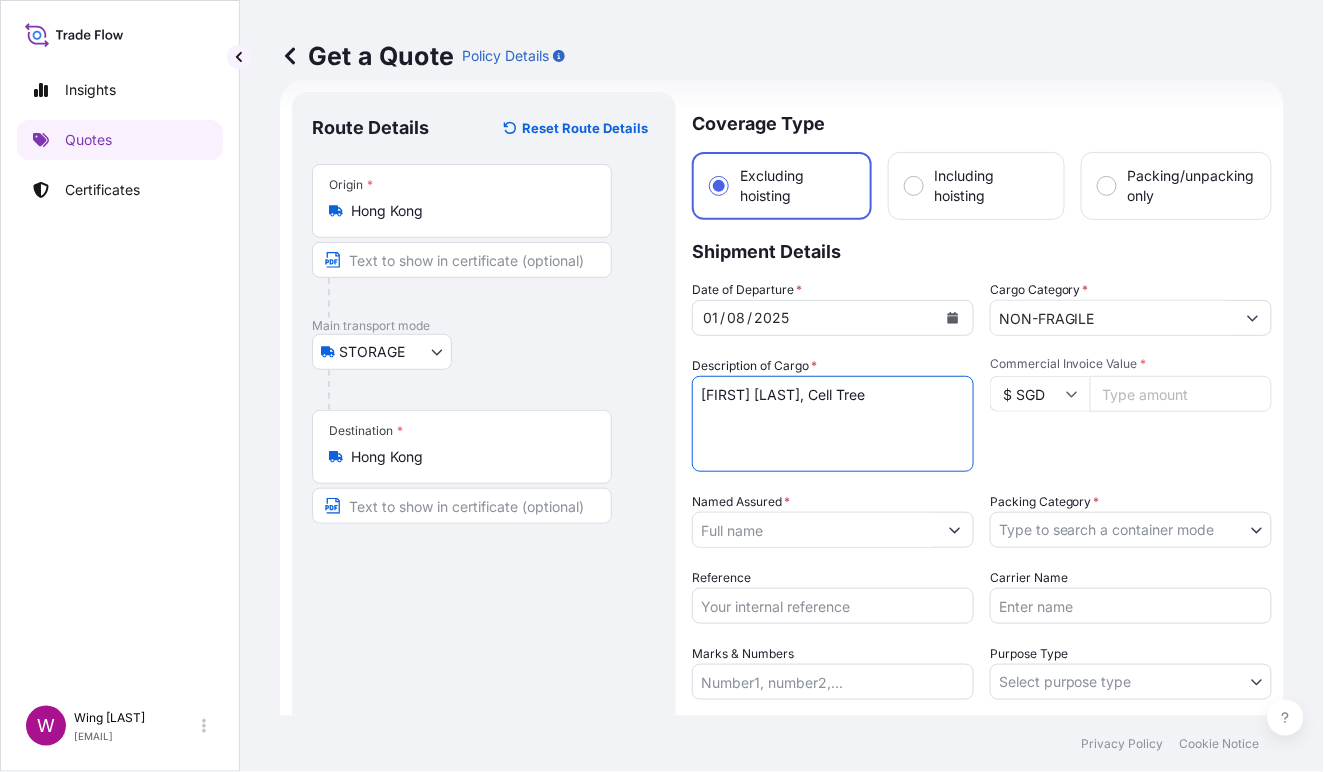 click on "STORAGE COURIER INSTALLATION LAND SEA AIR STORAGE" at bounding box center [484, 352] 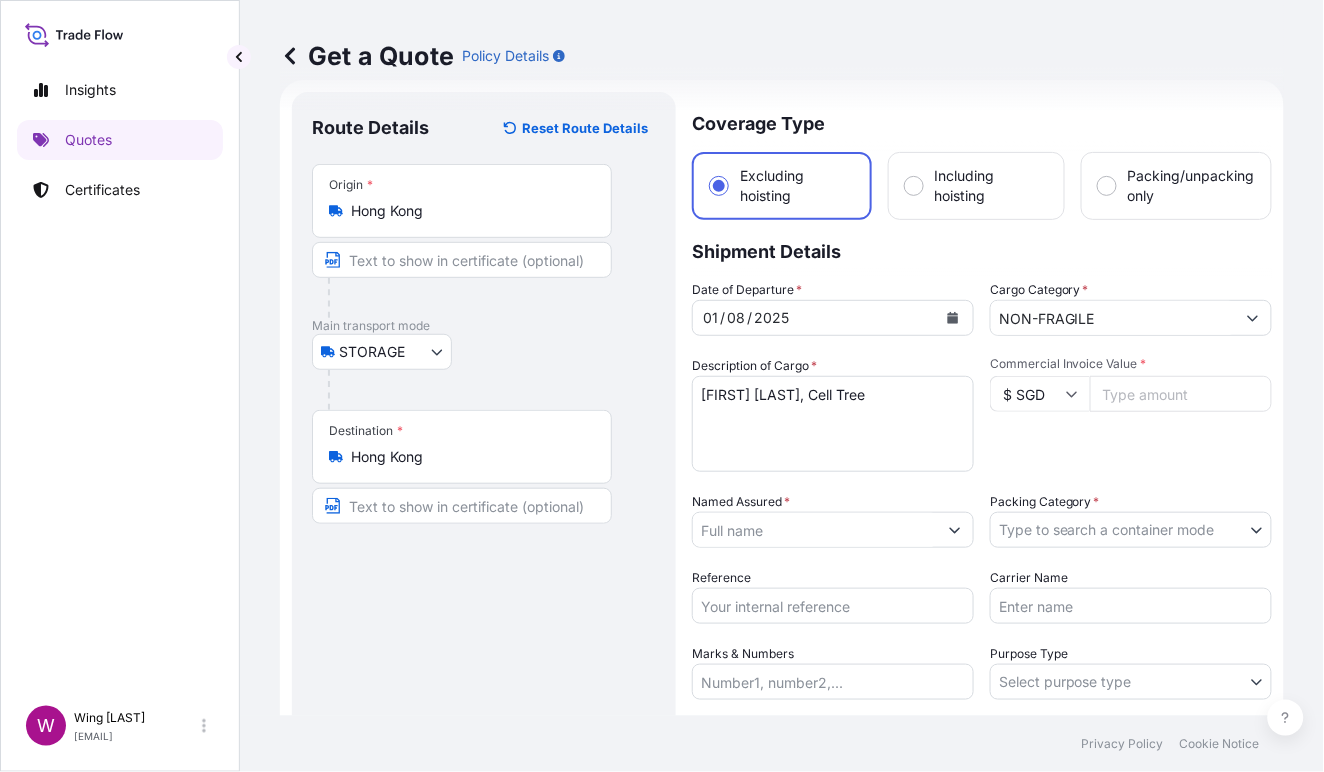 click on "[FIRST] [LAST], Cell Tree" at bounding box center (833, 424) 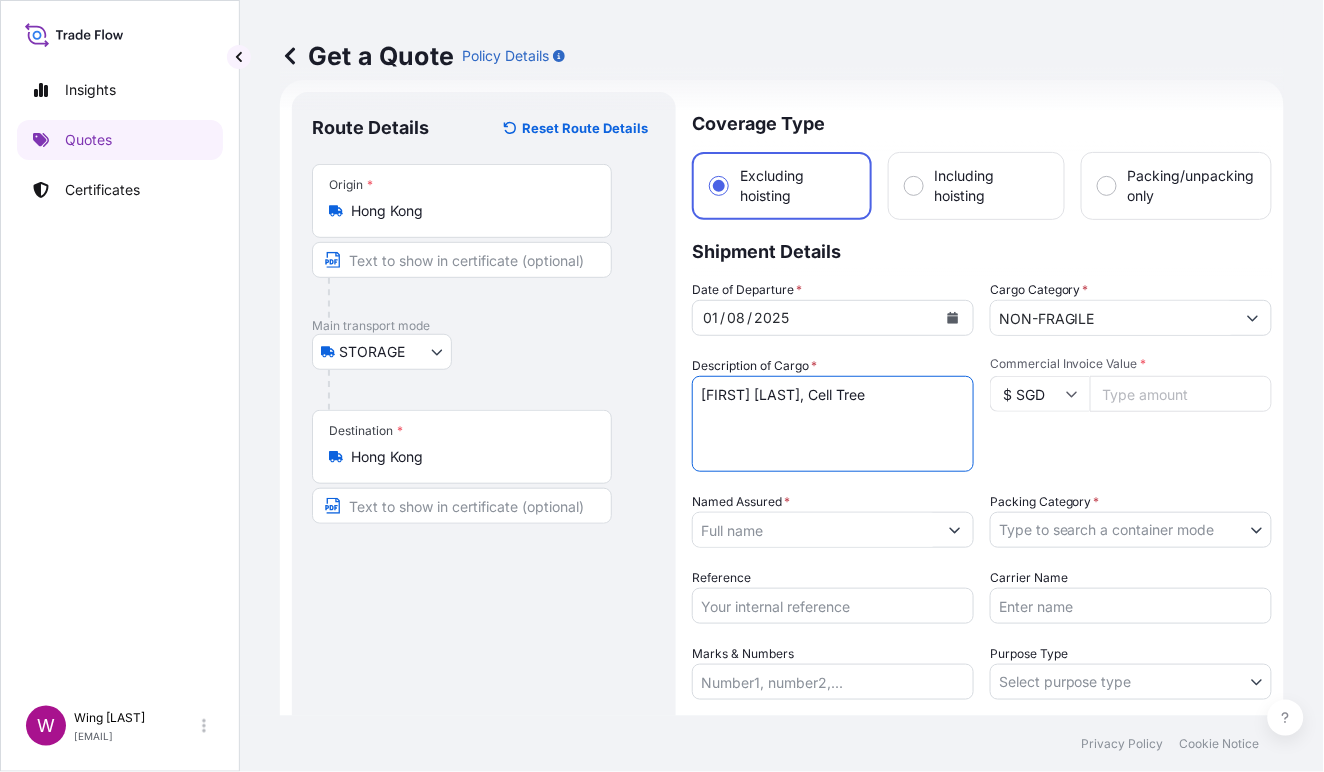 click on "$ SGD" at bounding box center (1040, 394) 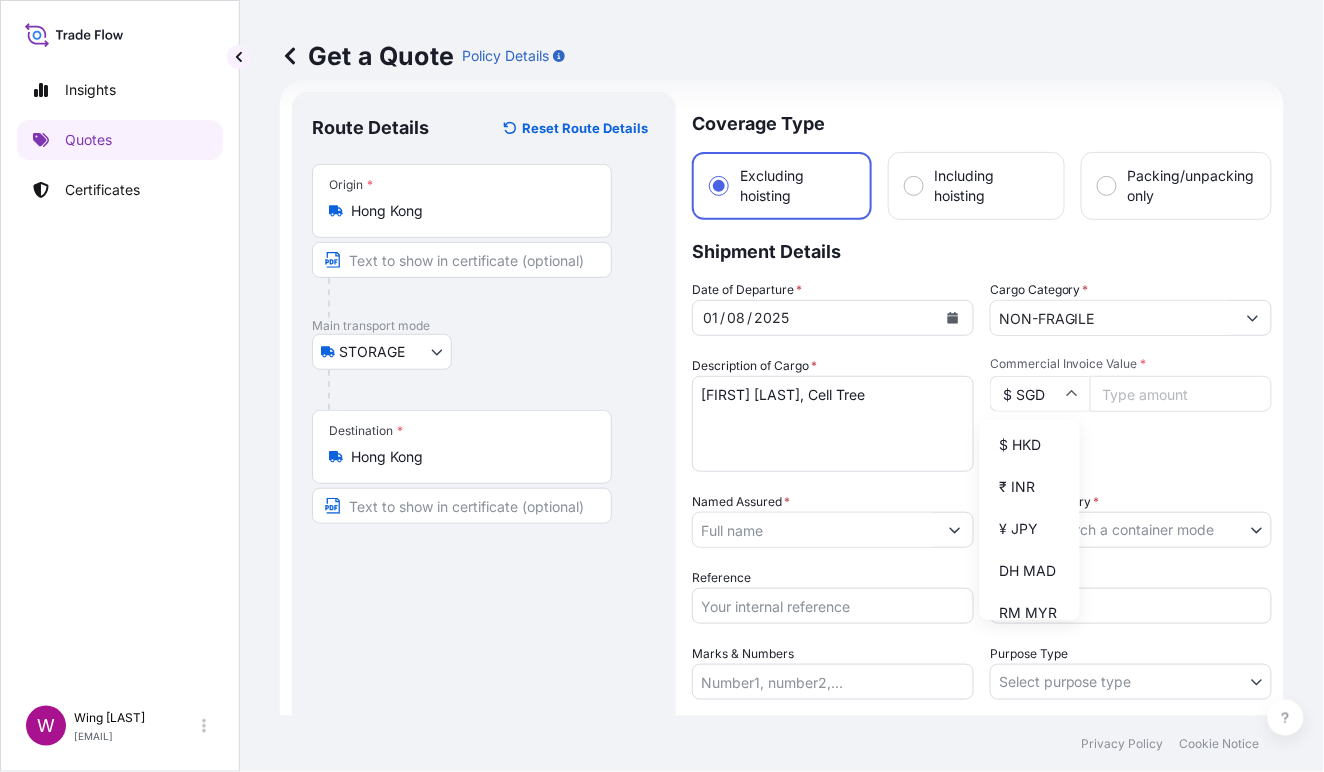 scroll, scrollTop: 400, scrollLeft: 0, axis: vertical 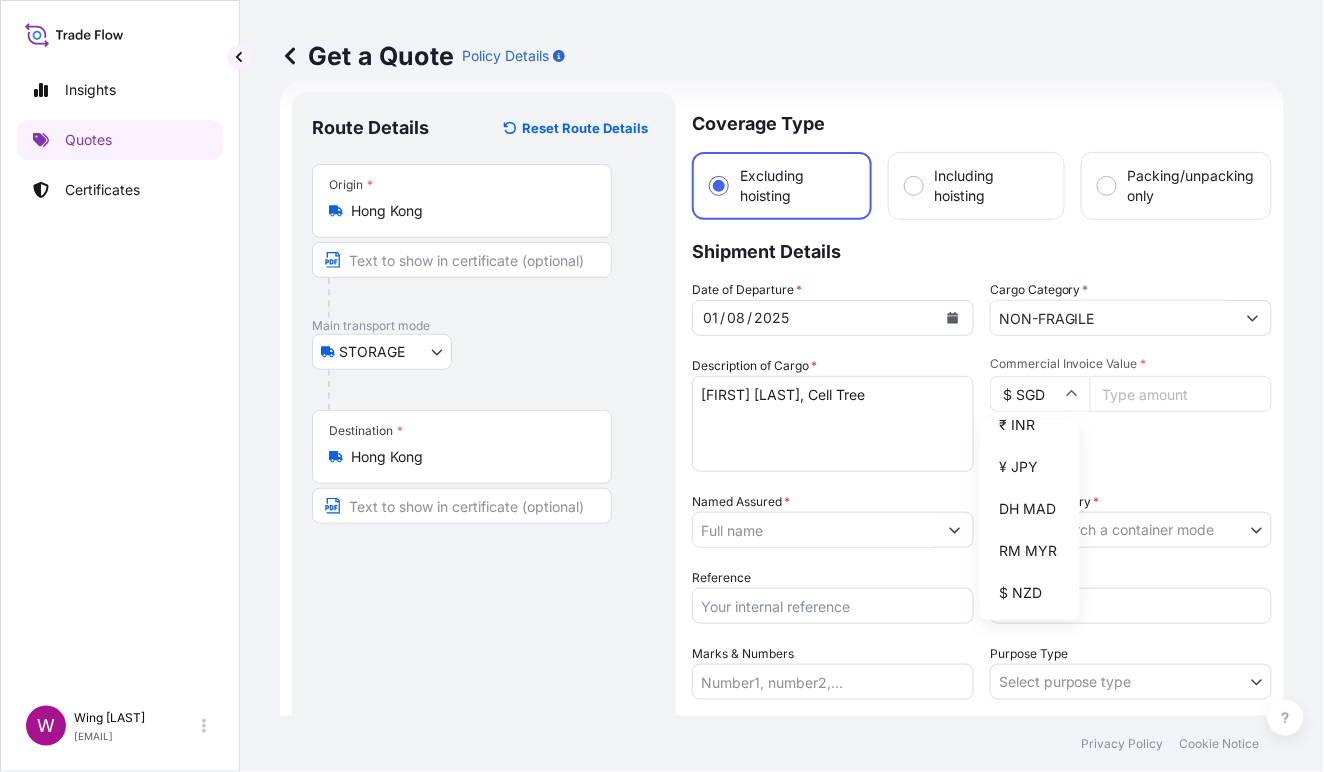 click on "$ HKD" at bounding box center [1030, 383] 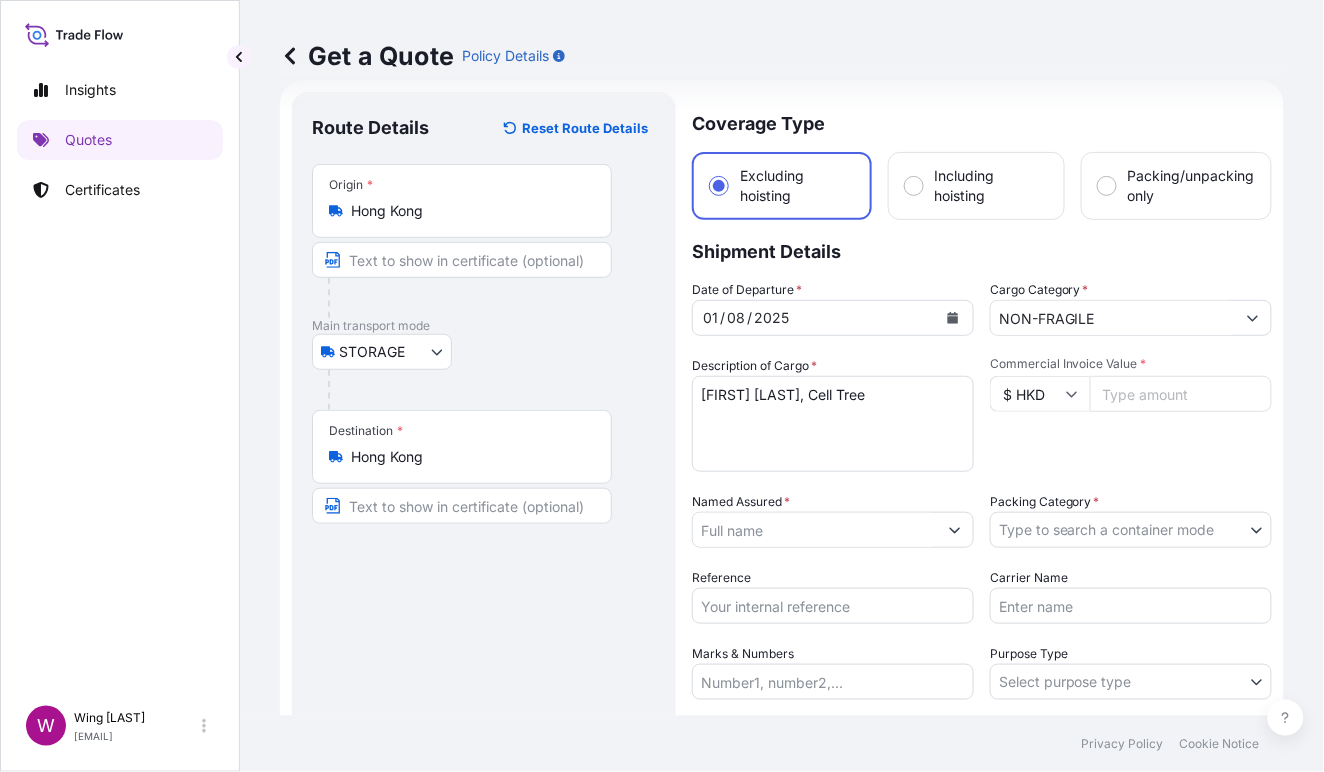 click on "Commercial Invoice Value   *" at bounding box center [1181, 394] 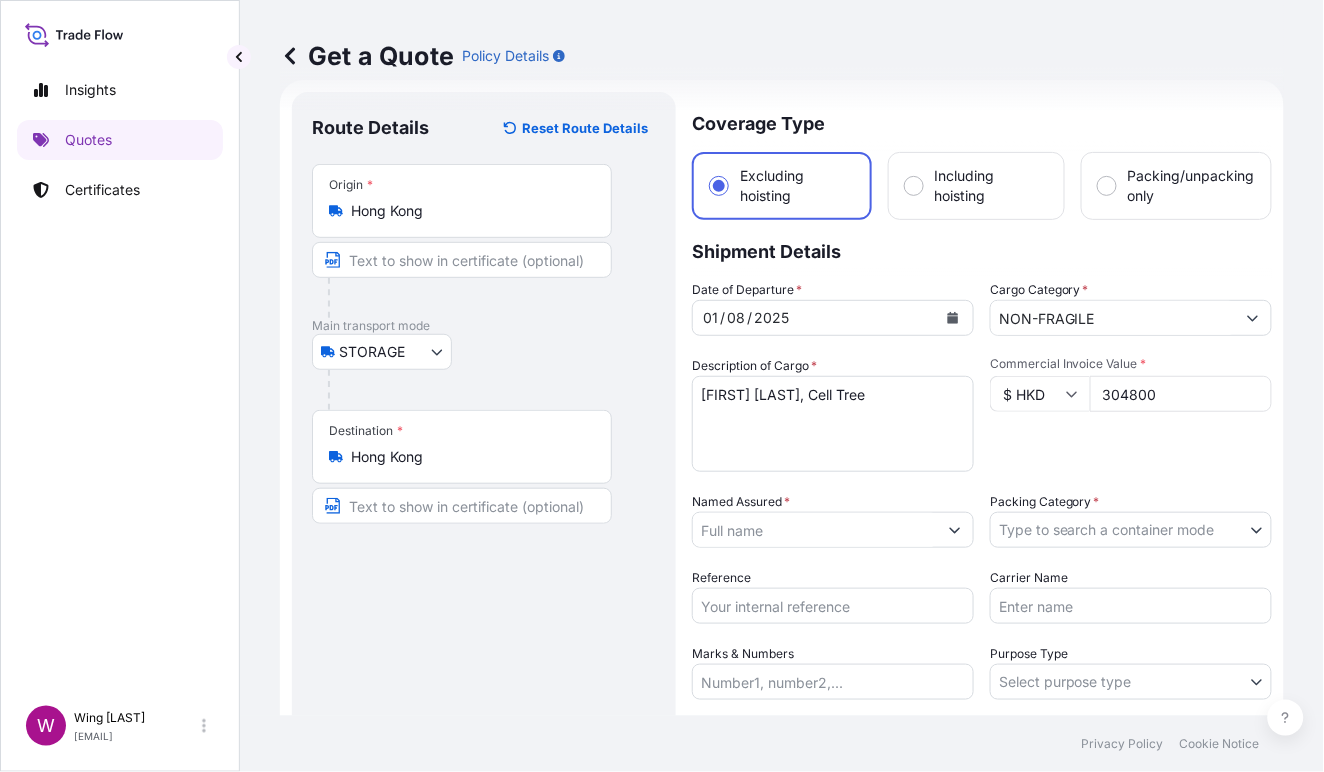 type on "304800" 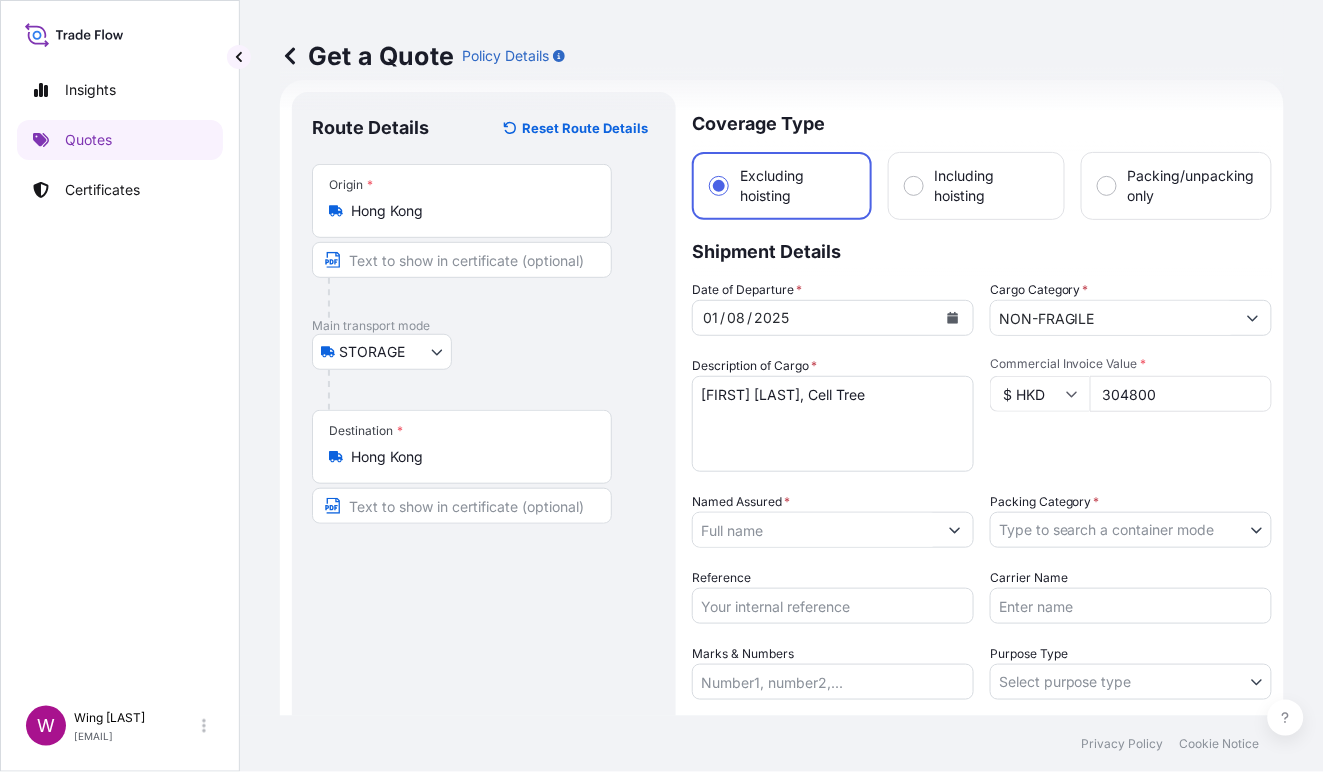 click on "Commercial Invoice Value   * $ HKD 304800" at bounding box center (1131, 414) 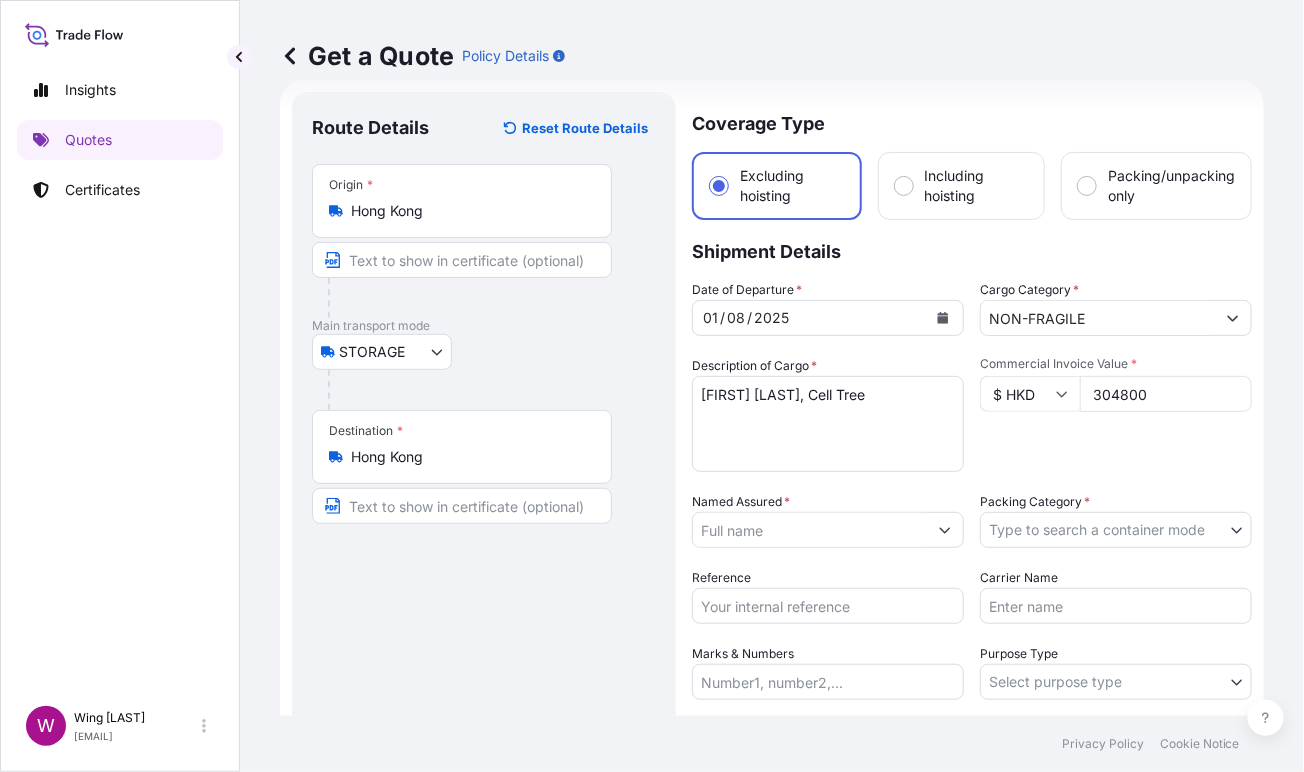 click on "Named Assured *" at bounding box center (810, 530) 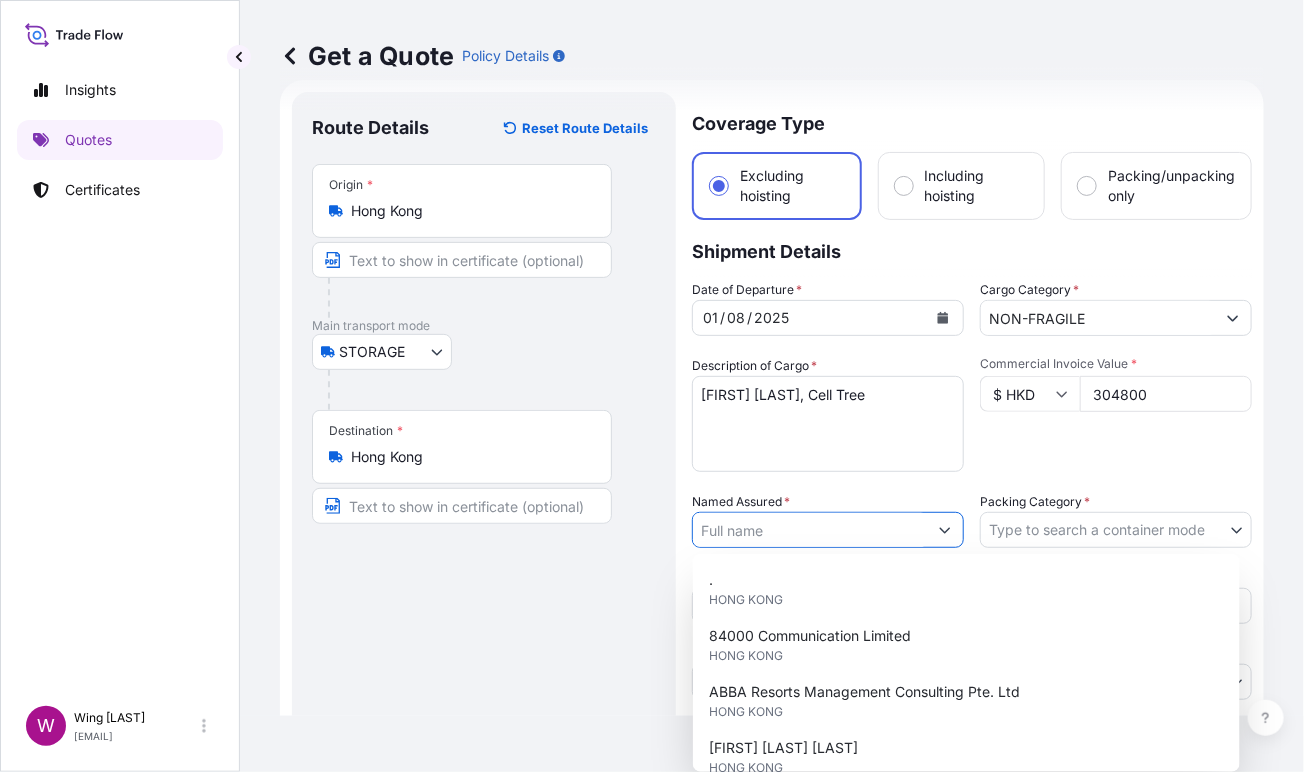paste on "[FULL_NAME]" 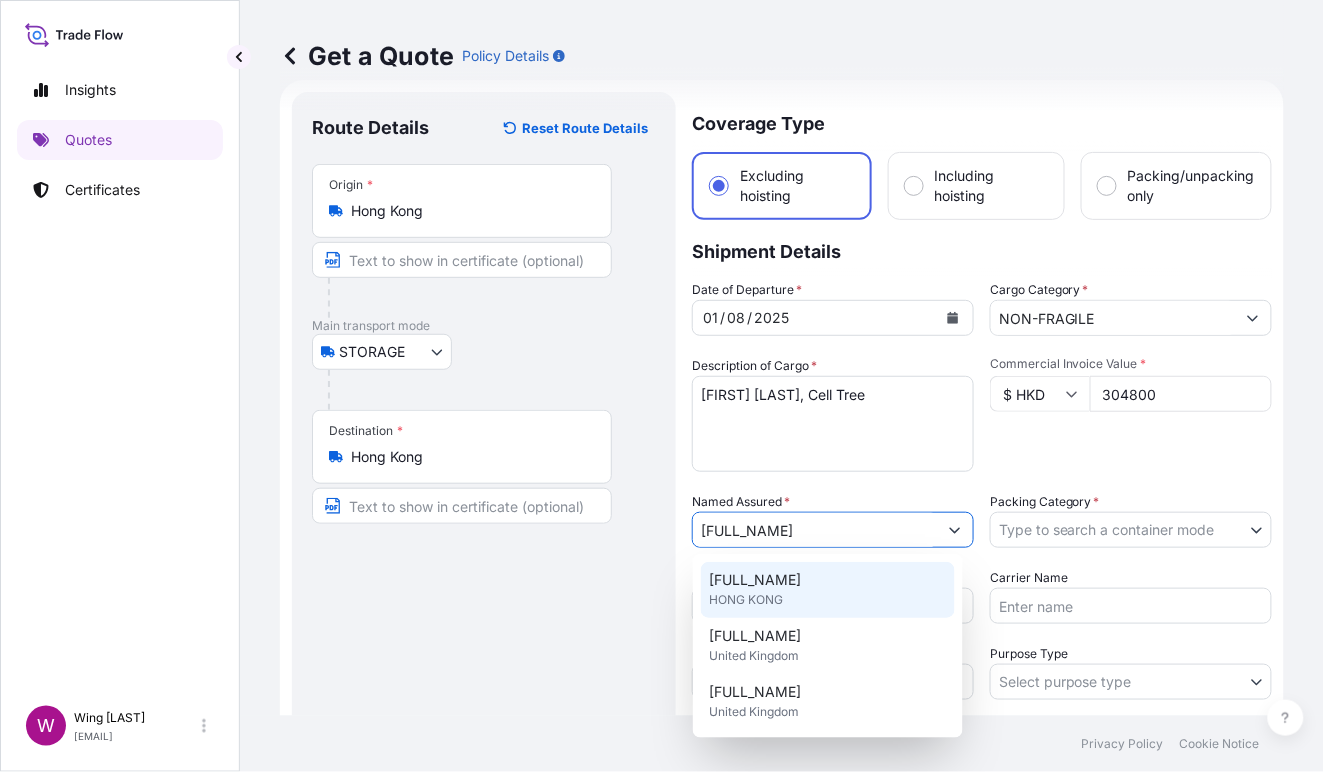 click on "HONG KONG" at bounding box center [746, 600] 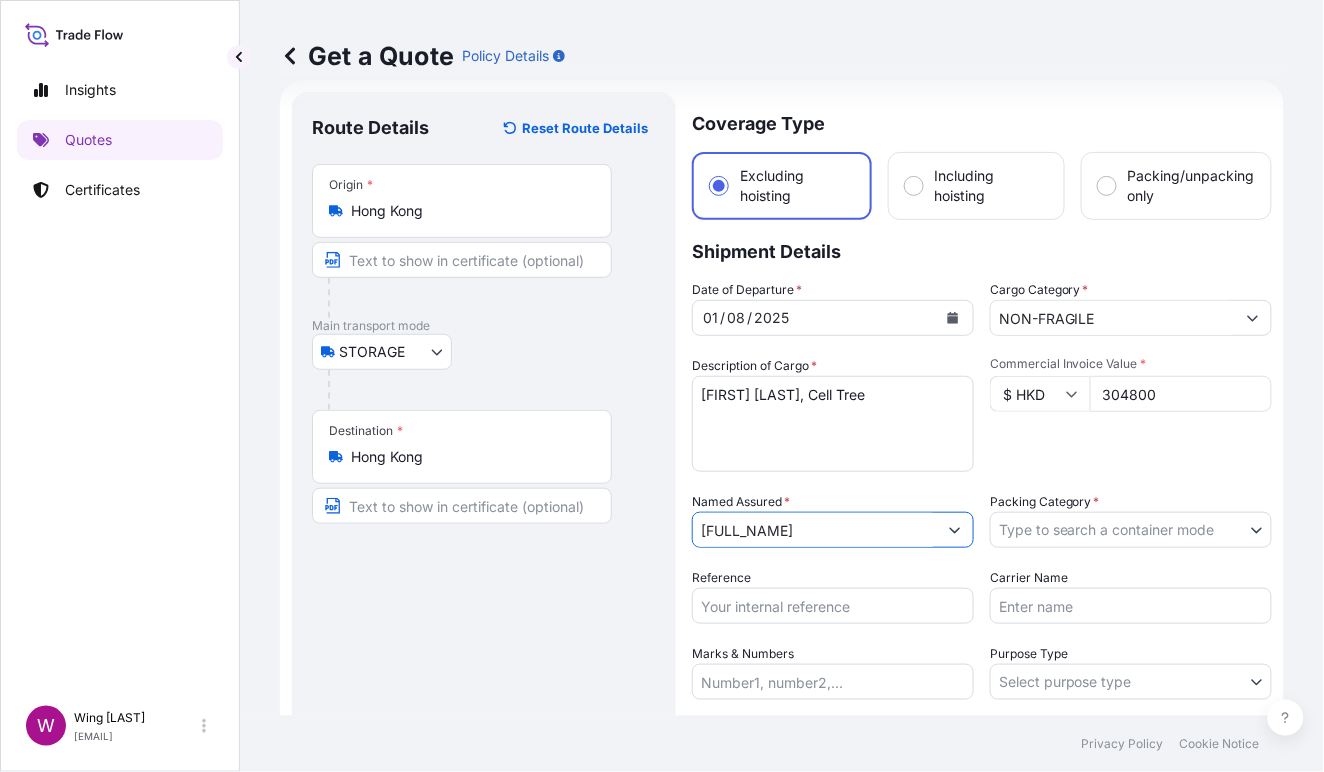 type on "[FULL_NAME]" 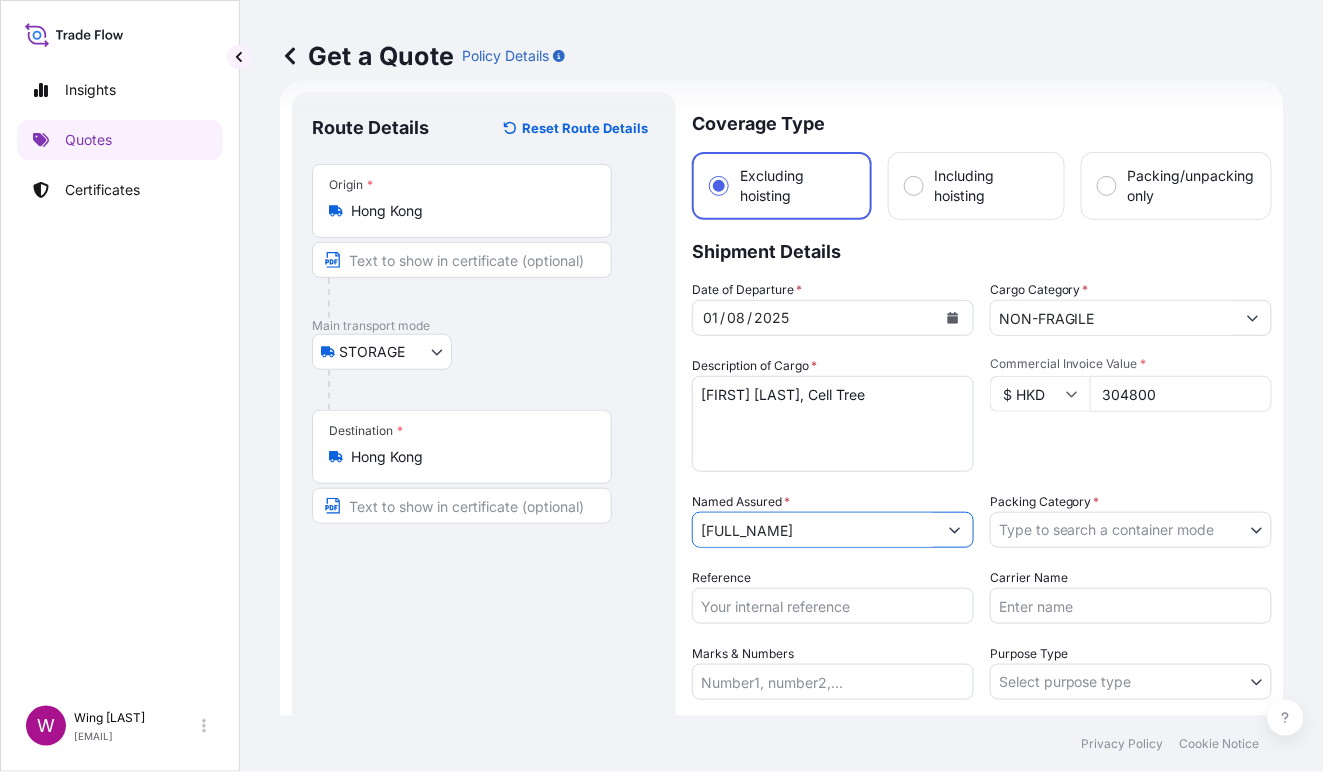click on "15 options available. 0 options available. 3 options available.
Insights Quotes Certificates W Wing   Lee [EMAIL] Get a Quote Policy Details Route Details Reset Route Details Place of loading Road / Inland Road / Inland Origin * [CITY] Main transport mode STORAGE COURIER INSTALLATION LAND SEA AIR STORAGE Destination * [CITY] Road / Inland Road / Inland Place of Discharge Coverage Type Excluding hoisting Including hoisting Packing/unpacking only Shipment Details Date of Departure * 01 / 08 / 2025 Cargo Category * NON-FRAGILE Description of Cargo * [FIRST] [LAST], Cell Tree Commercial Invoice Value   * $ HKD 304800 Named Assured * [FULL_NAME] Packing Category * Type to search a container mode AGENT CO-OWNER OWNER Various Reference Carrier Name Marks & Numbers Purpose Type Select purpose type Transit Storage Installation Conservation Standard Liability Offering Select standard liability offering Yes No Claims Handler Location Select claims handler location [CITY] Singapore Letter of Credit" at bounding box center [662, 386] 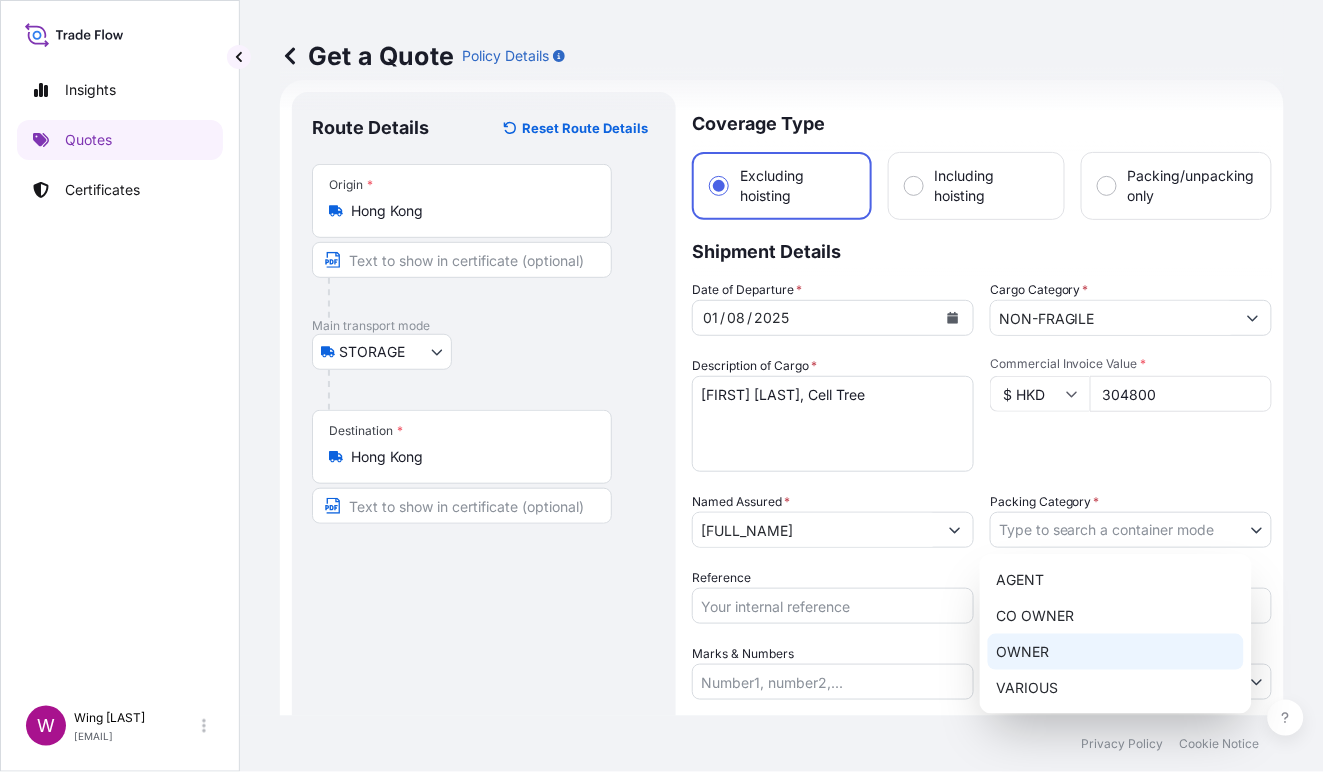 click on "OWNER" at bounding box center (1116, 652) 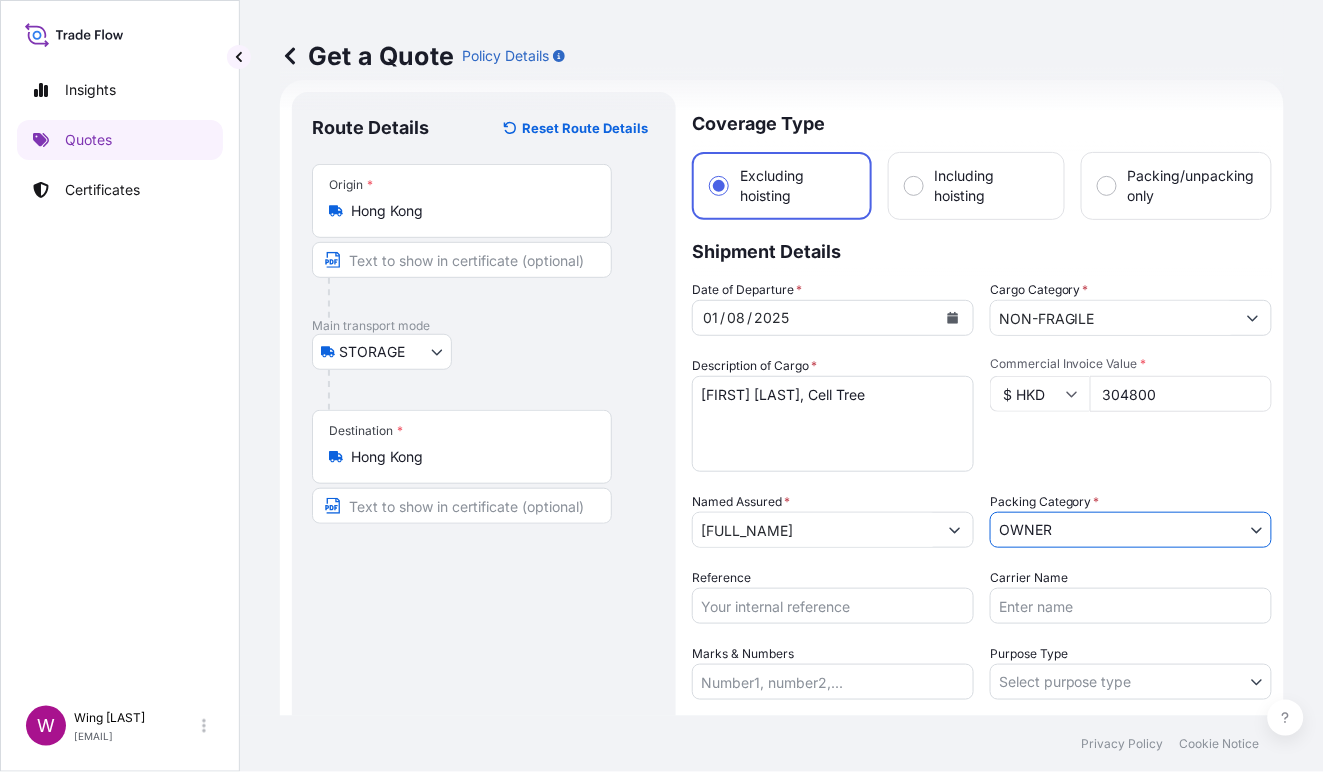 click on "Route Details Reset Route Details Place of loading Road / Inland Road / Inland Origin * Hong Kong Main transport mode STORAGE COURIER INSTALLATION LAND SEA AIR STORAGE Destination * Hong Kong Road / Inland Road / Inland Place of Discharge" at bounding box center (484, 508) 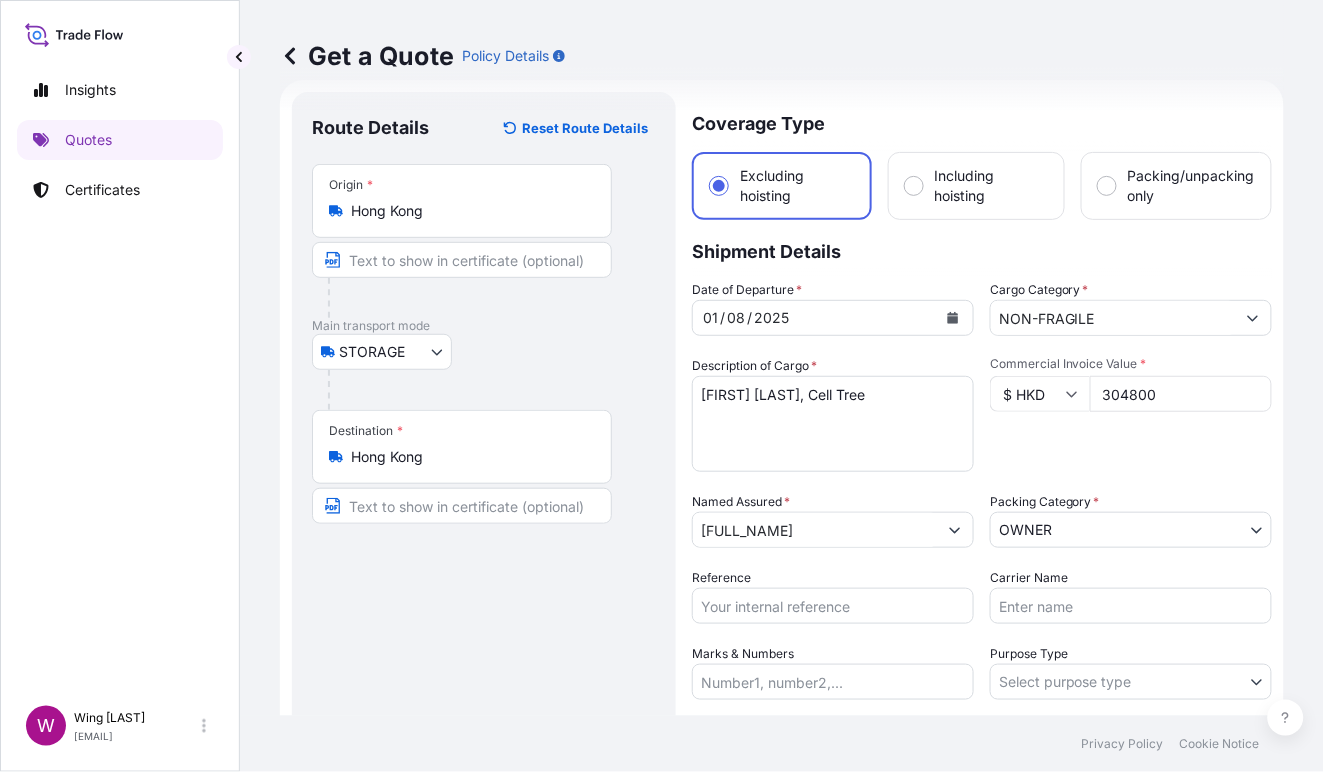 scroll, scrollTop: 165, scrollLeft: 0, axis: vertical 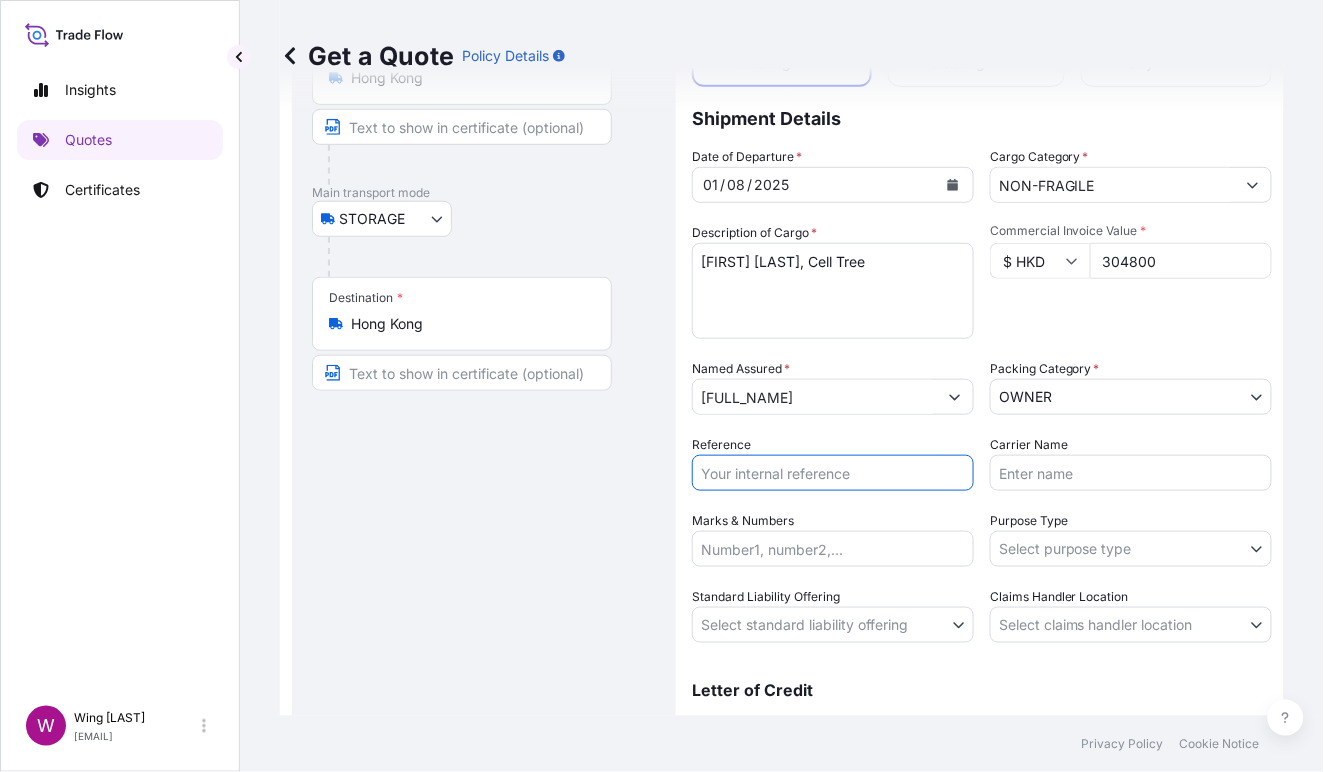 click on "Reference" at bounding box center (833, 473) 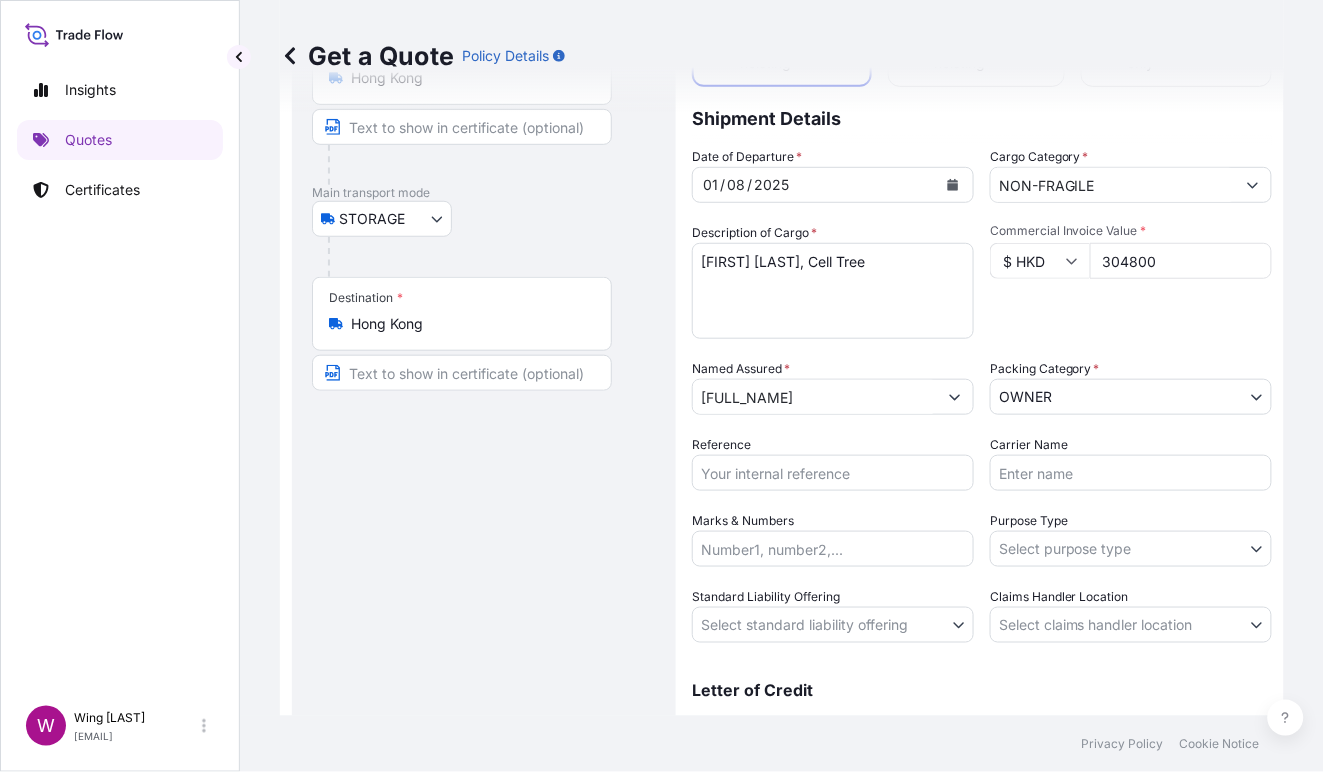 click on "Reference" at bounding box center [833, 473] 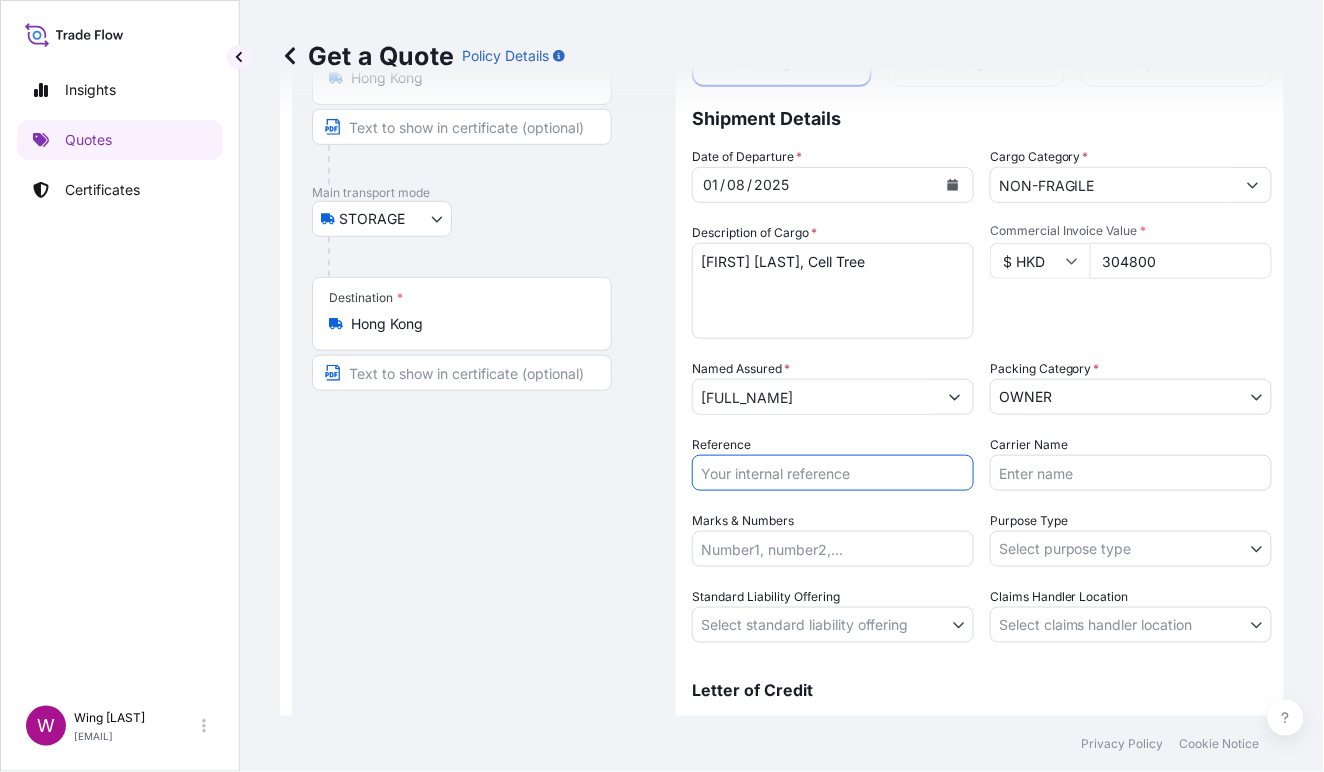 paste on "AMST2314818VIVI" 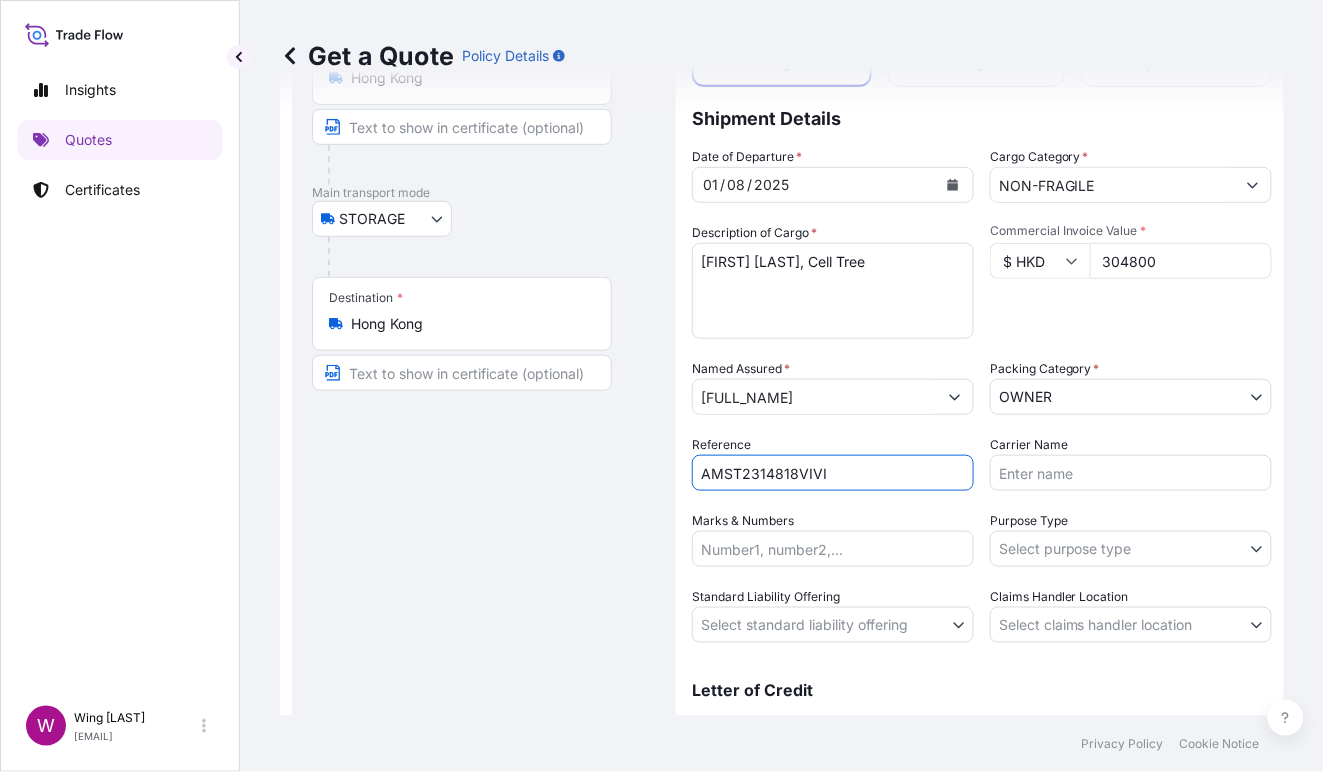 type on "AMST2314818VIVI" 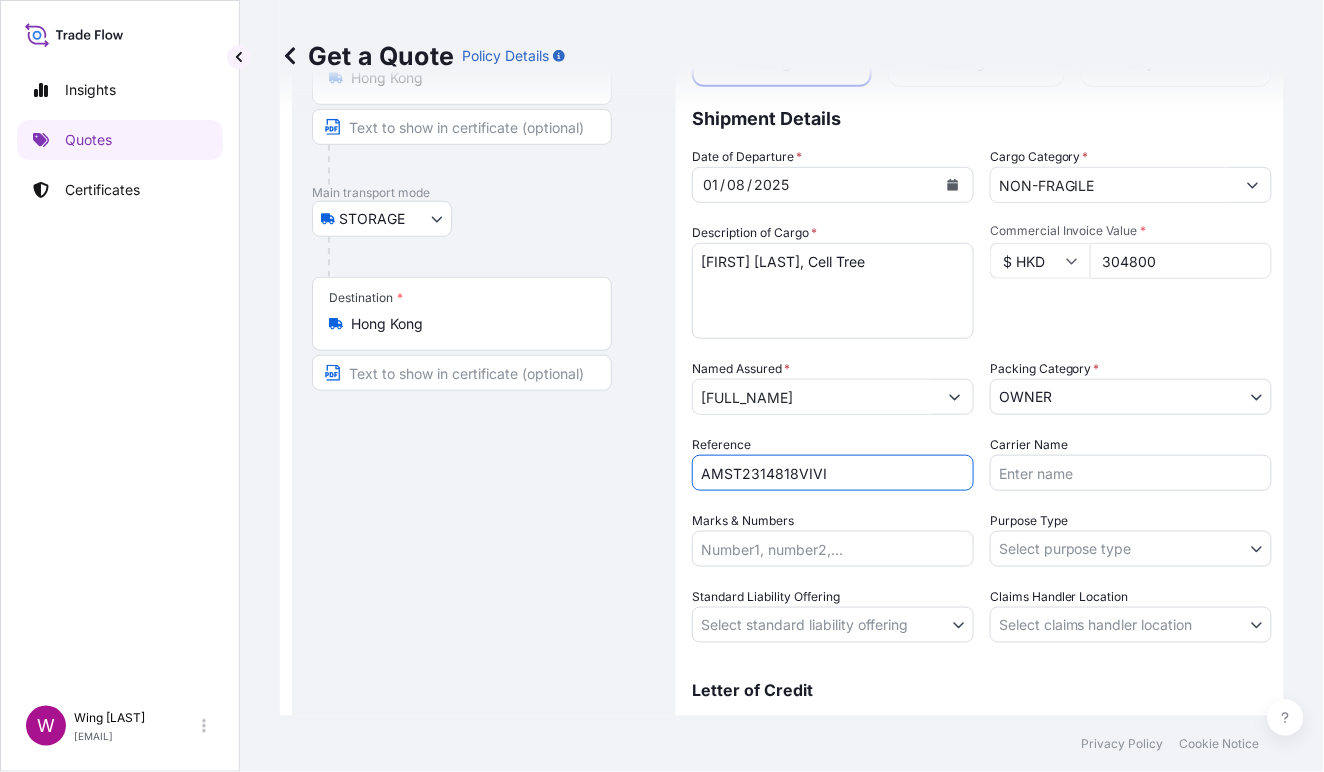 click on "Insights Quotes Certificates W Wing   [LAST] [LAST] [EMAIL] Get a Quote Policy Details Route Details Reset Route Details Place of loading Road / Inland Road / Inland Origin * [CITY] Main transport mode STORAGE COURIER INSTALLATION LAND SEA AIR STORAGE Destination * [CITY] Road / Inland Road / Inland Place of Discharge Coverage Type Excluding hoisting Including hoisting Packing/unpacking only Shipment Details Date of Departure * [DATE] Cargo Category * NON-FRAGILE Description of Cargo * [FIRST] [LAST], Cell Tree Commercial Invoice Value   * $ HKD 304800 Named Assured * [LAST] [LAST] [LAST] Packing Category * OWNER AGENT CO-OWNER OWNER Various Reference AMST2314818VIVI Carrier Name Marks & Numbers Purpose Type Select purpose type Transit Storage Installation Conservation Standard Liability Offering Select standard liability offering Yes No Claims Handler Location Select claims handler location [CITY] [CITY] Letter of Credit This shipment has a letter of credit Letter of credit * Get a Quote" at bounding box center [662, 386] 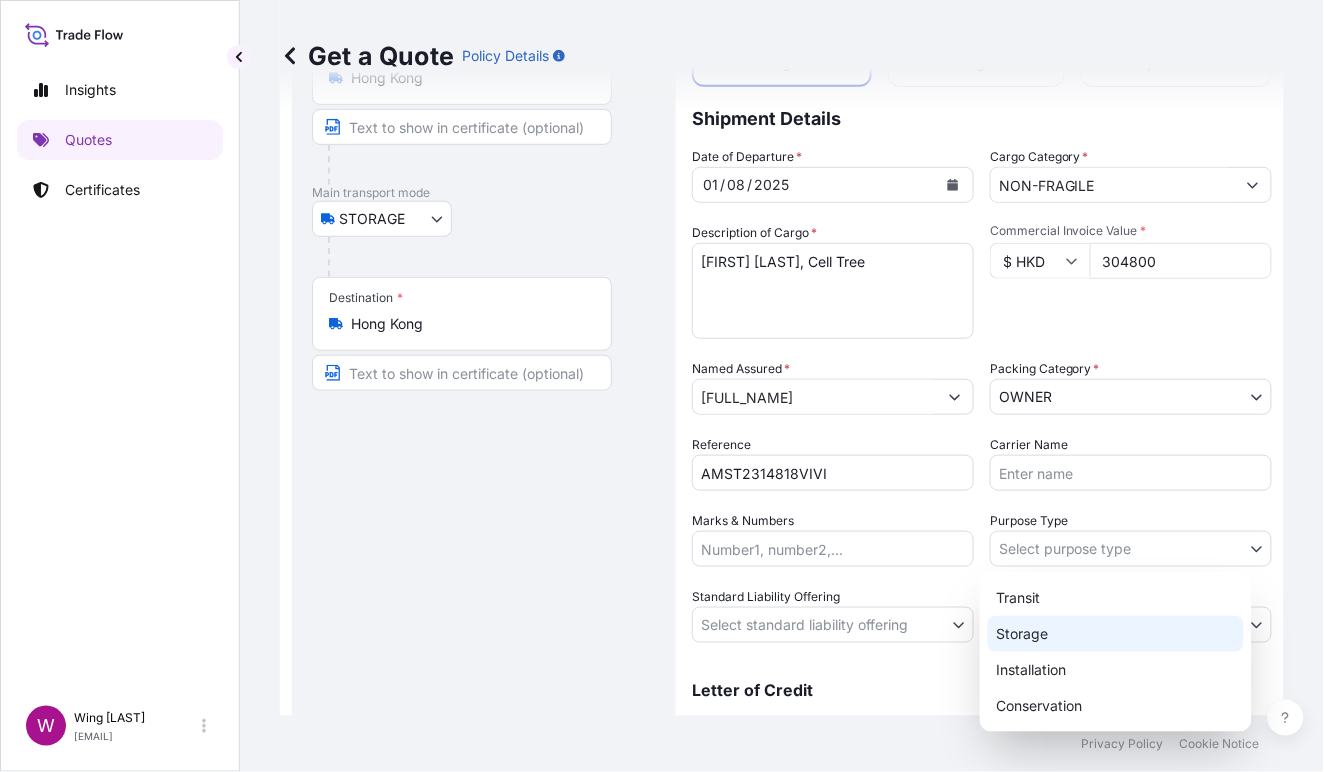 click on "Storage" at bounding box center [1116, 634] 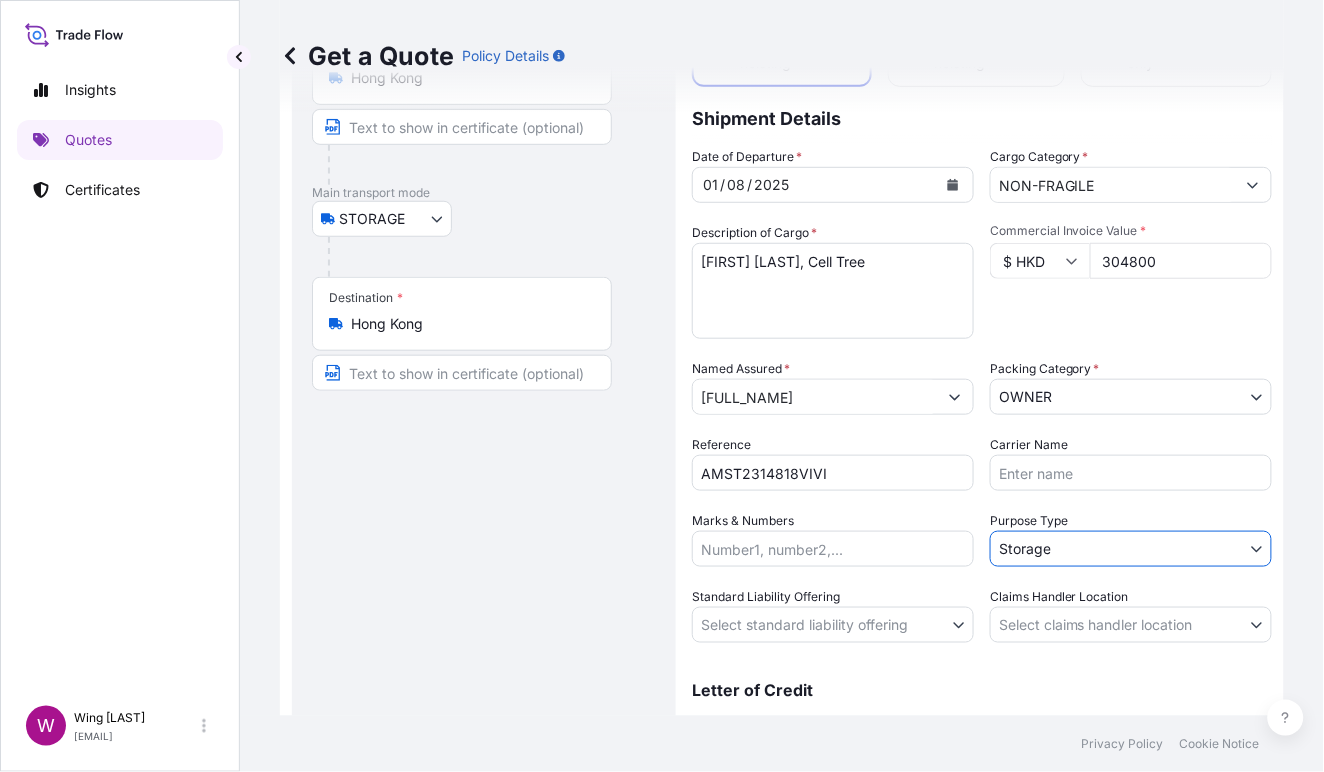 click on "Insights Quotes Certificates W Wing   [LAST] [LAST] [EMAIL] Get a Quote Policy Details Route Details Reset Route Details Place of loading Road / Inland Road / Inland Origin * [CITY] Main transport mode STORAGE COURIER INSTALLATION LAND SEA AIR STORAGE Destination * [CITY] Road / Inland Road / Inland Place of Discharge Coverage Type Excluding hoisting Including hoisting Packing/unpacking only Shipment Details Date of Departure * [DATE] Cargo Category * NON-FRAGILE Description of Cargo * [FIRST] [LAST], Cell Tree Commercial Invoice Value   * $ HKD 304800 Named Assured * [LAST] [LAST] [LAST] Packing Category * OWNER AGENT CO-OWNER OWNER Various Reference AMST2314818VIVI Carrier Name Marks & Numbers Purpose Type Storage Transit Storage Installation Conservation Standard Liability Offering Select standard liability offering Yes No Claims Handler Location Select claims handler location [CITY] [CITY] Letter of Credit This shipment has a letter of credit Letter of credit * Get a Quote Privacy Policy 0" at bounding box center [662, 386] 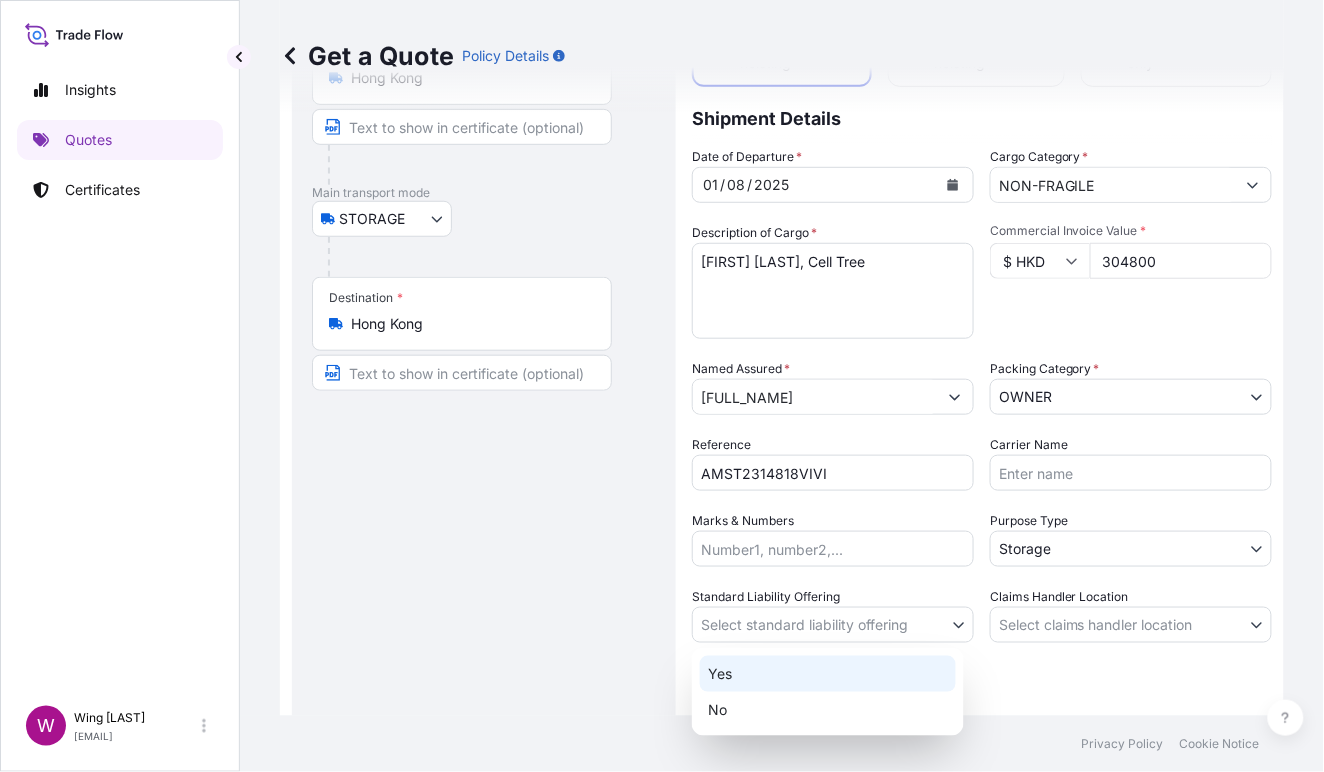 click on "Yes" at bounding box center (828, 674) 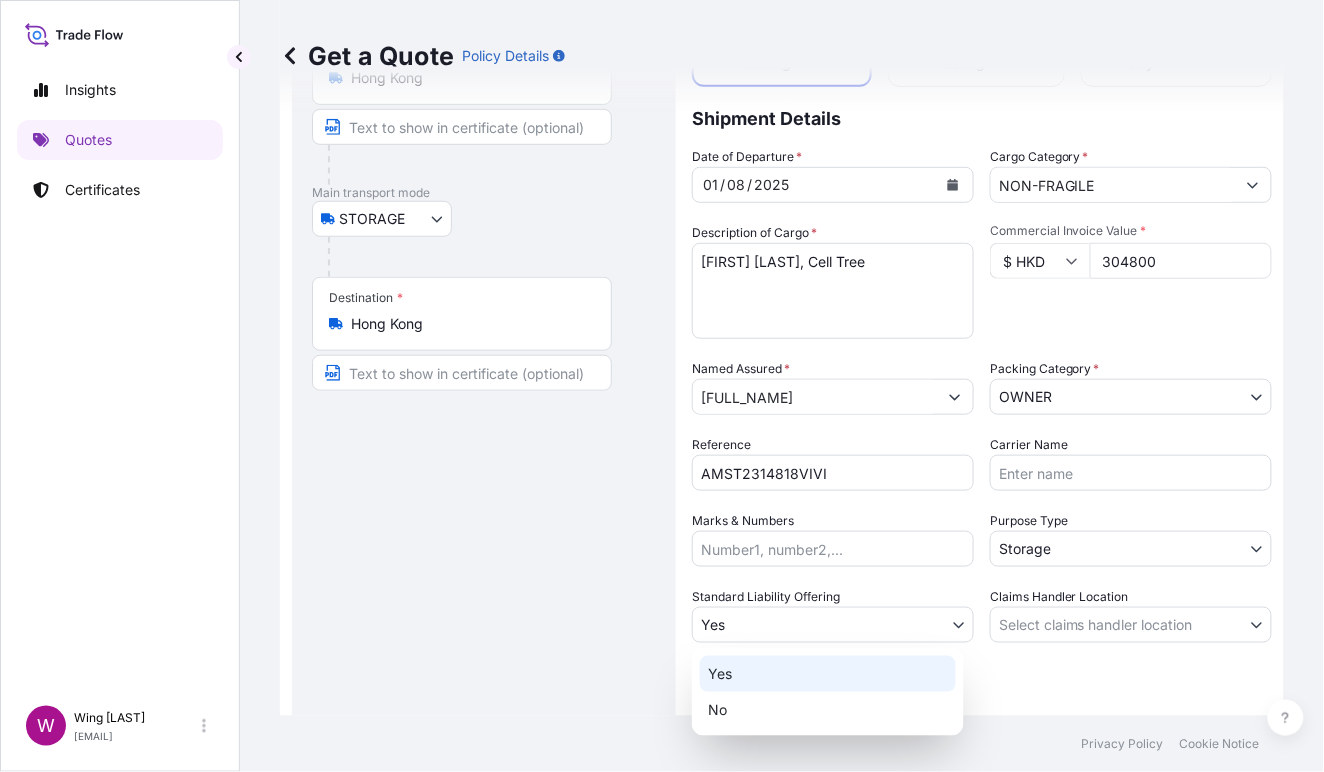 click on "Route Details Reset Route Details Place of loading Road / Inland Road / Inland Origin * Hong Kong Main transport mode STORAGE COURIER INSTALLATION LAND SEA AIR STORAGE Destination * Hong Kong Road / Inland Road / Inland Place of Discharge" at bounding box center (484, 375) 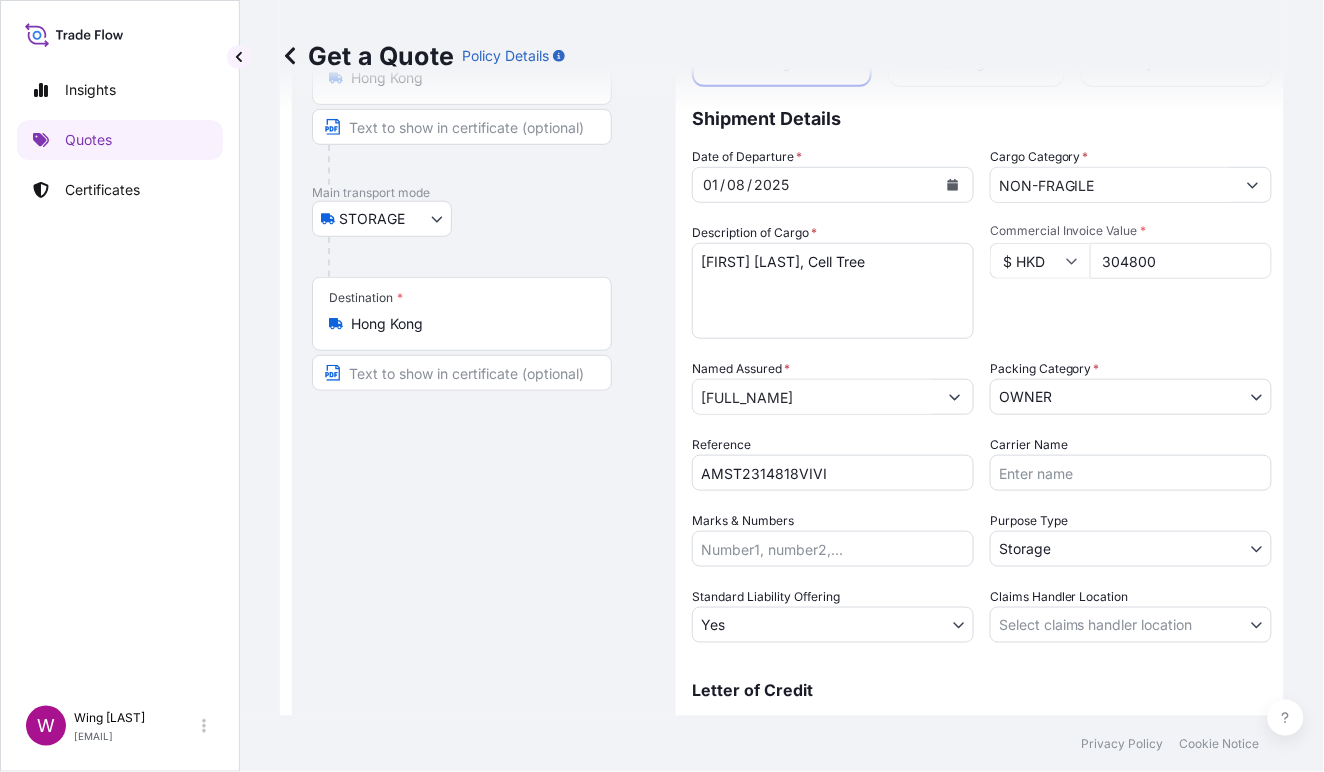 scroll, scrollTop: 249, scrollLeft: 0, axis: vertical 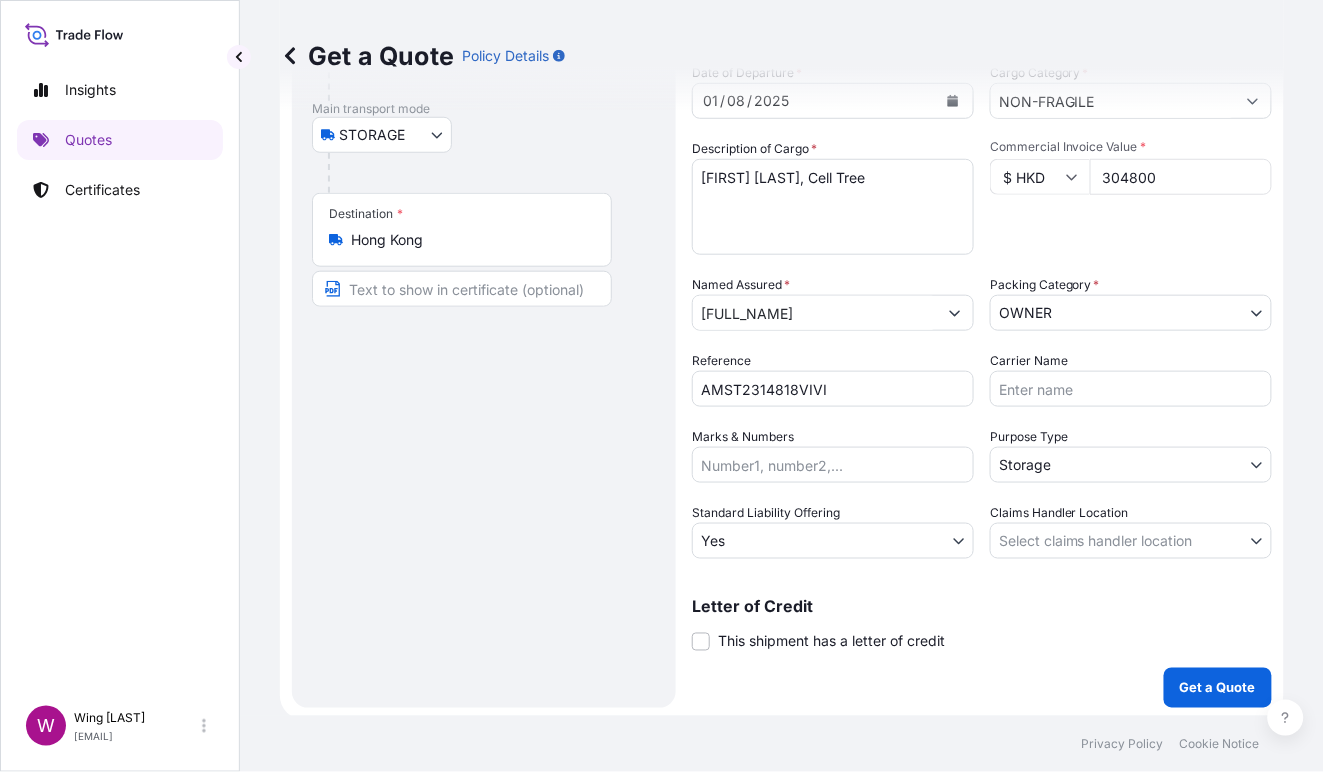 click on "Insights Quotes Certificates W Wing   [LAST] [LAST] [EMAIL] Get a Quote Policy Details Route Details Reset Route Details Place of loading Road / Inland Road / Inland Origin * [CITY] Main transport mode STORAGE COURIER INSTALLATION LAND SEA AIR STORAGE Destination * [CITY] Road / Inland Road / Inland Place of Discharge Coverage Type Excluding hoisting Including hoisting Packing/unpacking only Shipment Details Date of Departure * [DATE] Cargo Category * NON-FRAGILE Description of Cargo * [FIRST] [LAST], Cell Tree Commercial Invoice Value   * $ HKD 304800 Named Assured * [LAST] [LAST] [LAST] Packing Category * OWNER AGENT CO-OWNER OWNER Various Reference AMST2314818VIVI Carrier Name Marks & Numbers Purpose Type Storage Transit Storage Installation Conservation Standard Liability Offering Select standard liability offering Yes No Claims Handler Location Select claims handler location [CITY] [CITY] Letter of Credit This shipment has a letter of credit Letter of credit * Letter of credit may not exceed 12000 characters Get a Quote" at bounding box center [662, 386] 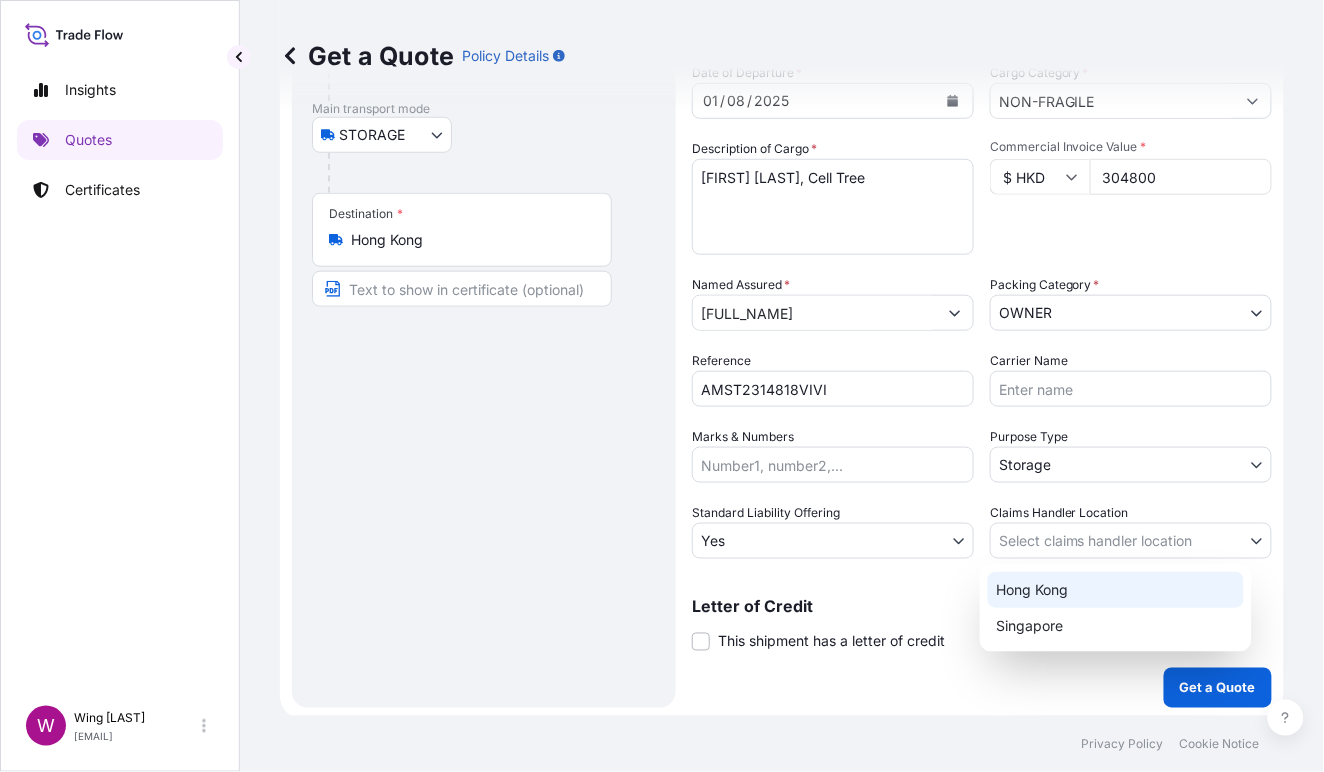 click on "Hong Kong" at bounding box center [1116, 590] 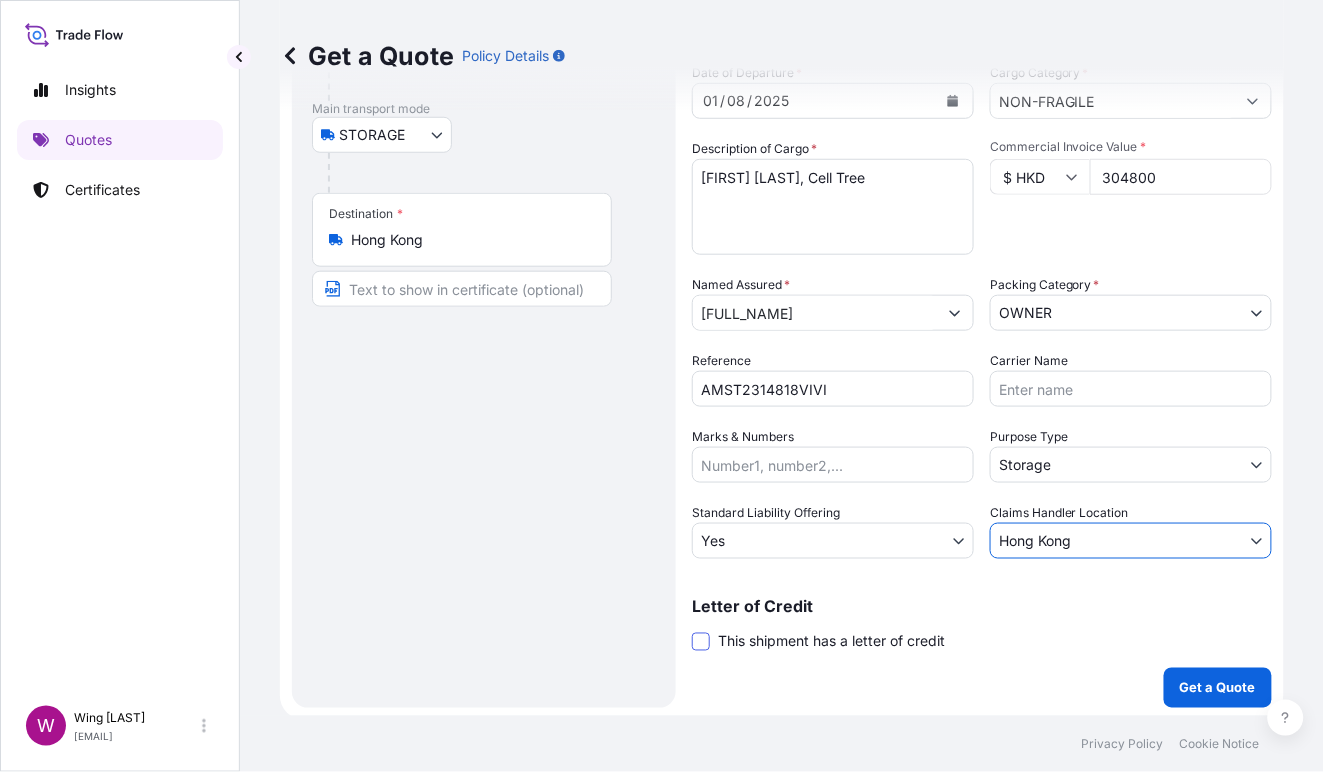 click at bounding box center [701, 642] 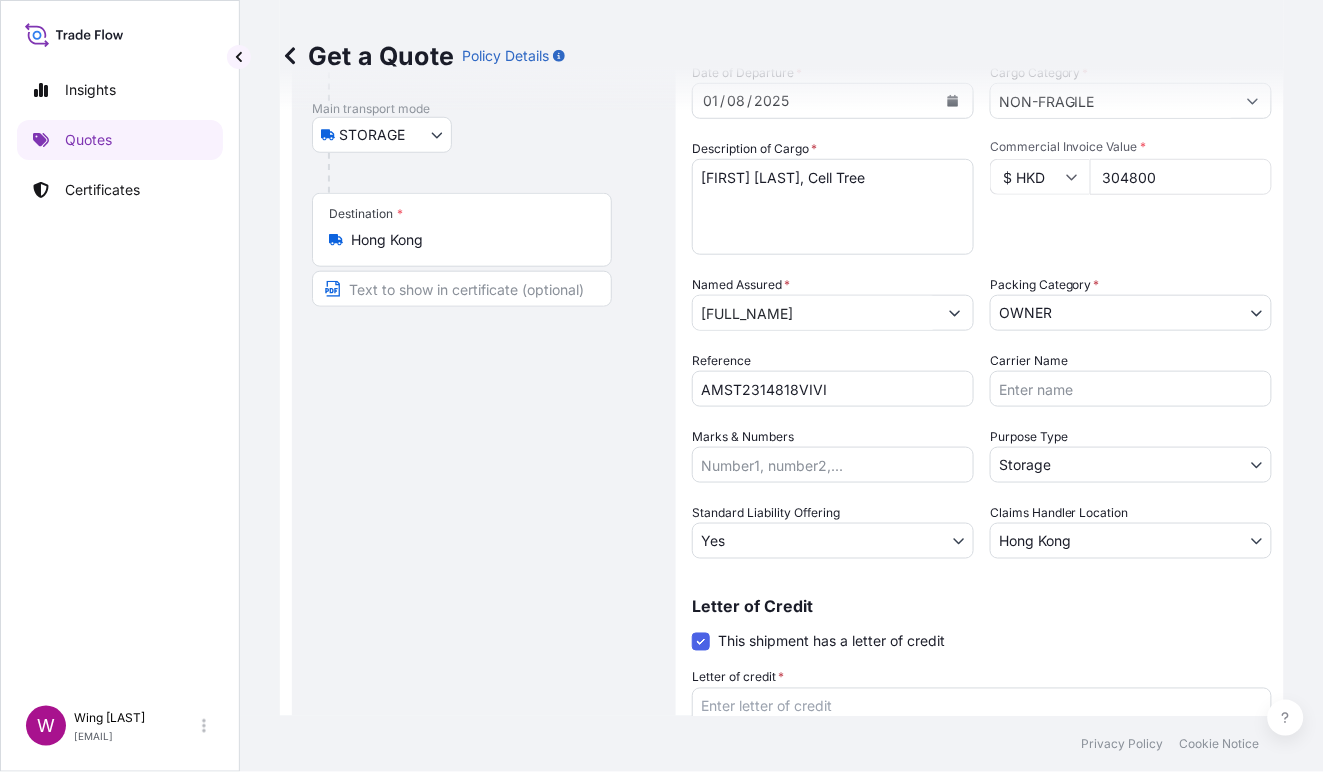 click on "Letter of credit *" at bounding box center (982, 736) 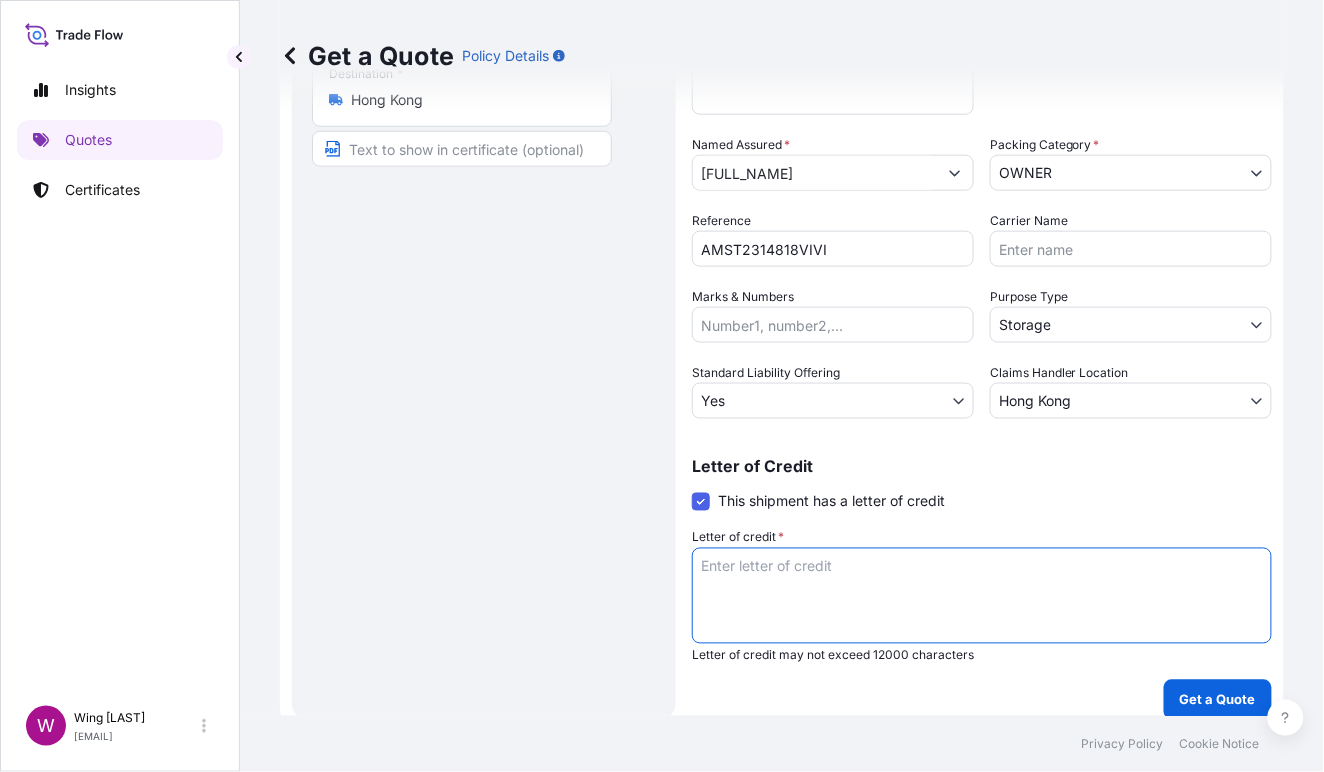 scroll, scrollTop: 401, scrollLeft: 0, axis: vertical 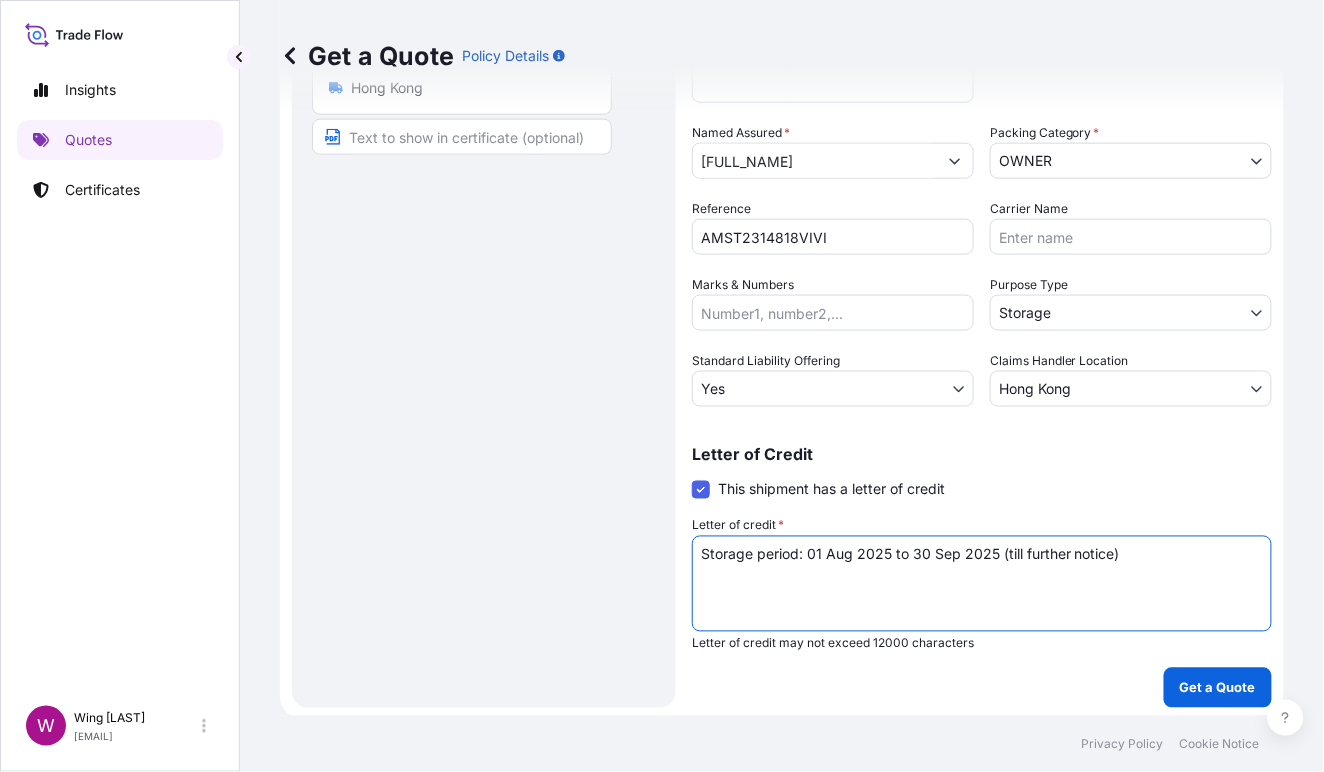 drag, startPoint x: 1145, startPoint y: 556, endPoint x: 401, endPoint y: 506, distance: 745.6782 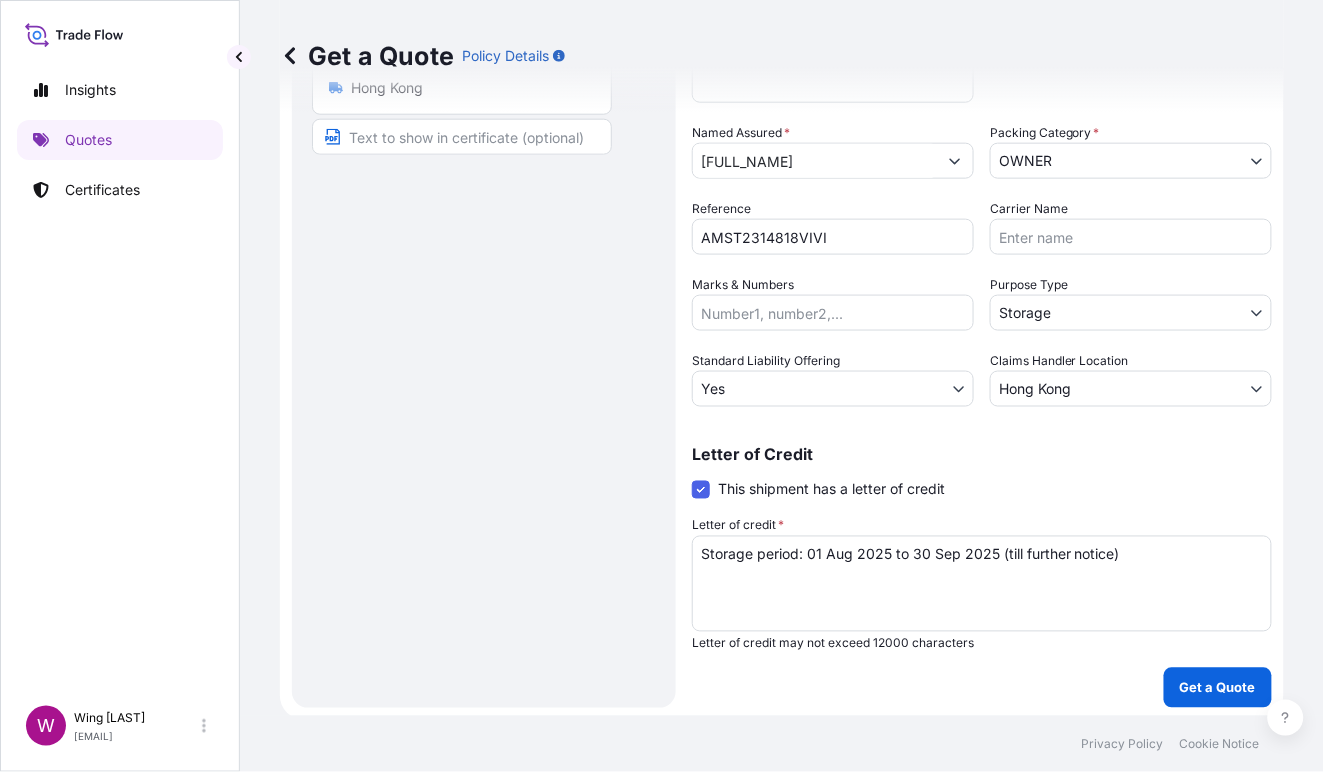 click on "AMST2314818VIVI" at bounding box center [833, 237] 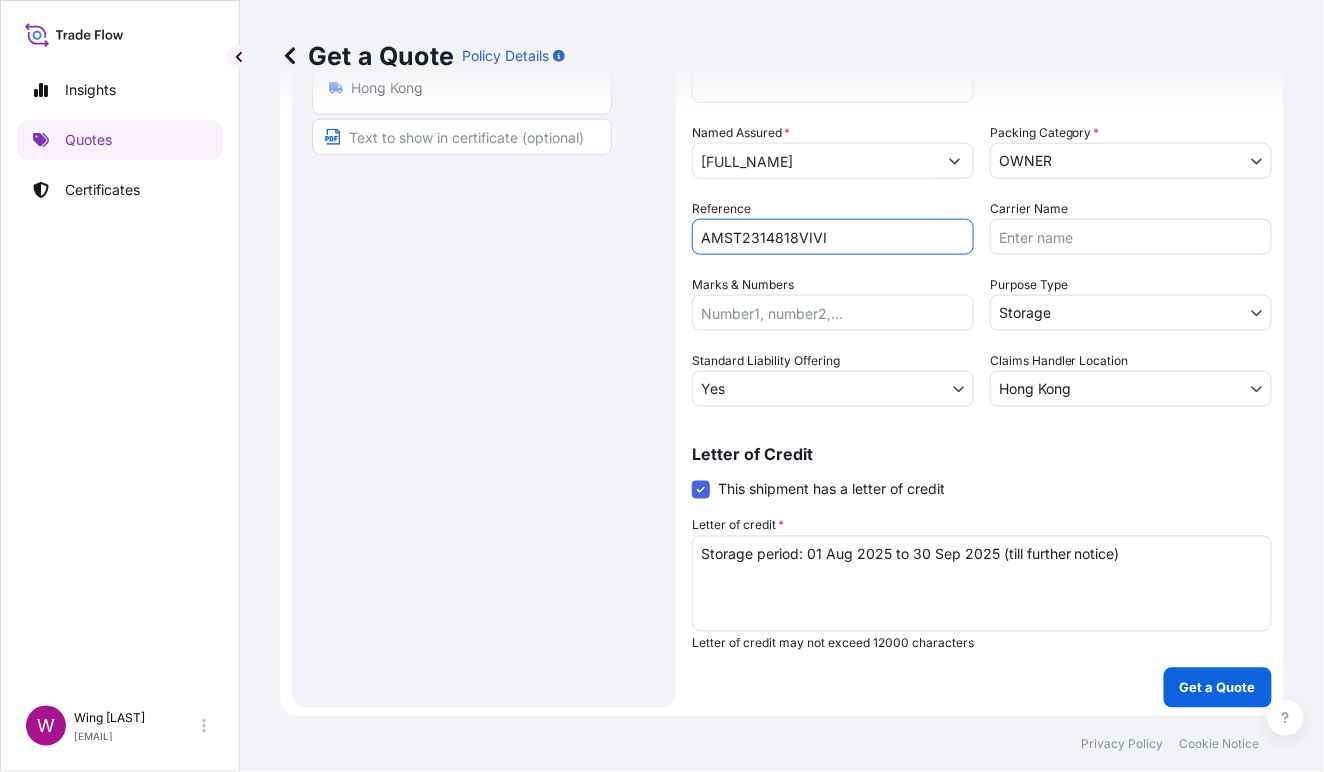 drag, startPoint x: 853, startPoint y: 231, endPoint x: 695, endPoint y: 231, distance: 158 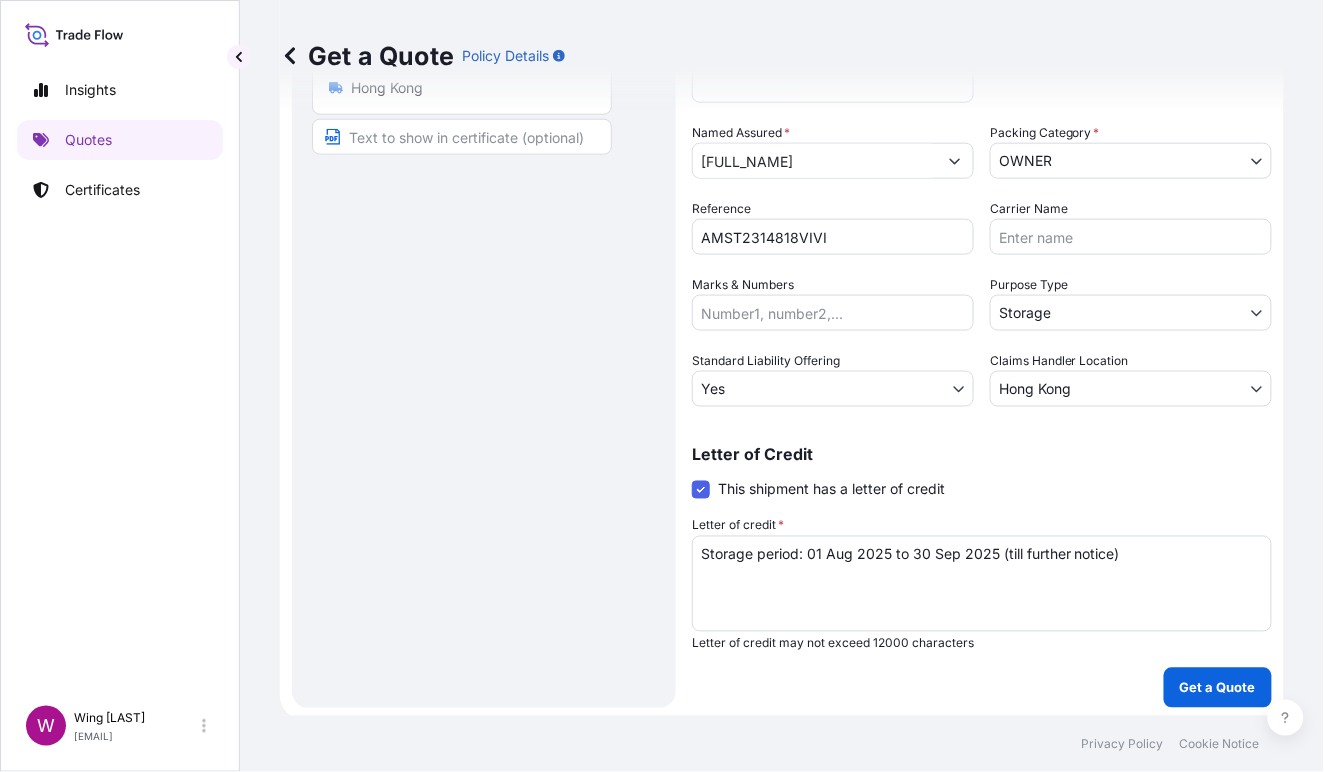 click on "Route Details Reset Route Details Place of loading Road / Inland Road / Inland Origin * Hong Kong Main transport mode STORAGE COURIER INSTALLATION LAND SEA AIR STORAGE Destination * Hong Kong Road / Inland Road / Inland Place of Discharge" at bounding box center [484, 215] 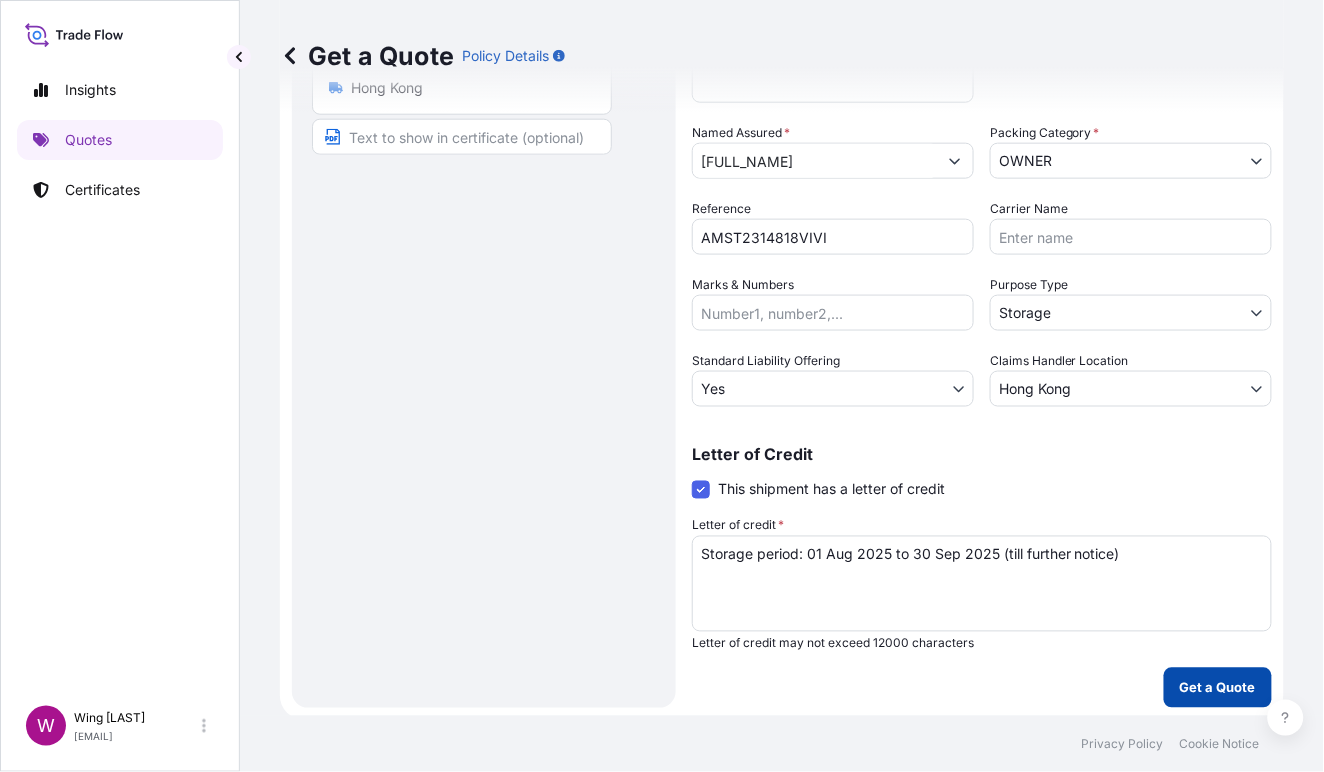click on "Get a Quote" at bounding box center (1218, 688) 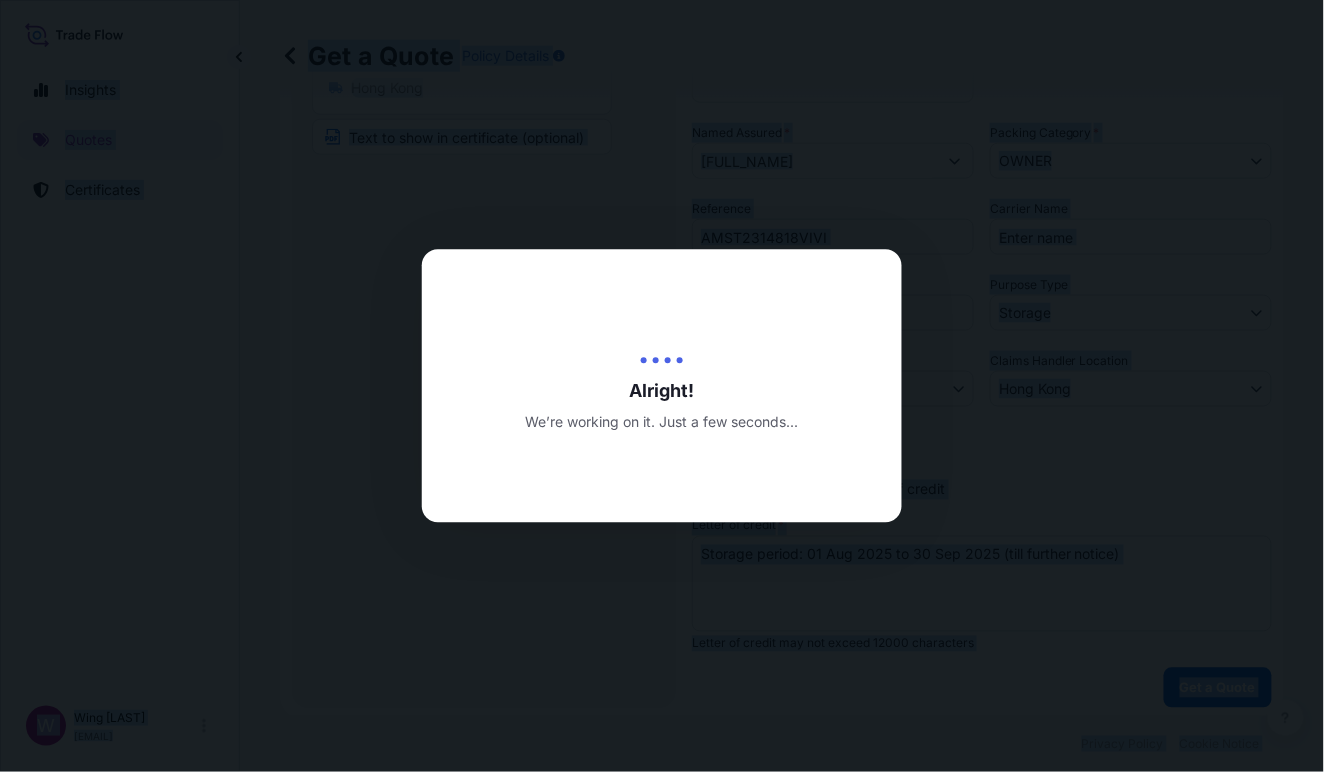 scroll, scrollTop: 0, scrollLeft: 0, axis: both 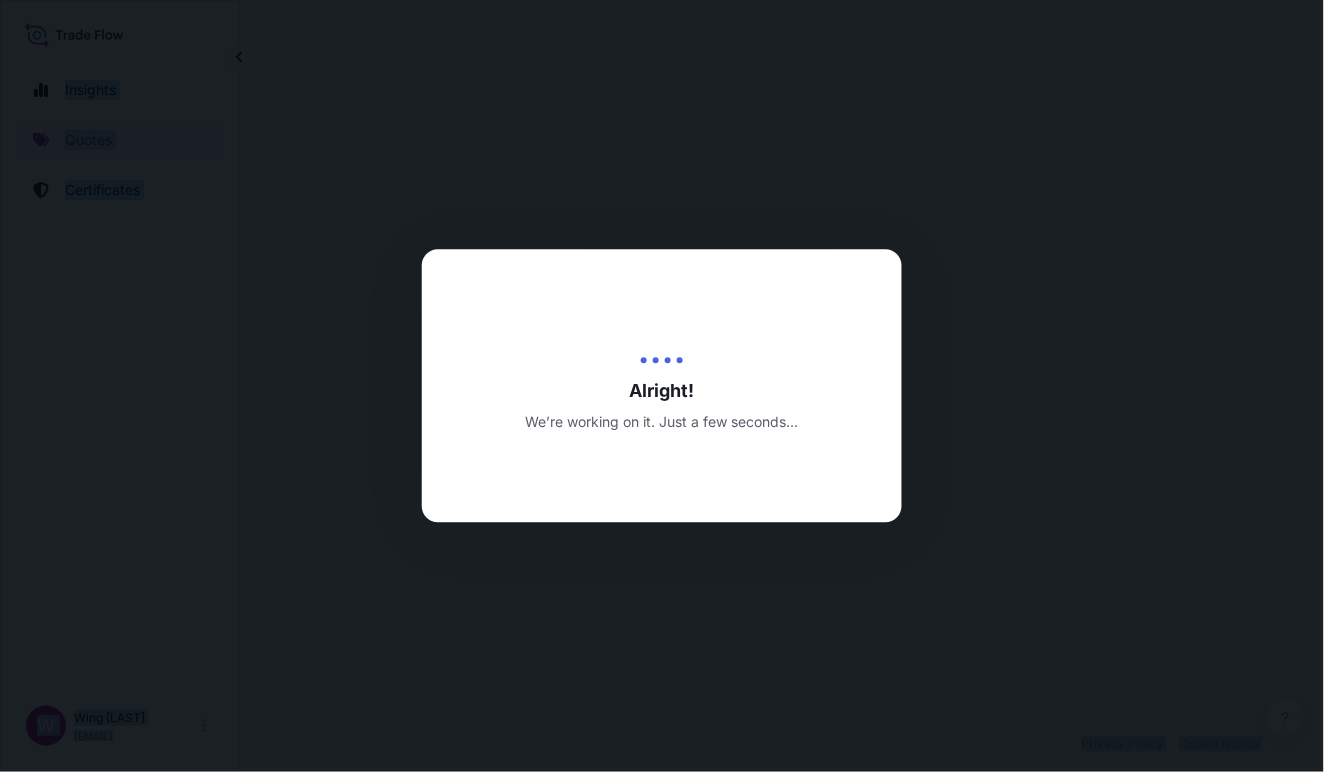 select on "STORAGE" 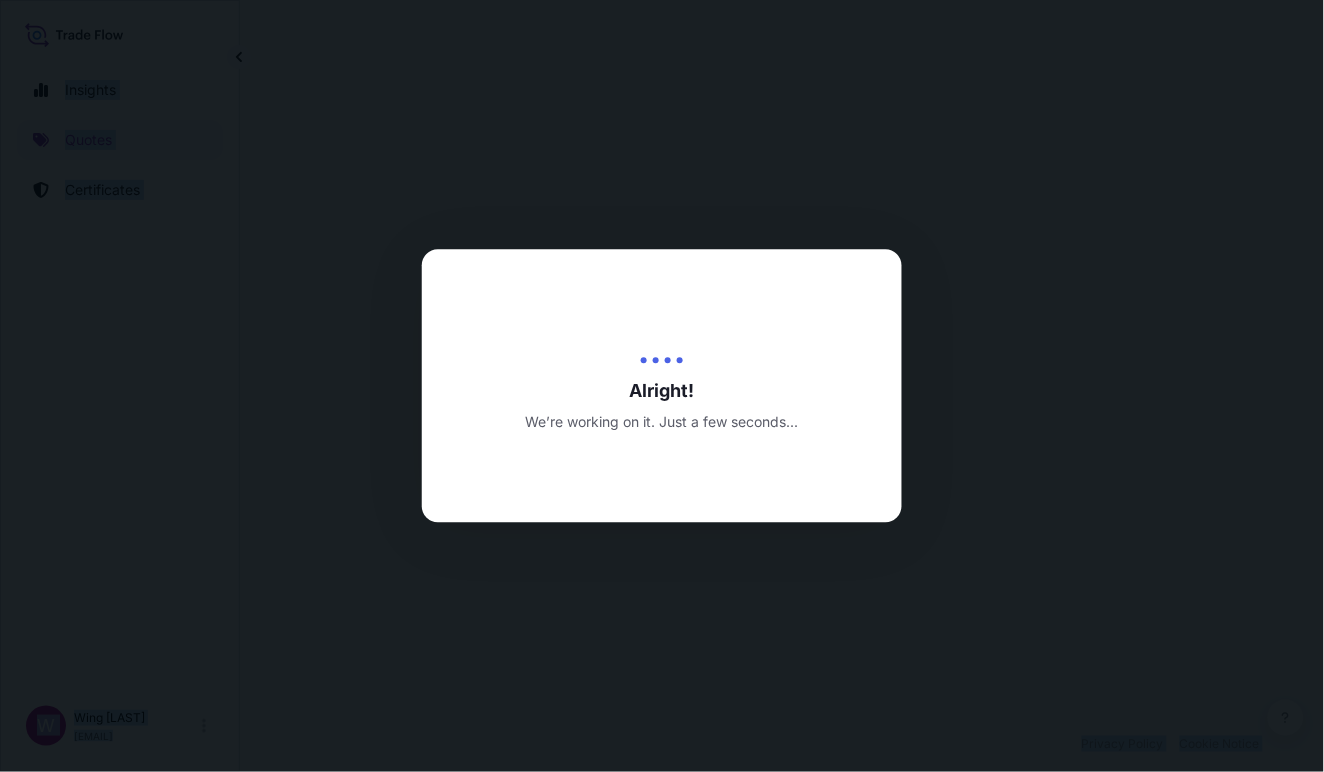 select on "27" 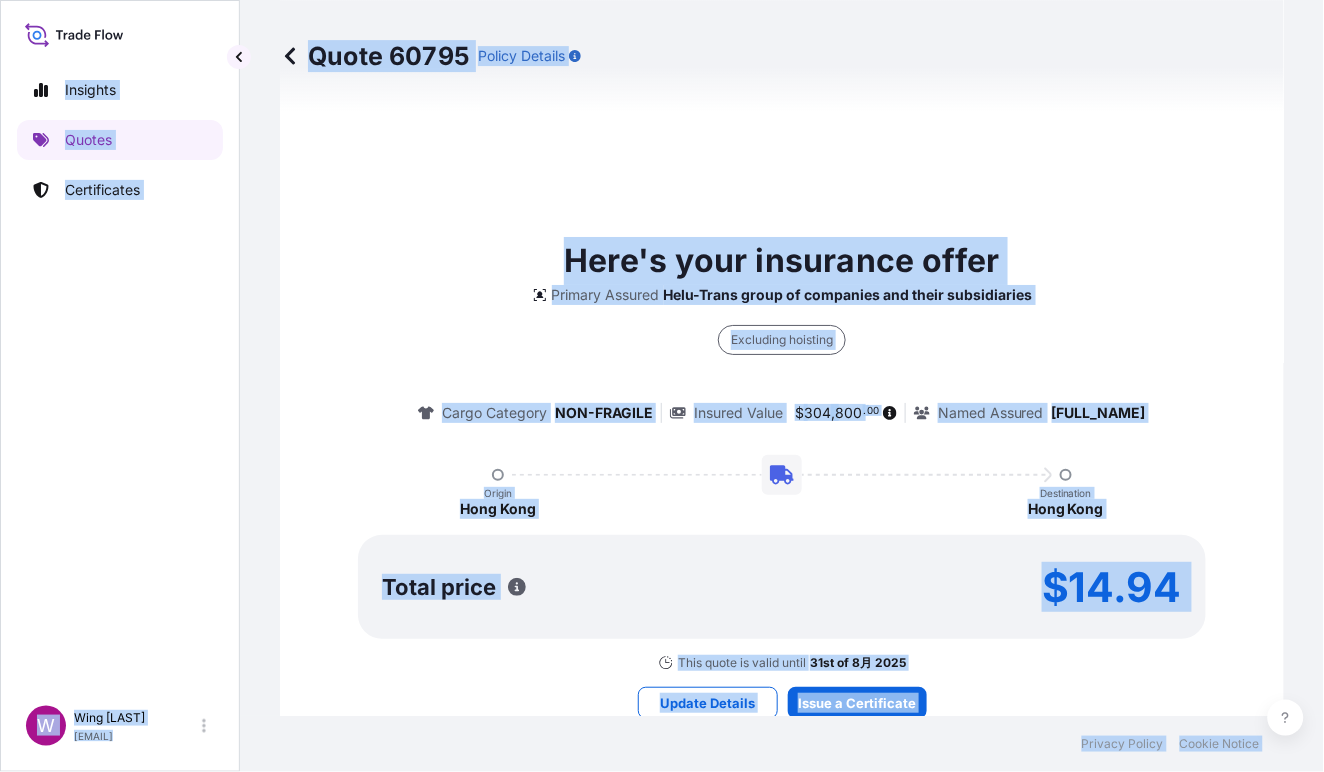 scroll, scrollTop: 1837, scrollLeft: 0, axis: vertical 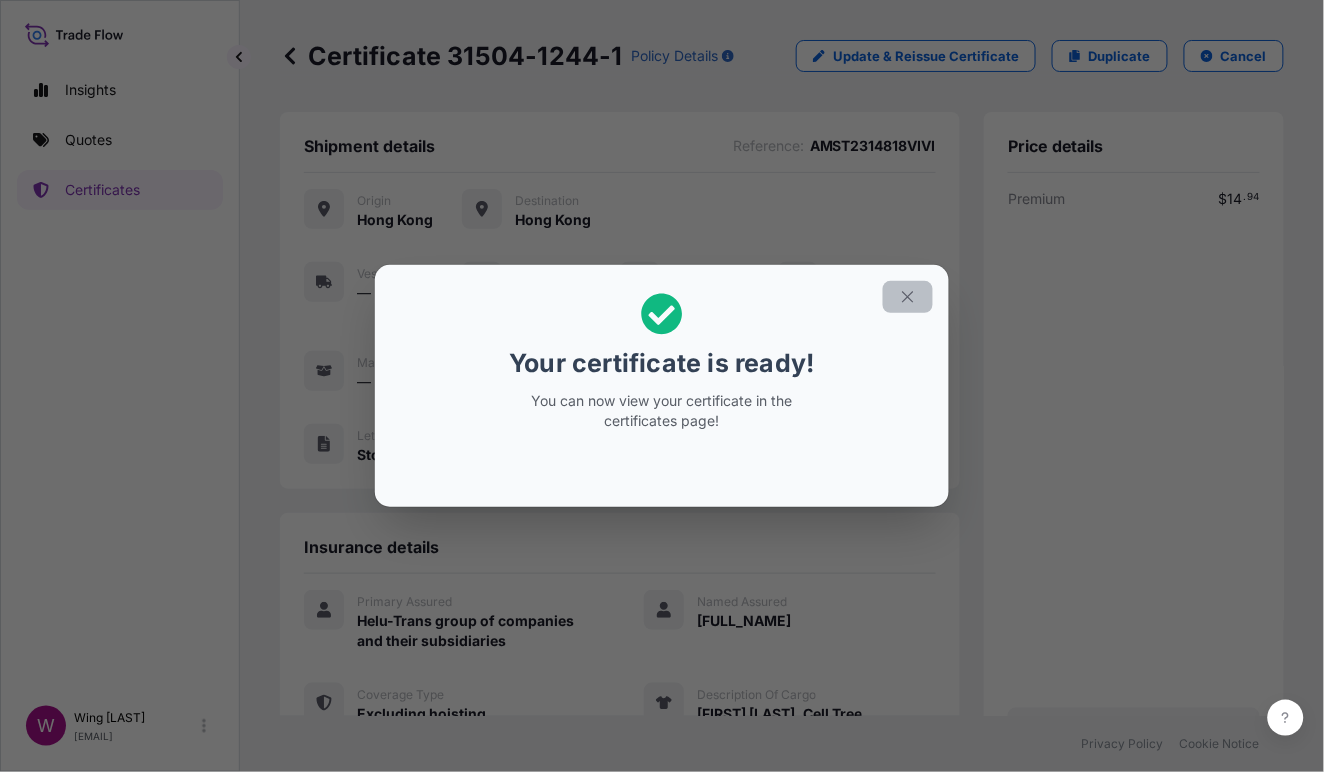 click 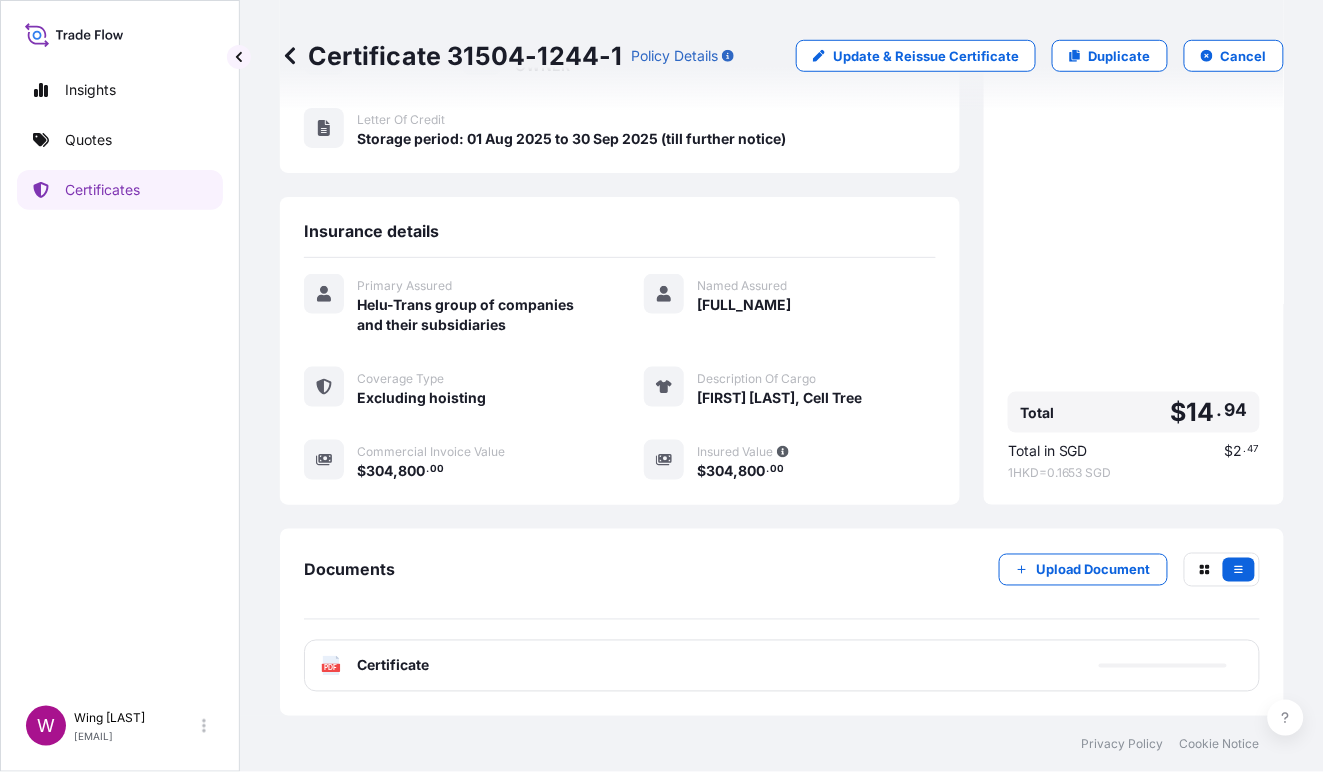 scroll, scrollTop: 323, scrollLeft: 0, axis: vertical 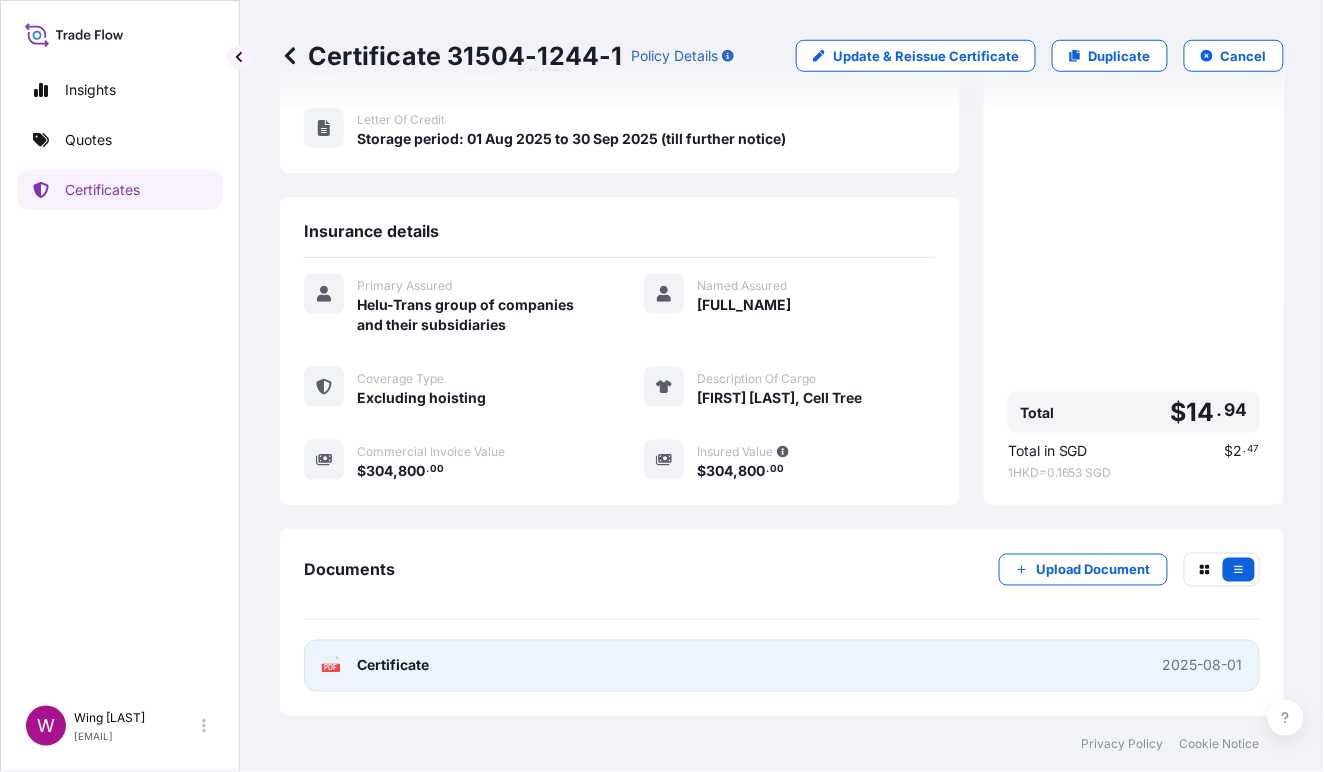 click 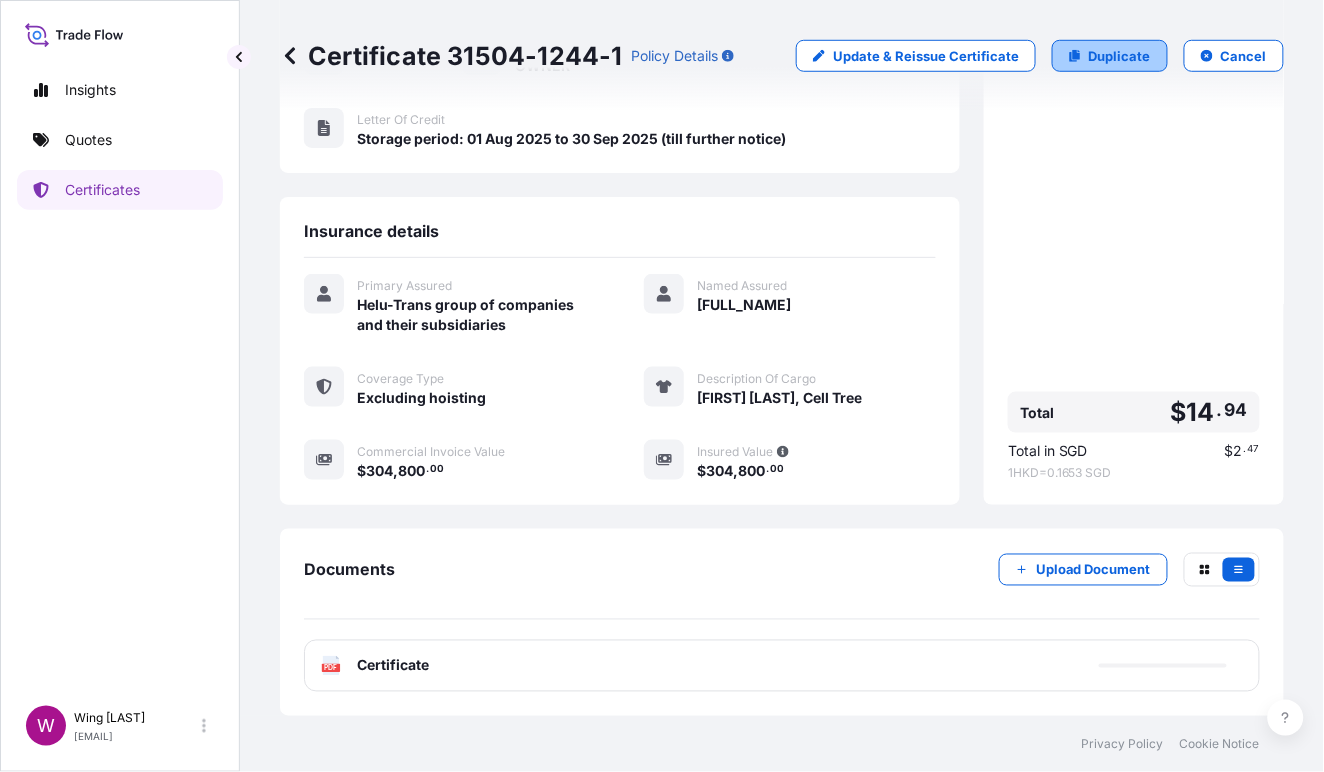 click on "Duplicate" at bounding box center [1120, 56] 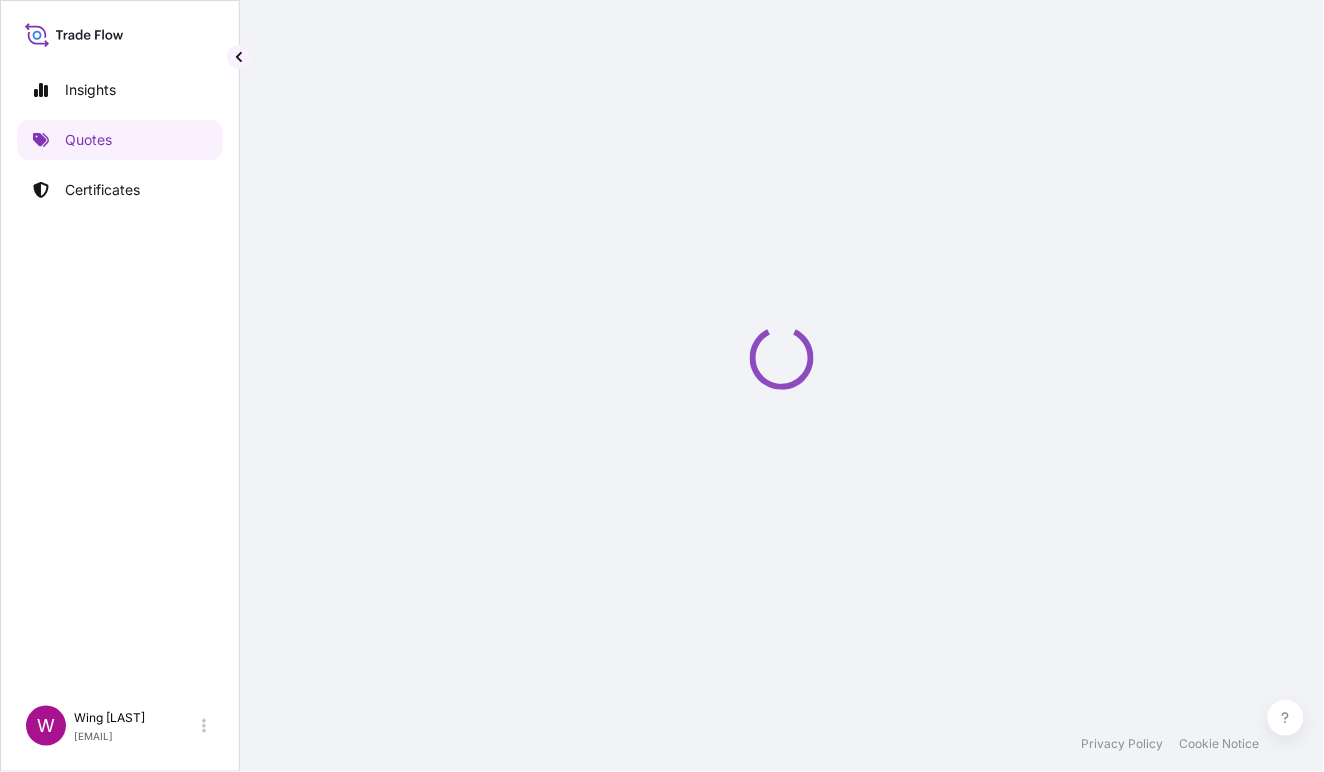 scroll, scrollTop: 0, scrollLeft: 0, axis: both 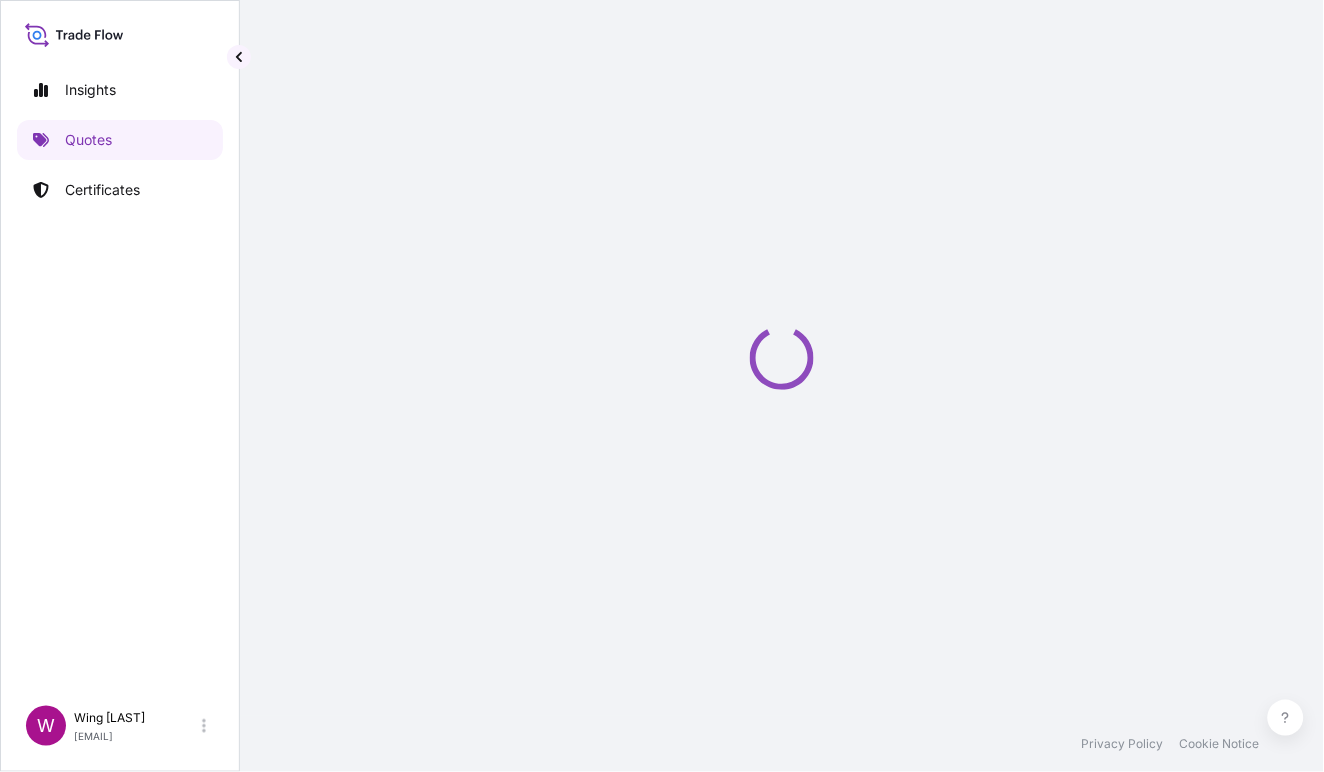 select on "STORAGE" 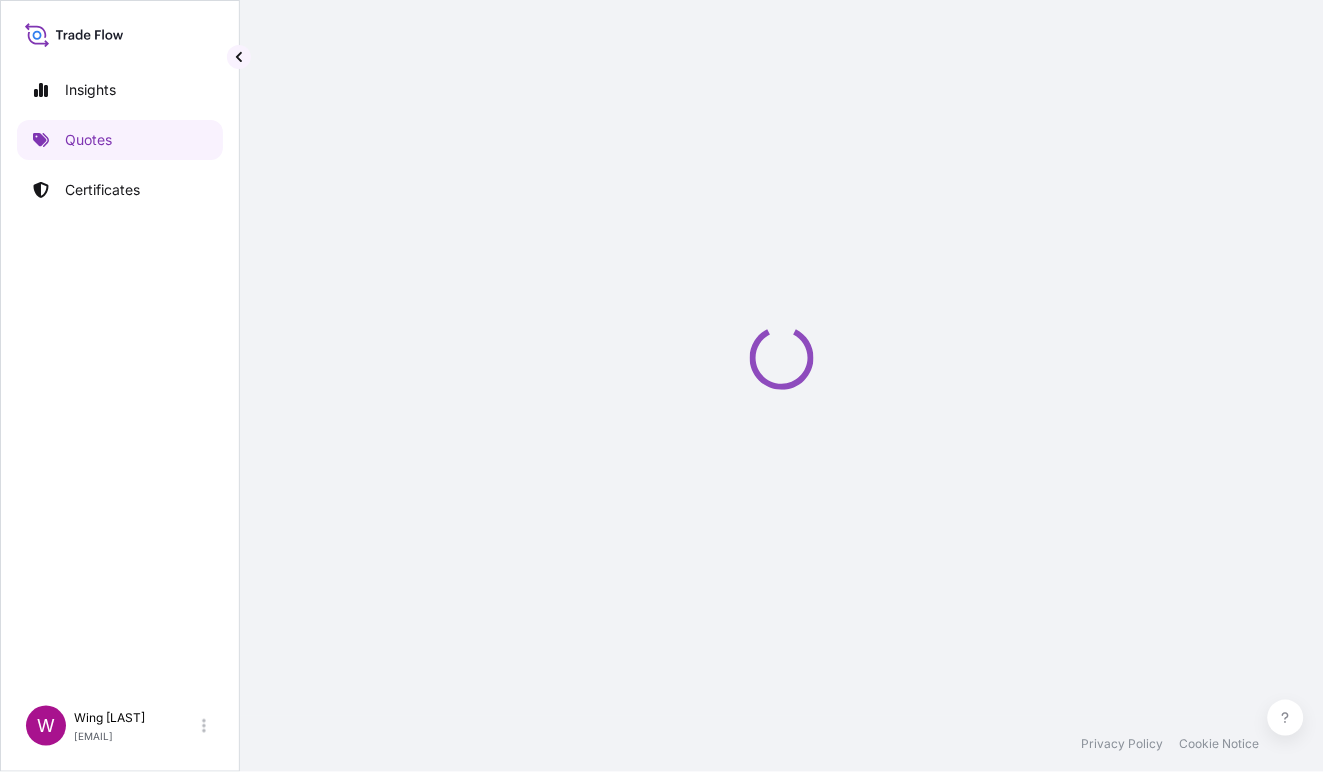 select on "27" 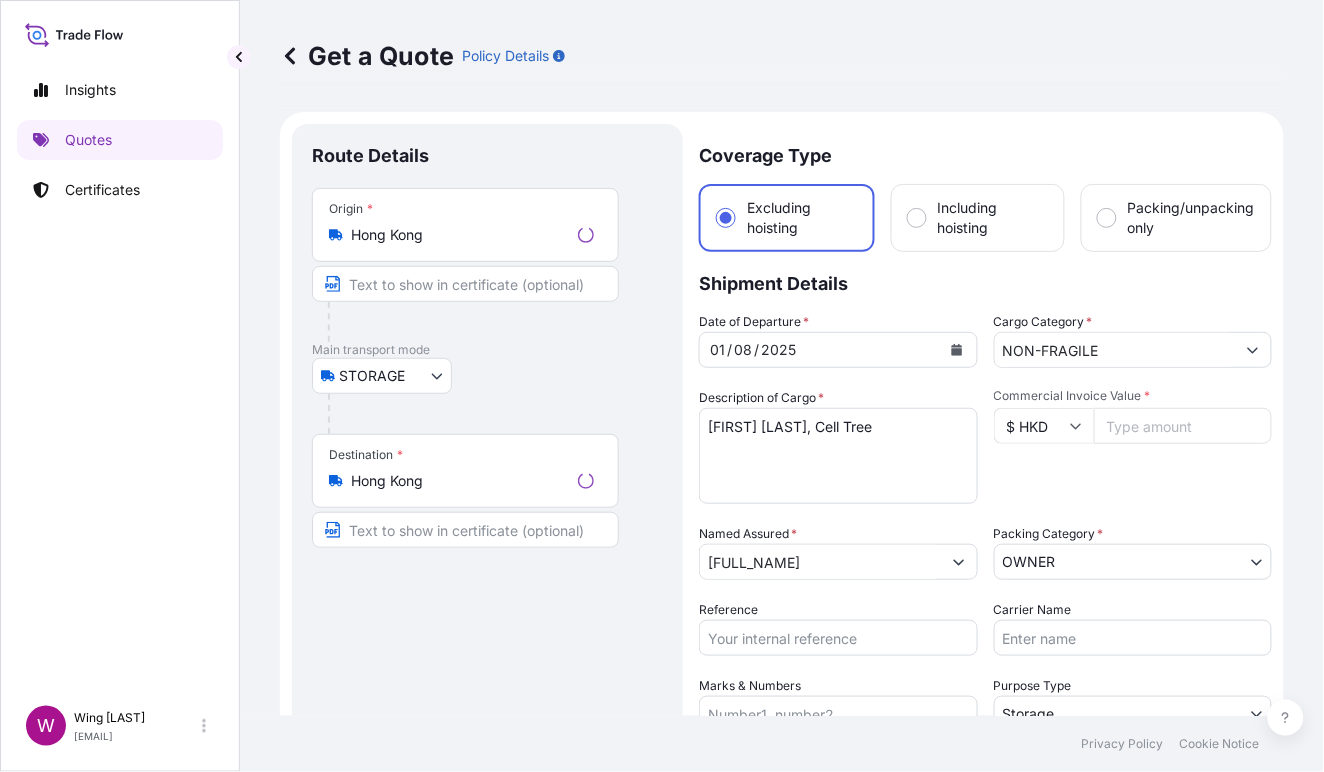 scroll, scrollTop: 32, scrollLeft: 0, axis: vertical 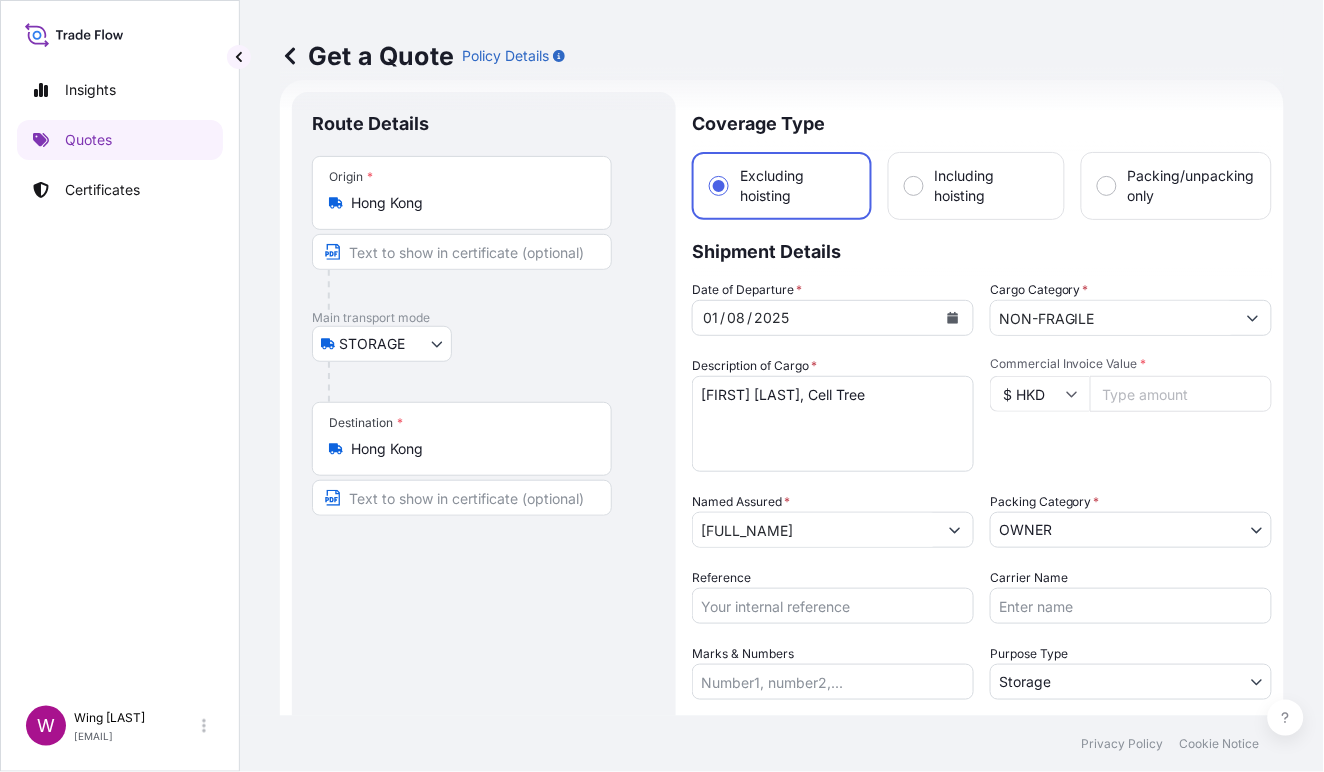 drag, startPoint x: 370, startPoint y: 594, endPoint x: 401, endPoint y: 576, distance: 35.846897 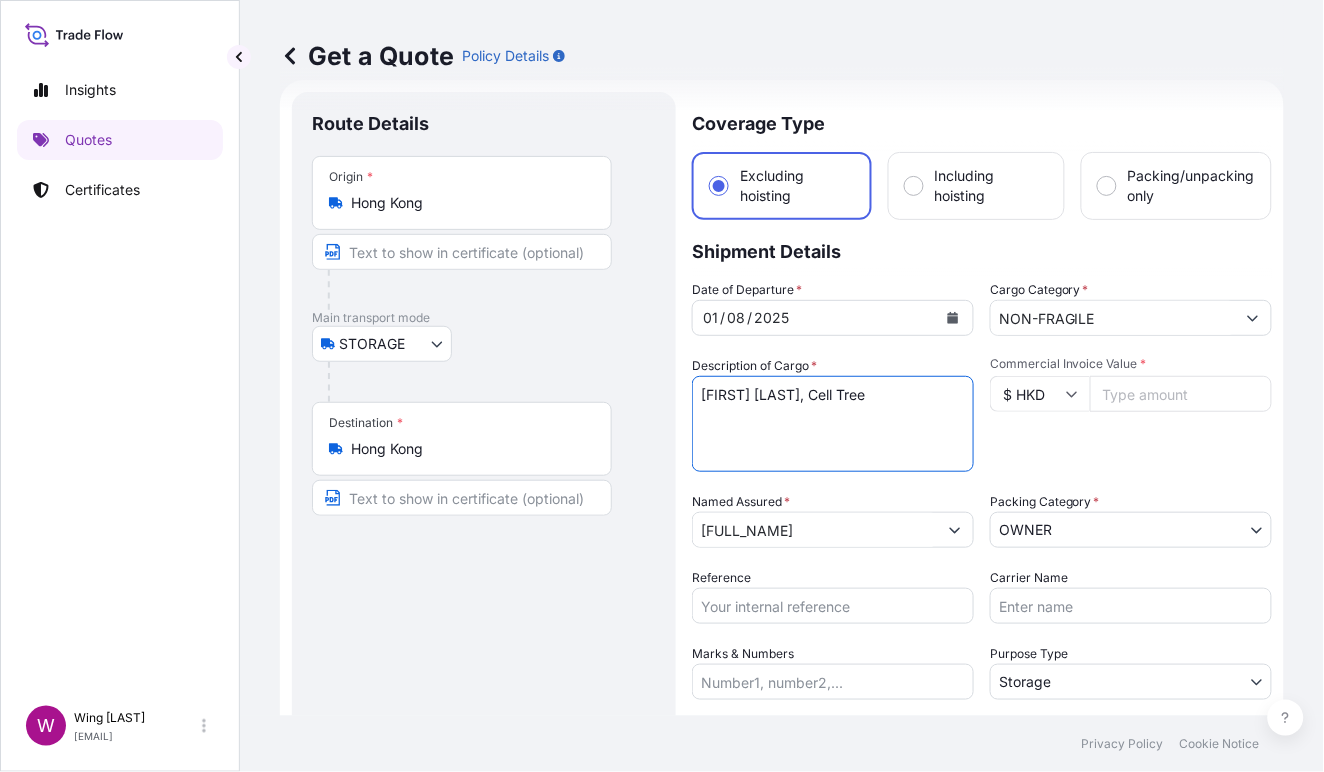 drag, startPoint x: 839, startPoint y: 397, endPoint x: 614, endPoint y: 390, distance: 225.10886 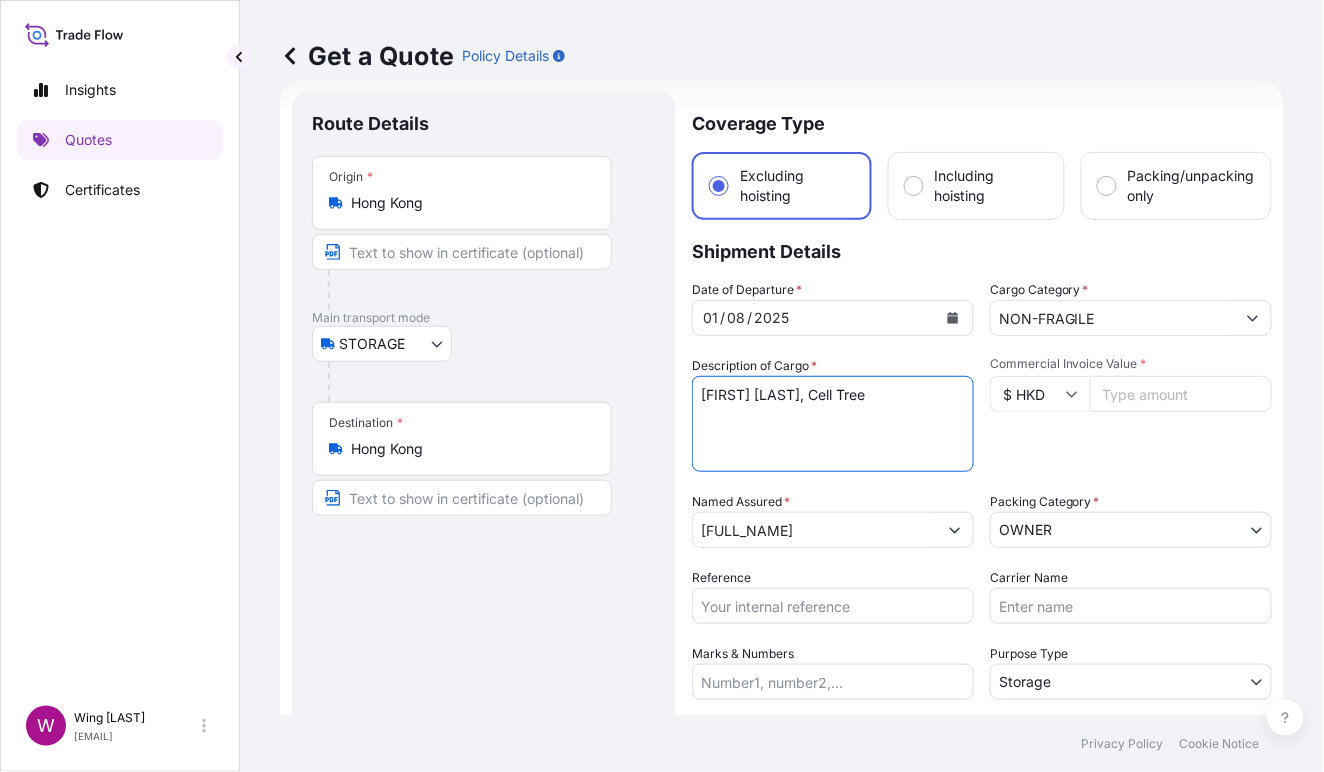 click on "Route Details Place of loading Road / Inland Road / Inland Origin * [CITY] Main transport mode STORAGE COURIER INSTALLATION LAND SEA AIR STORAGE Destination * [CITY] Road / Inland Road / Inland Place of Discharge Coverage Type Excluding hoisting Including hoisting Packing/unpacking only Shipment Details Date of Departure * 01 / 08 / 2025 Cargo Category * NON-FRAGILE Description of Cargo * [FIRST] [LAST], Cell Tree Commercial Invoice Value   * $ HKD Named Assured * [FULL_NAME] Packing Category * OWNER AGENT CO-OWNER OWNER Various Reference Carrier Name Marks & Numbers Purpose Type Storage Transit Storage Installation Conservation Standard Liability Offering Yes Yes No Claims Handler Location [CITY] [CITY] Singapore Letter of Credit This shipment has a letter of credit Letter of credit * Storage period: 01 Aug 2025 to 30 Sep 2025 (till further notice) Letter of credit may not exceed 12000 characters Get a Quote" at bounding box center (782, 584) 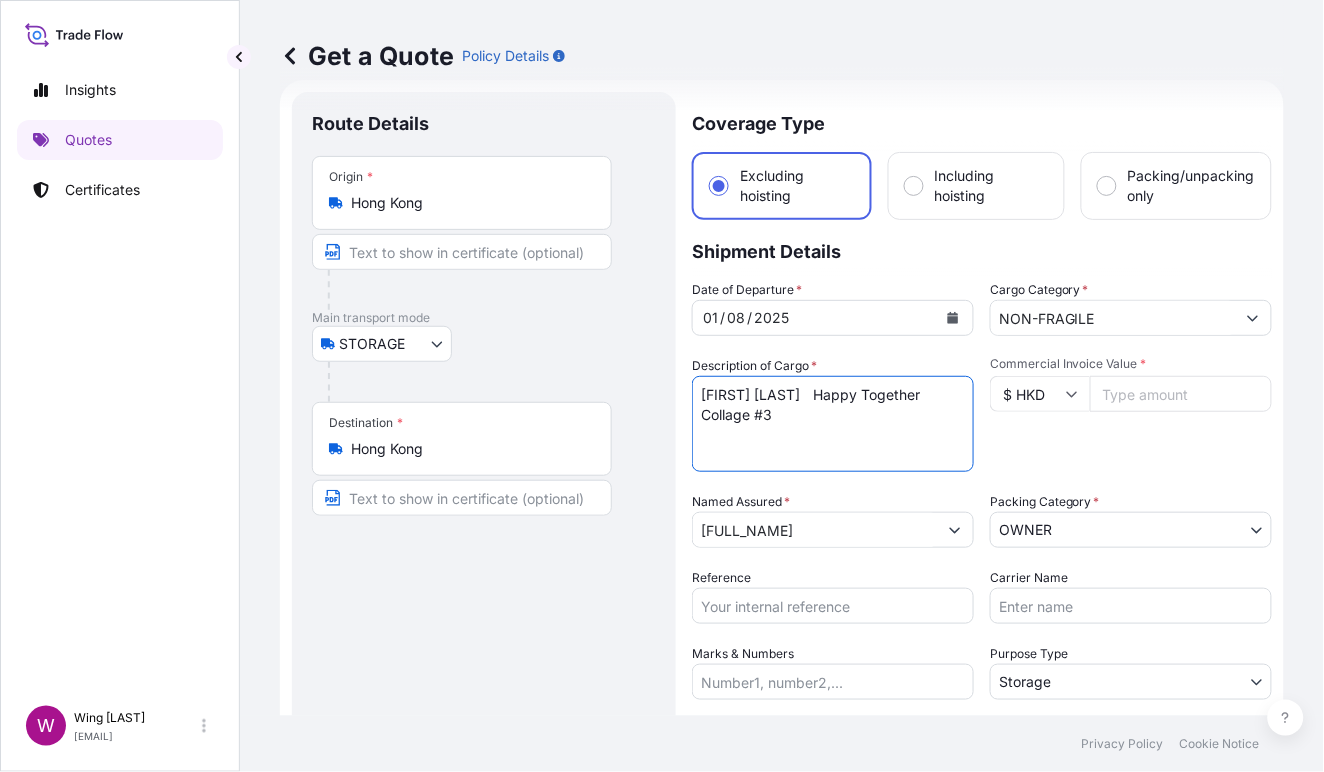 click on "[FIRST] [LAST], Cell Tree" at bounding box center (833, 424) 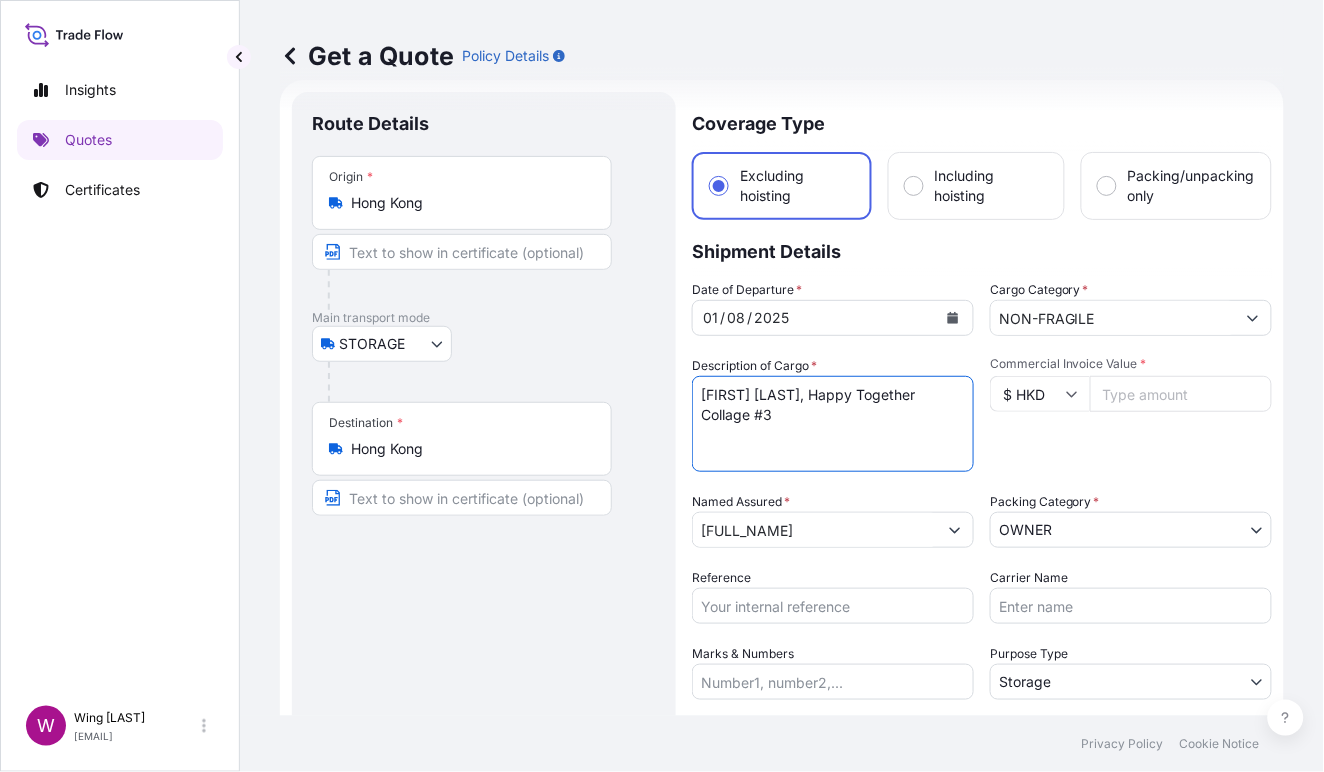 type on "[FIRST] [LAST], Happy Together Collage #3" 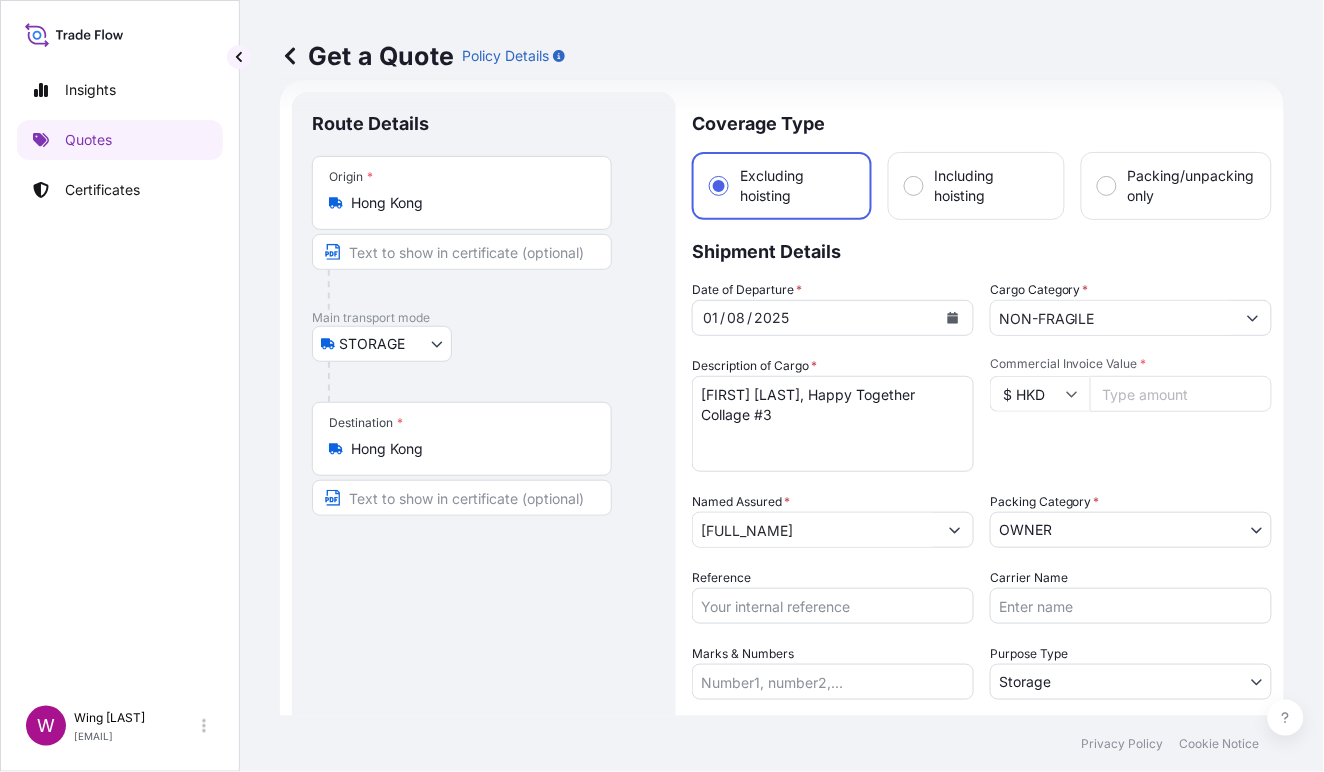 click on "Route Details Place of loading Road / Inland Road / Inland Origin * Hong Kong Main transport mode STORAGE COURIER INSTALLATION LAND SEA AIR STORAGE Destination * Hong Kong Road / Inland Road / Inland Place of Discharge" at bounding box center [484, 584] 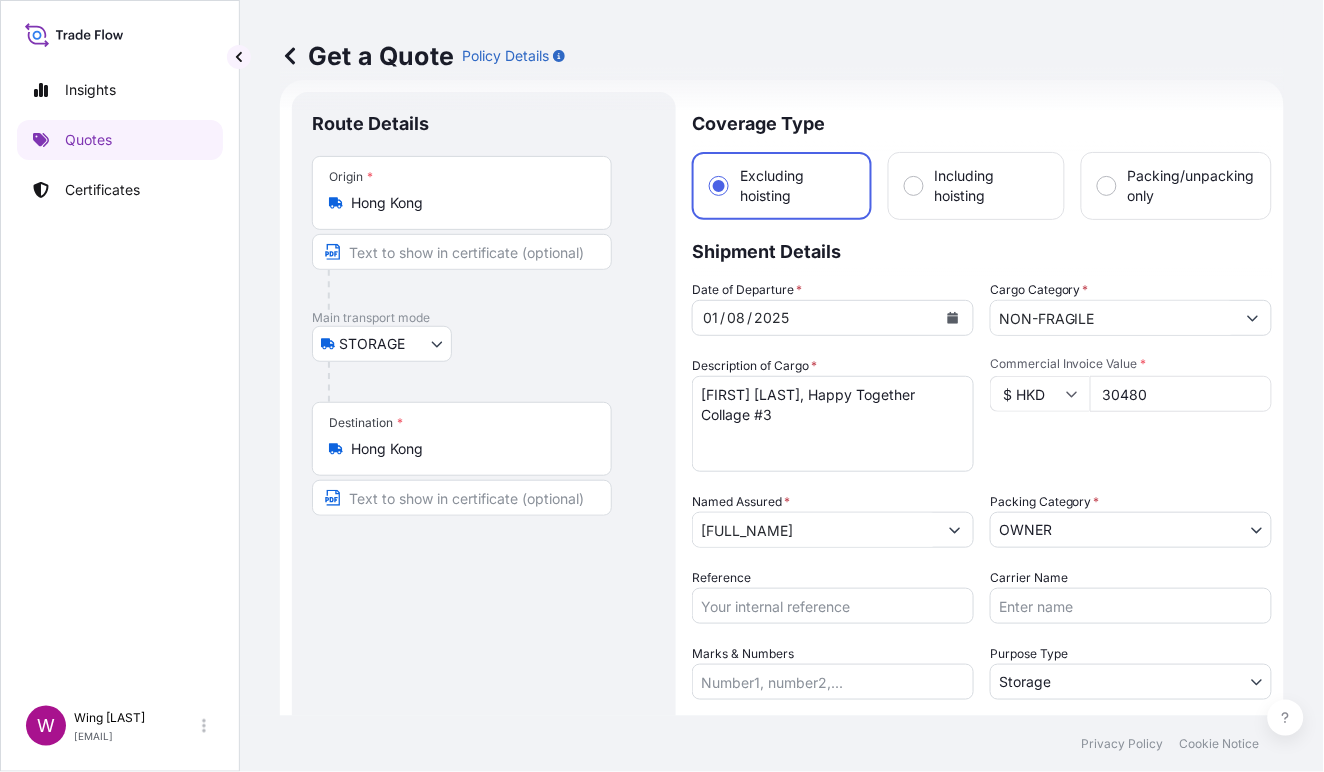 type on "30480" 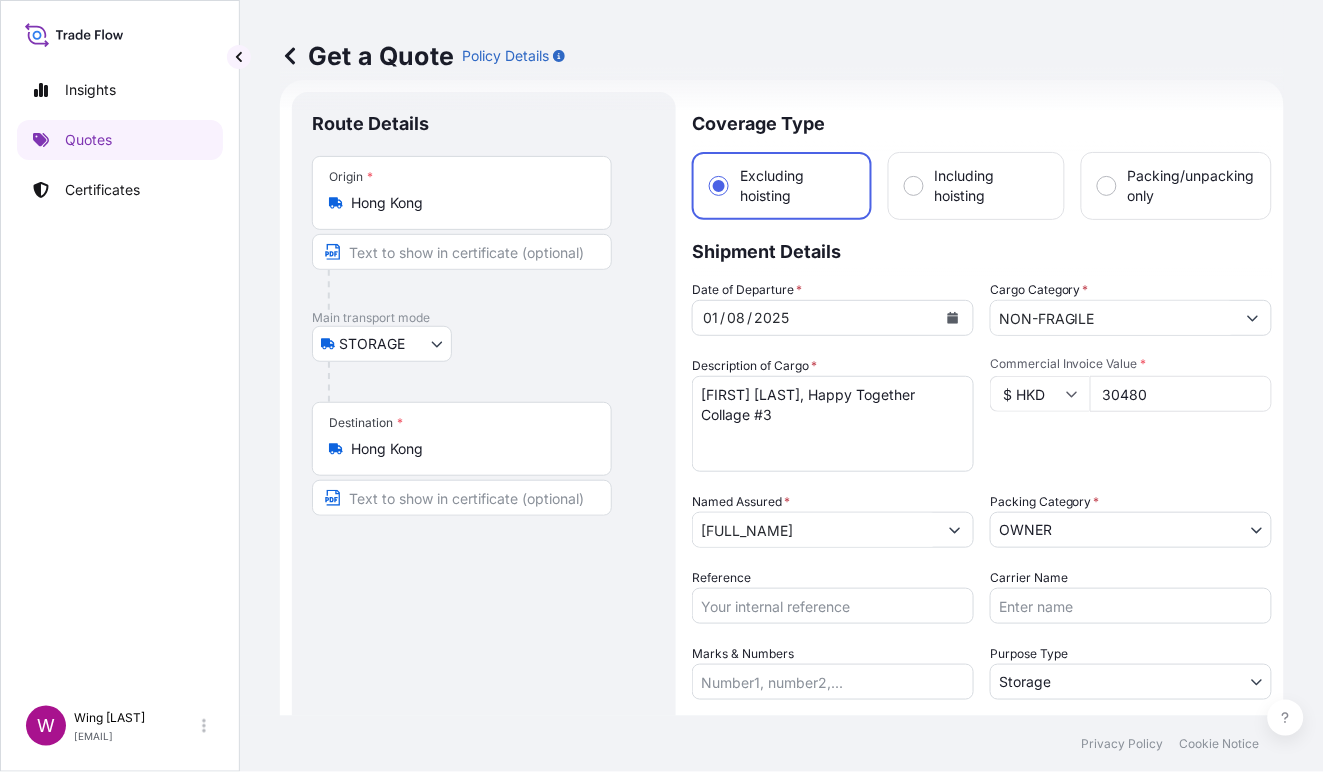 click on "Route Details Place of loading Road / Inland Road / Inland Origin * Hong Kong Main transport mode STORAGE COURIER INSTALLATION LAND SEA AIR STORAGE Destination * Hong Kong Road / Inland Road / Inland Place of Discharge" at bounding box center (484, 584) 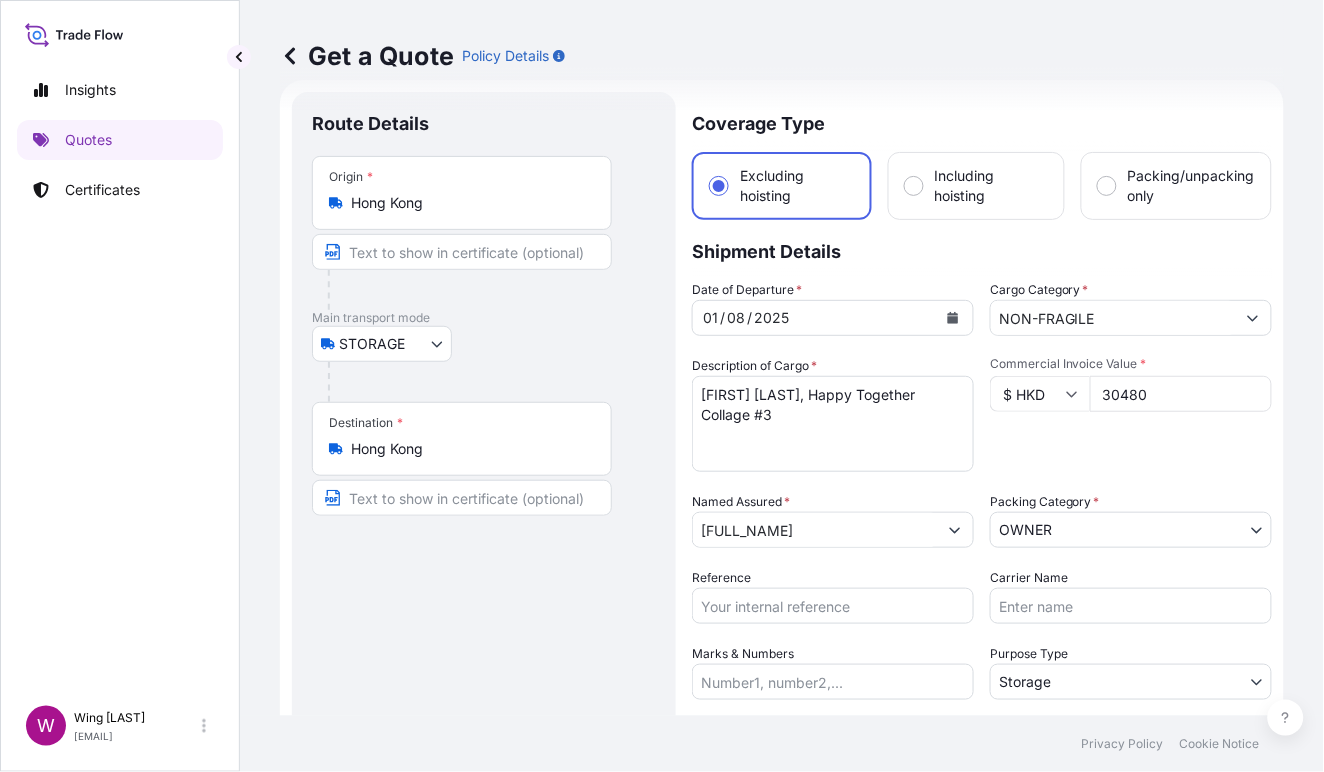 click on "Route Details Place of loading Road / Inland Road / Inland Origin * Hong Kong Main transport mode STORAGE COURIER INSTALLATION LAND SEA AIR STORAGE Destination * Hong Kong Road / Inland Road / Inland Place of Discharge" at bounding box center (484, 584) 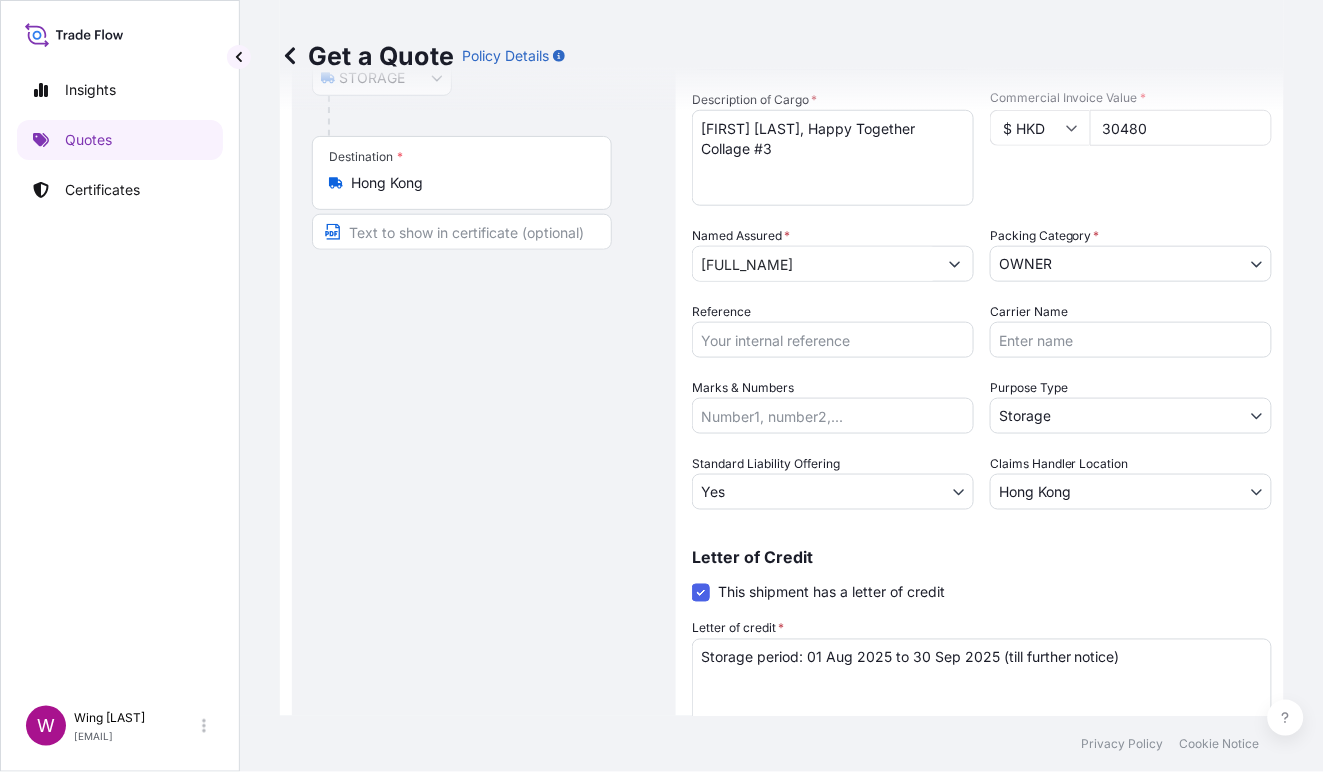 scroll, scrollTop: 401, scrollLeft: 0, axis: vertical 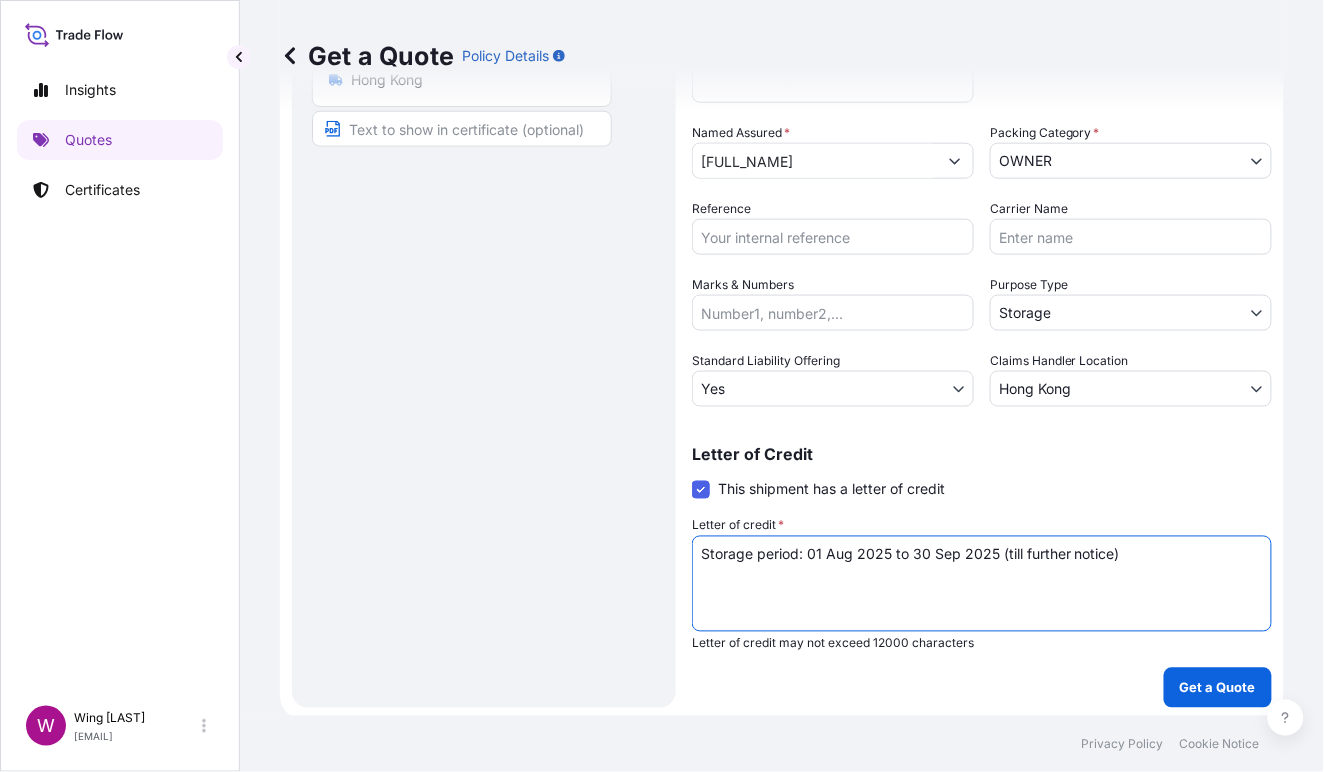 drag, startPoint x: 1136, startPoint y: 557, endPoint x: 549, endPoint y: 532, distance: 587.5321 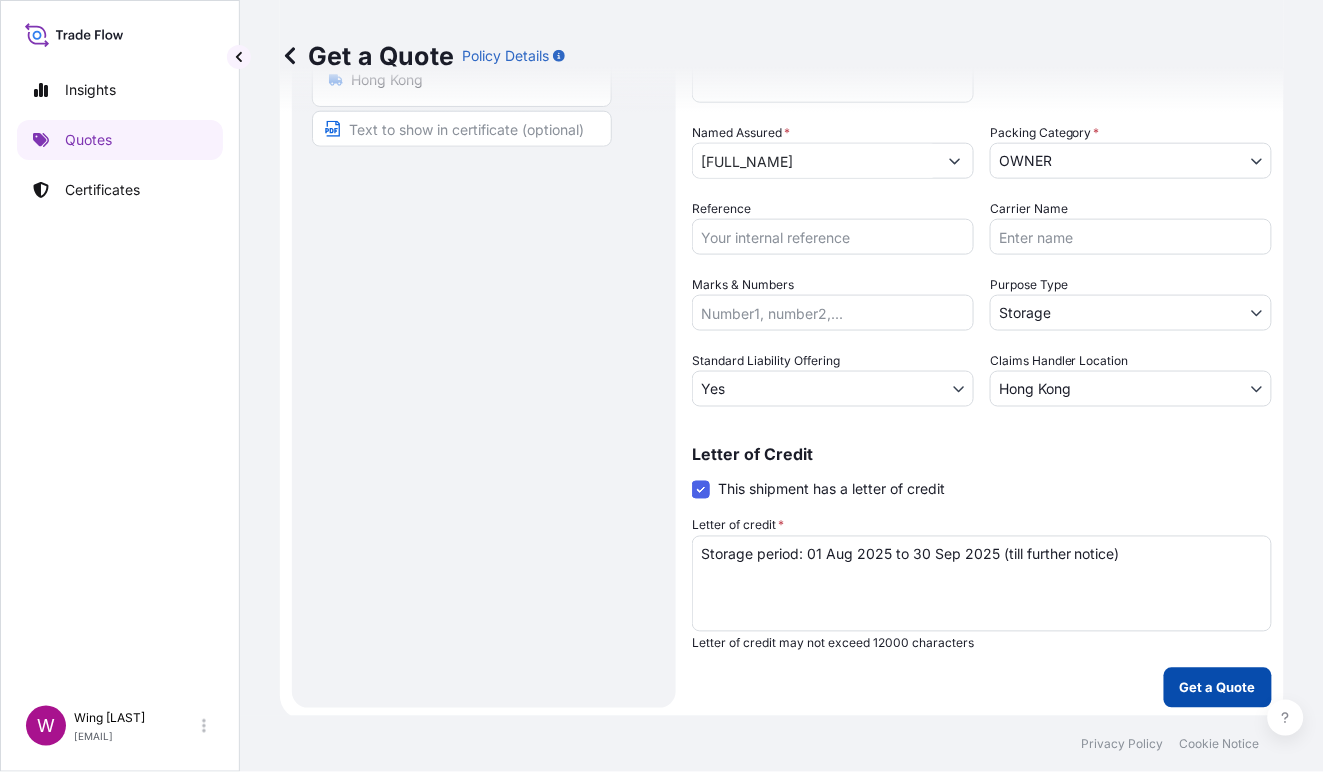 click on "Get a Quote" at bounding box center (1218, 688) 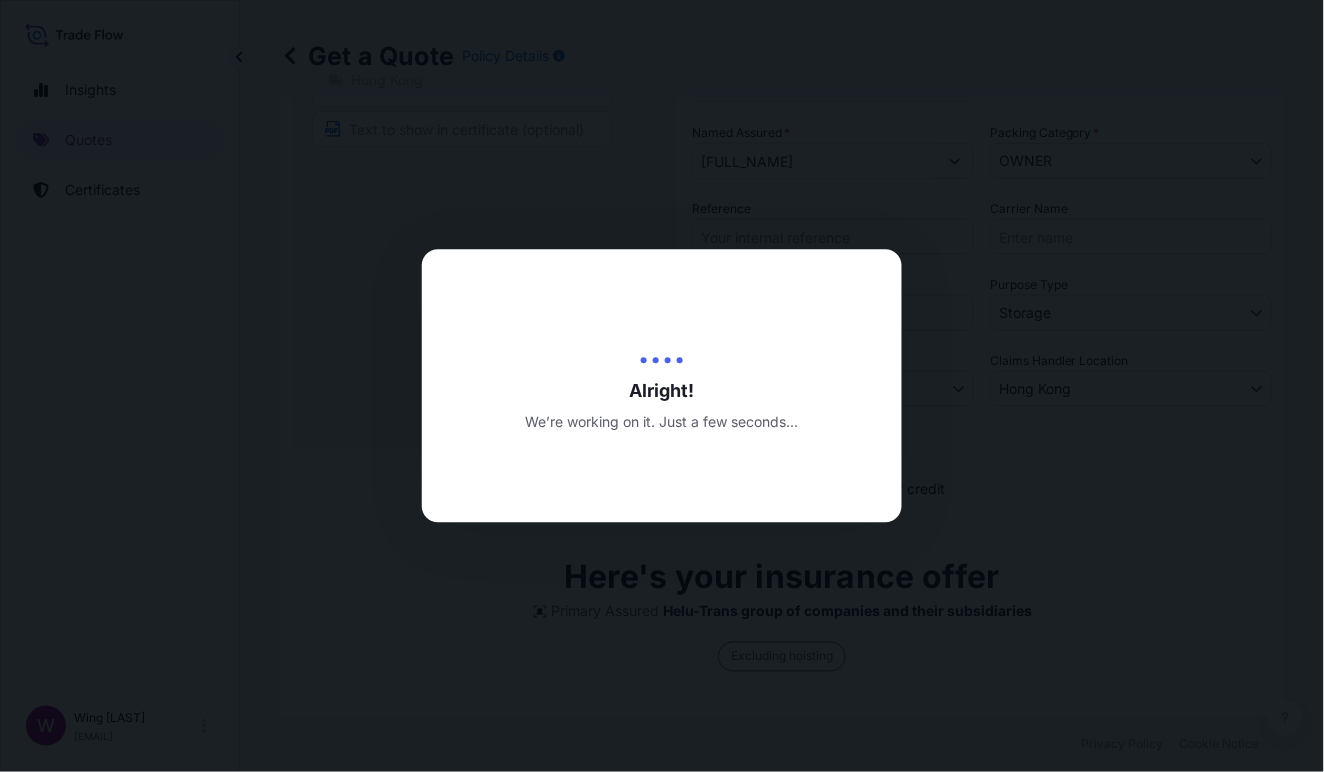 type on "01/08/2025" 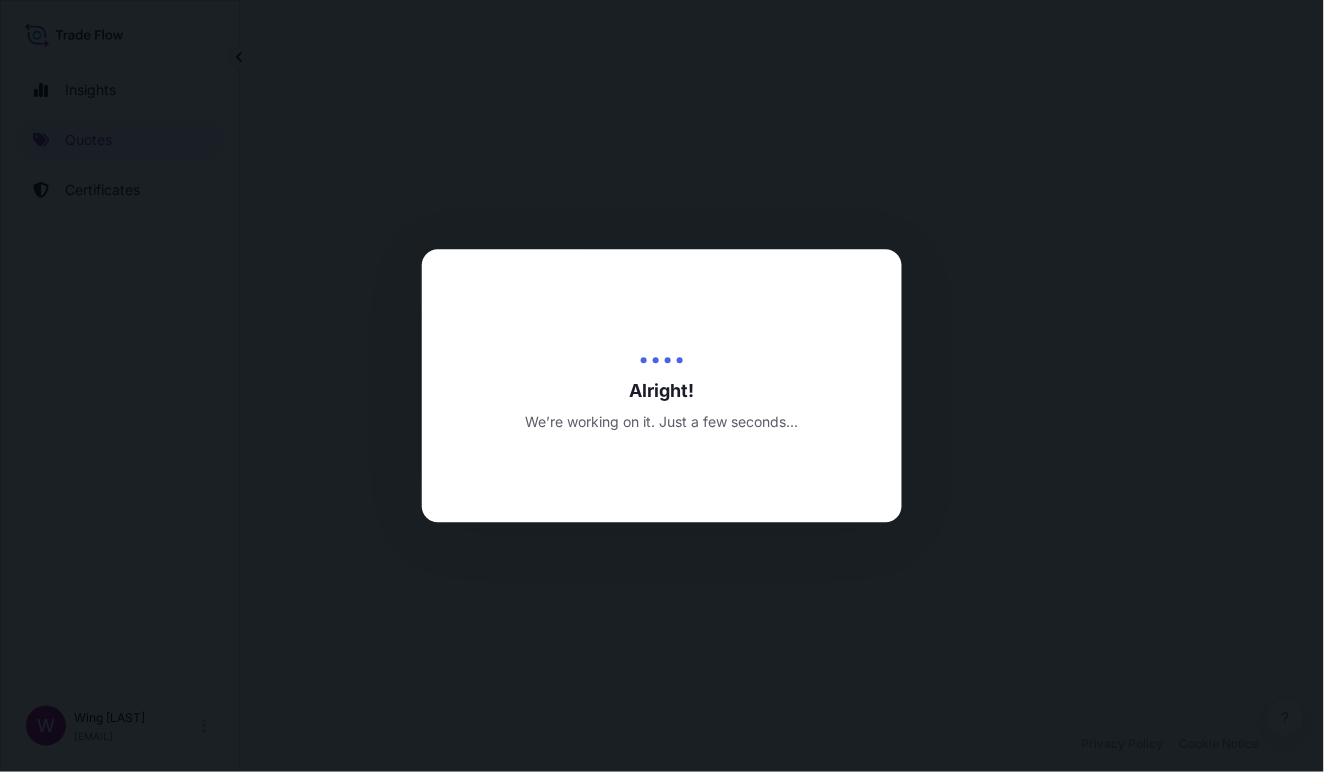 scroll, scrollTop: 0, scrollLeft: 0, axis: both 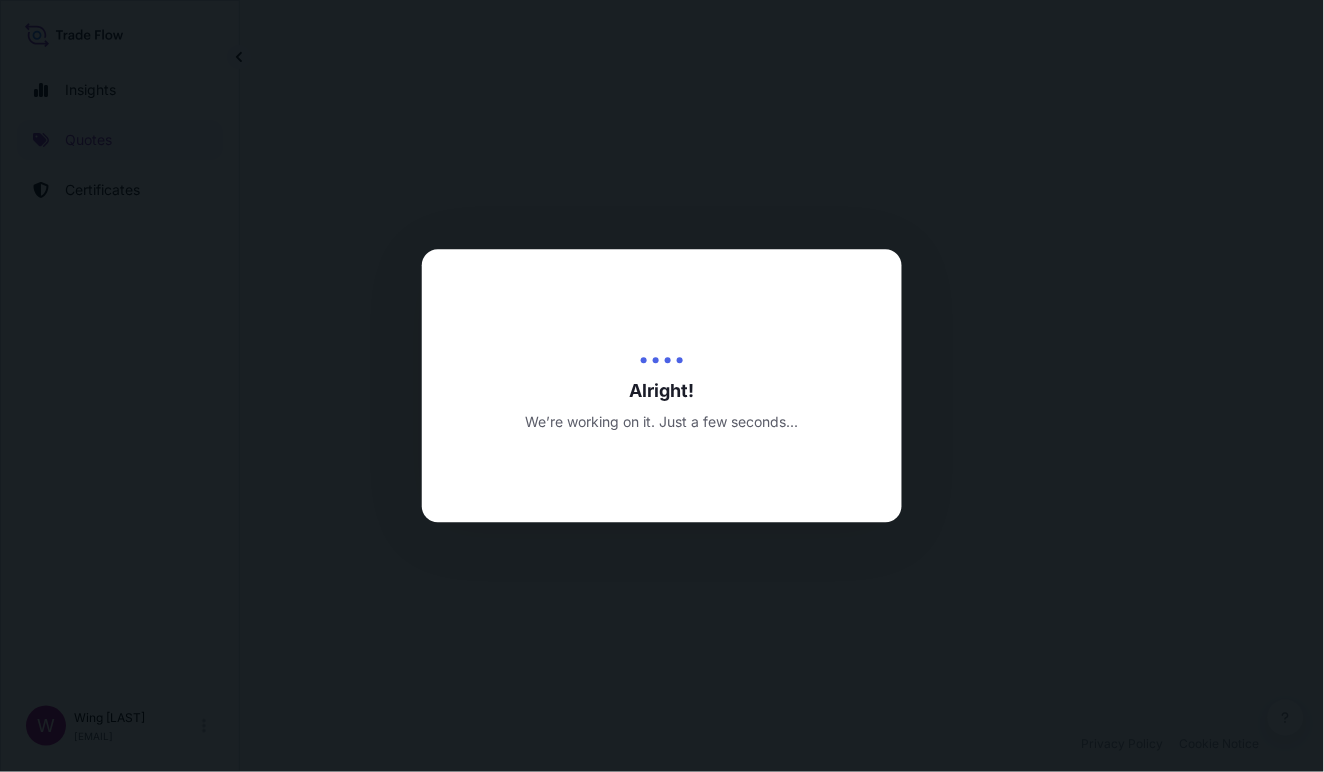 select on "STORAGE" 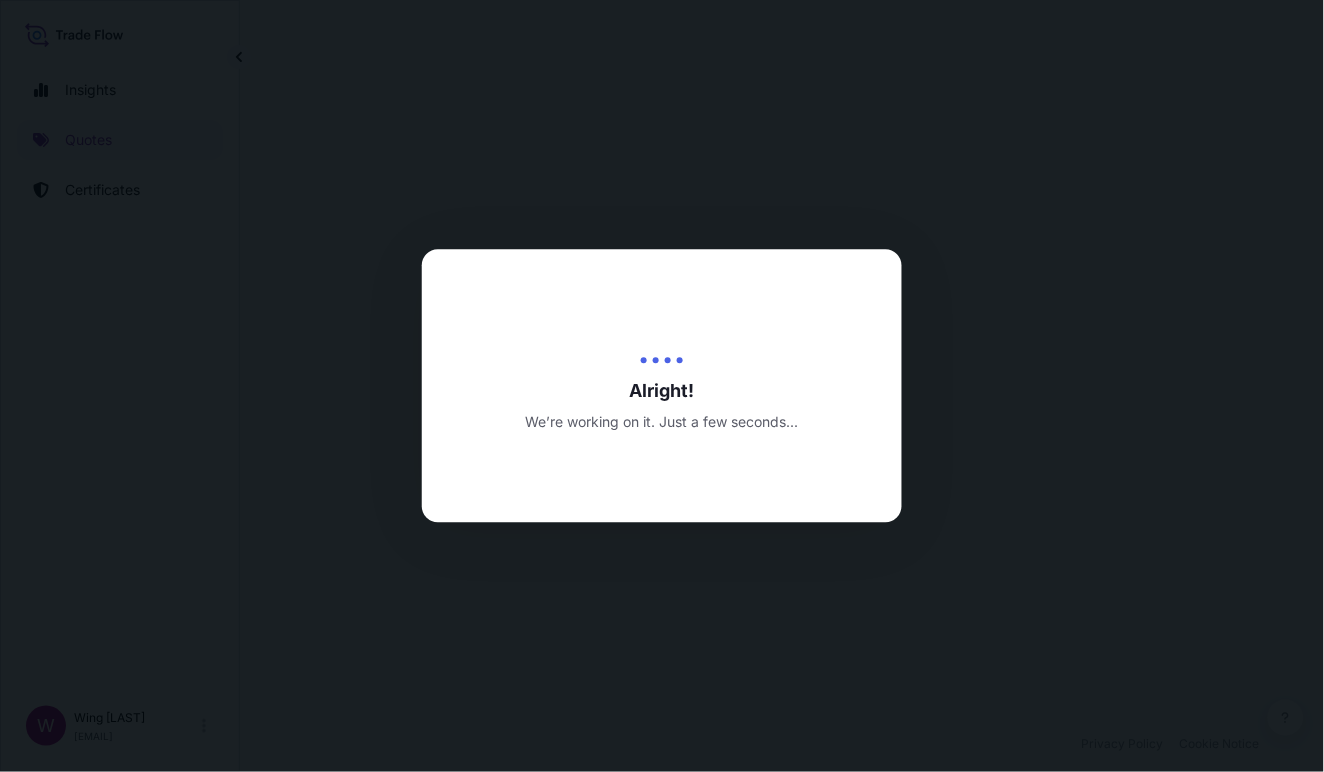 select on "27" 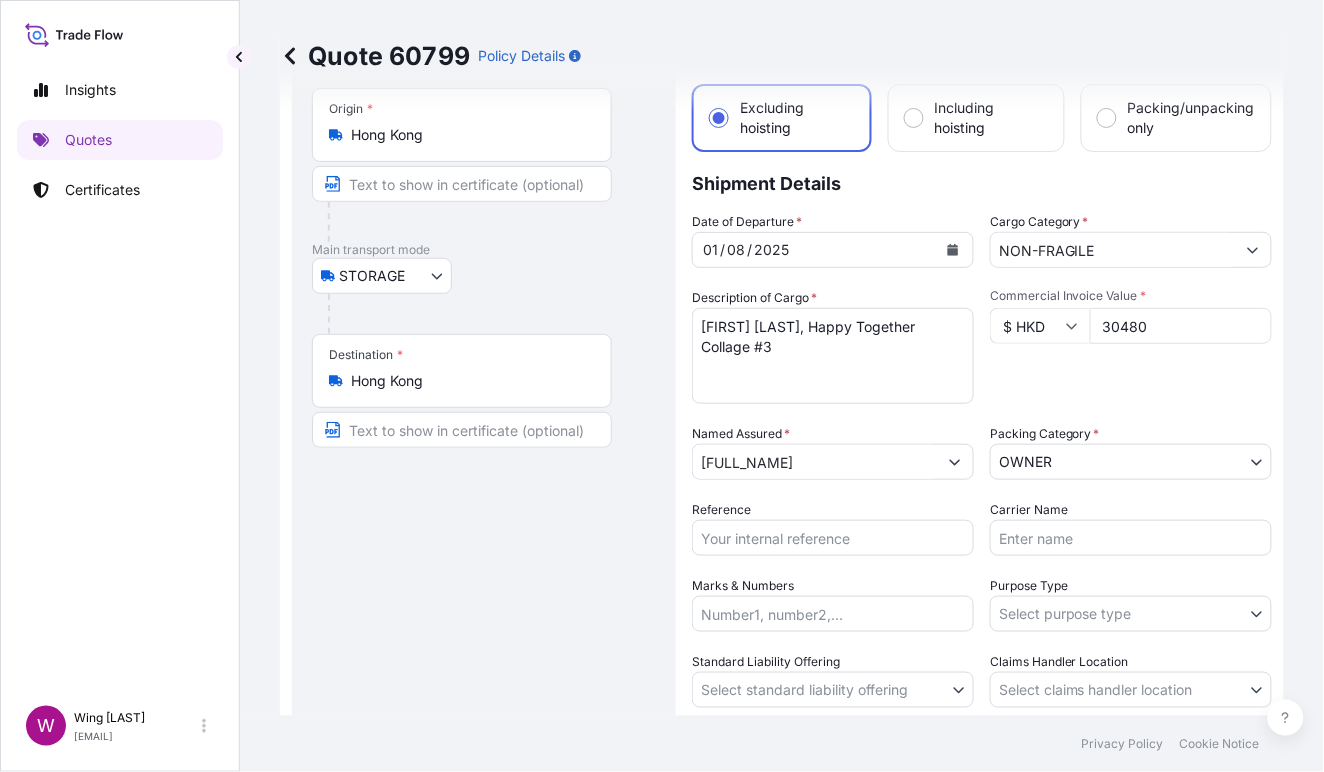 scroll, scrollTop: 0, scrollLeft: 0, axis: both 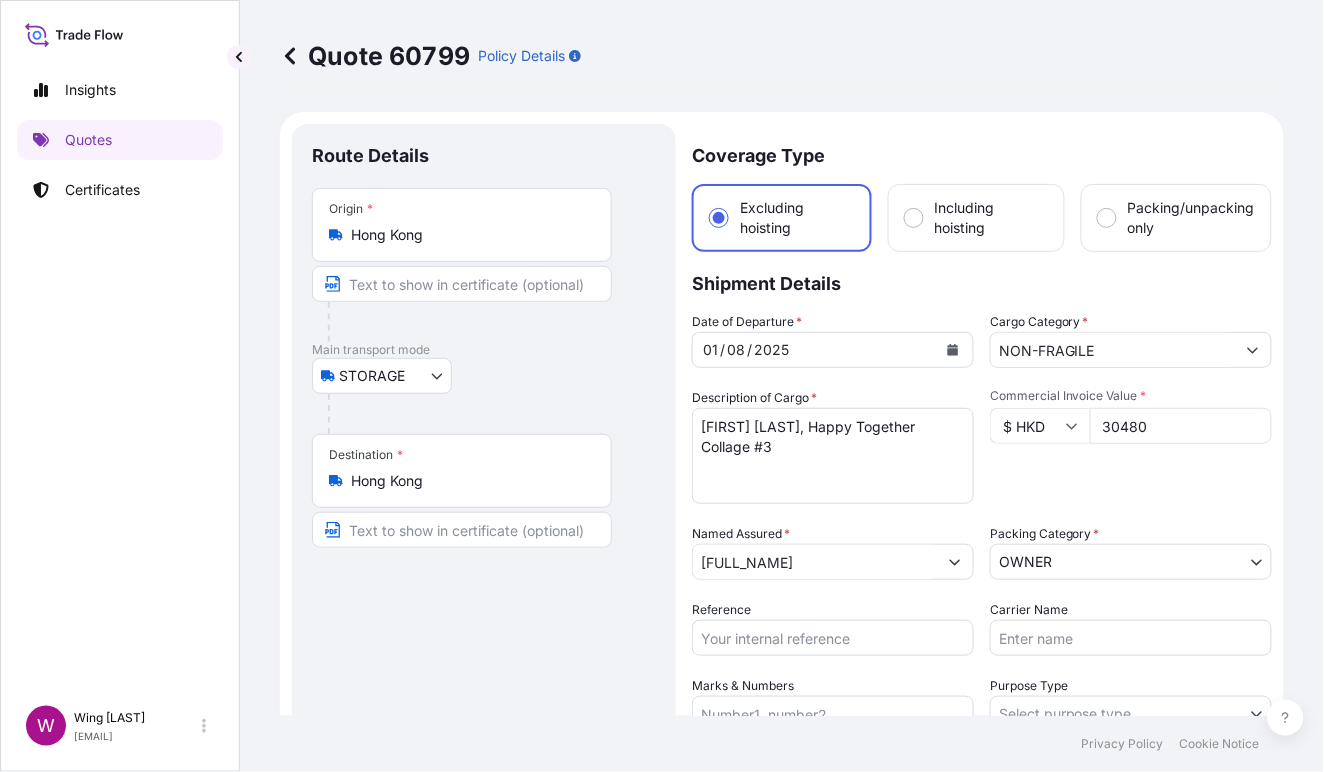 click on "Route Details Place of loading Road / Inland Road / Inland Origin * Hong Kong Main transport mode STORAGE COURIER INSTALLATION LAND SEA AIR STORAGE Destination * Hong Kong Road / Inland Road / Inland Place of Discharge" at bounding box center (484, 540) 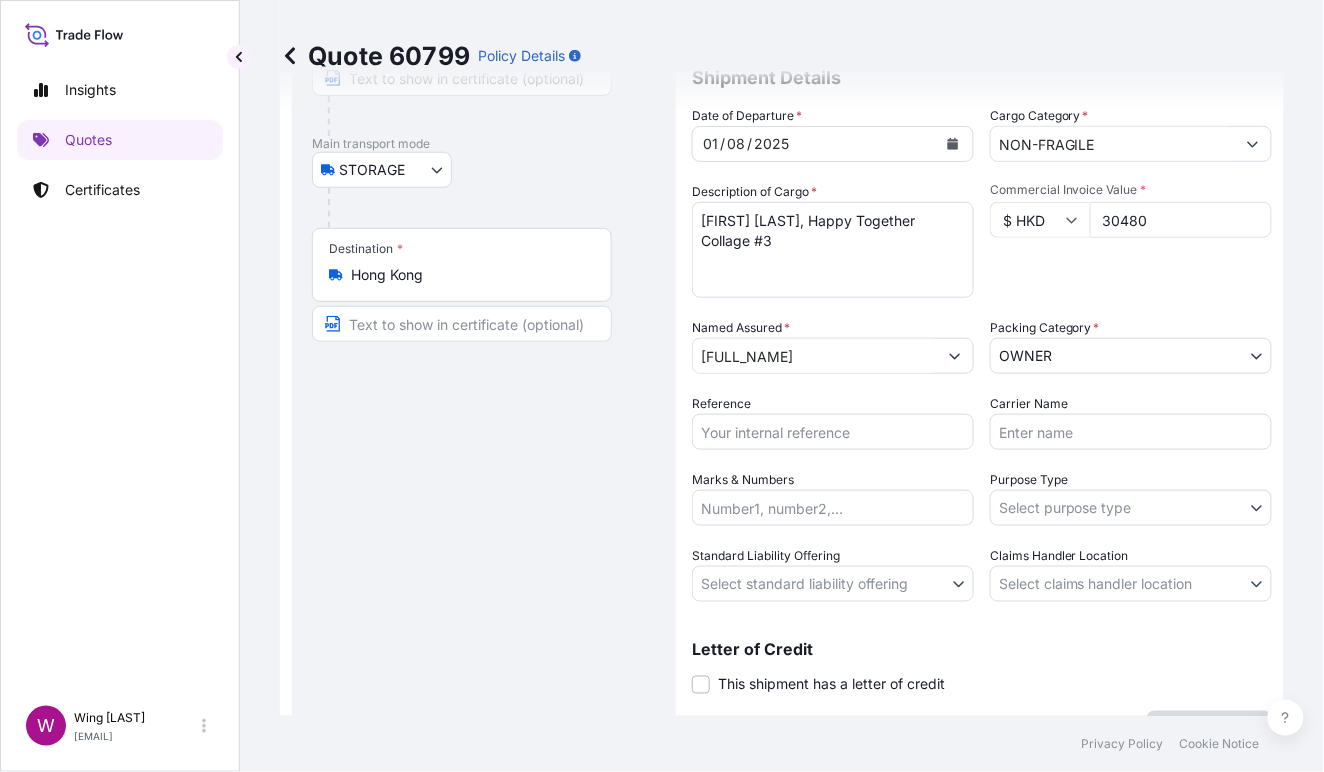 scroll, scrollTop: 266, scrollLeft: 0, axis: vertical 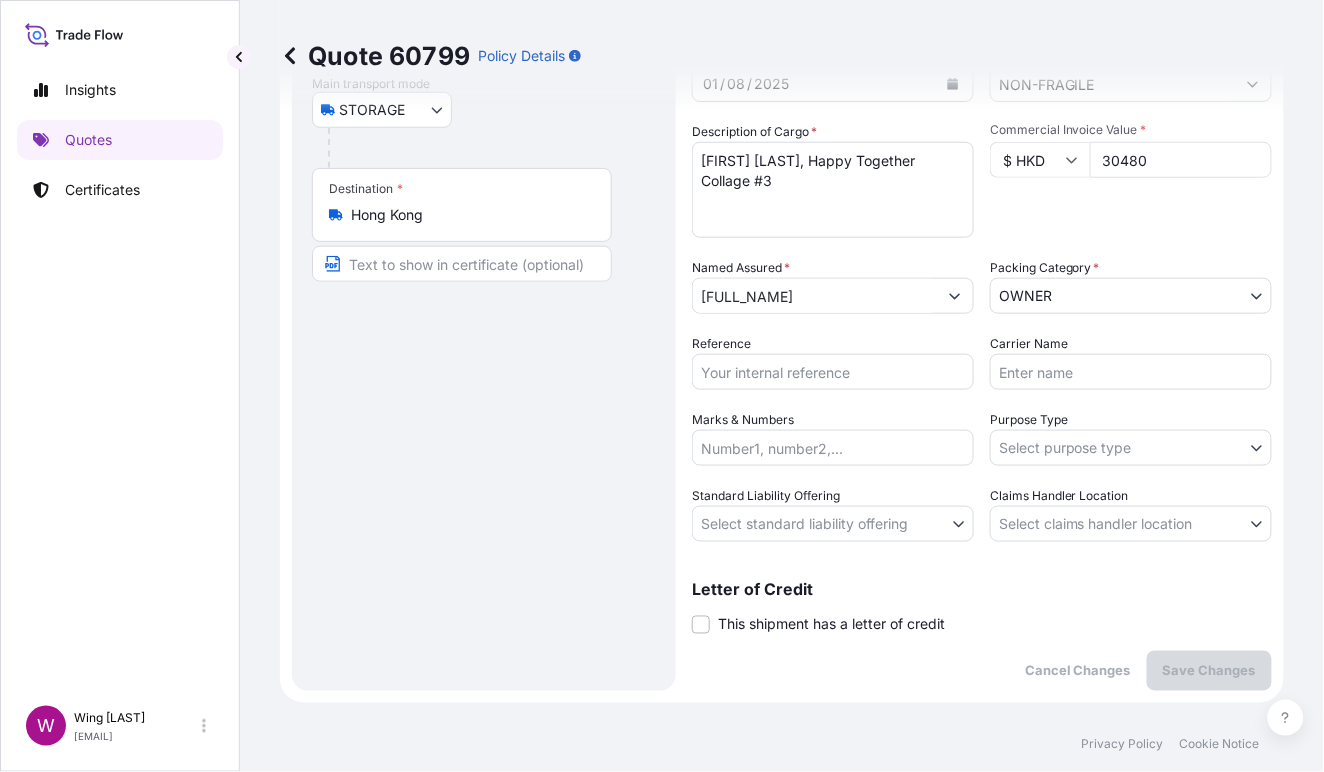 click on "Carrier Name" at bounding box center [1131, 372] 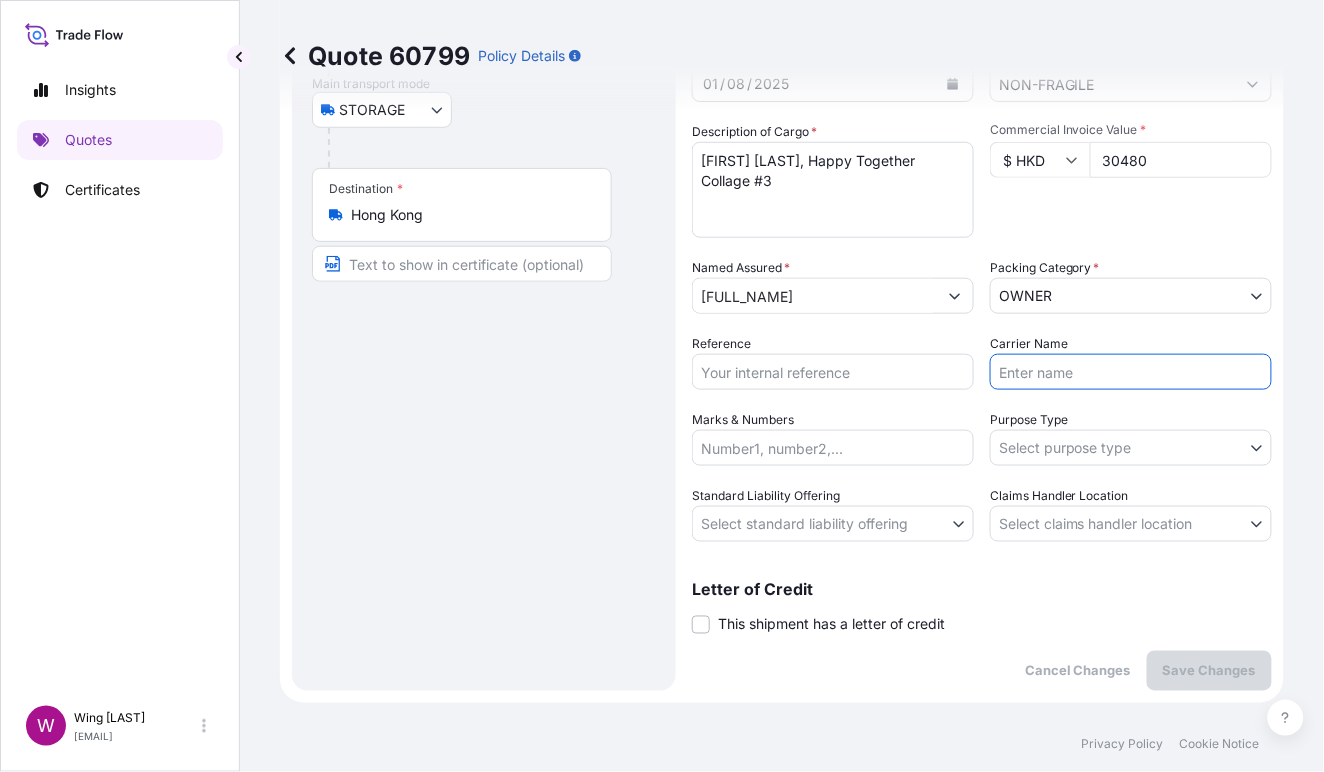 click on "Purpose Type" at bounding box center [1029, 420] 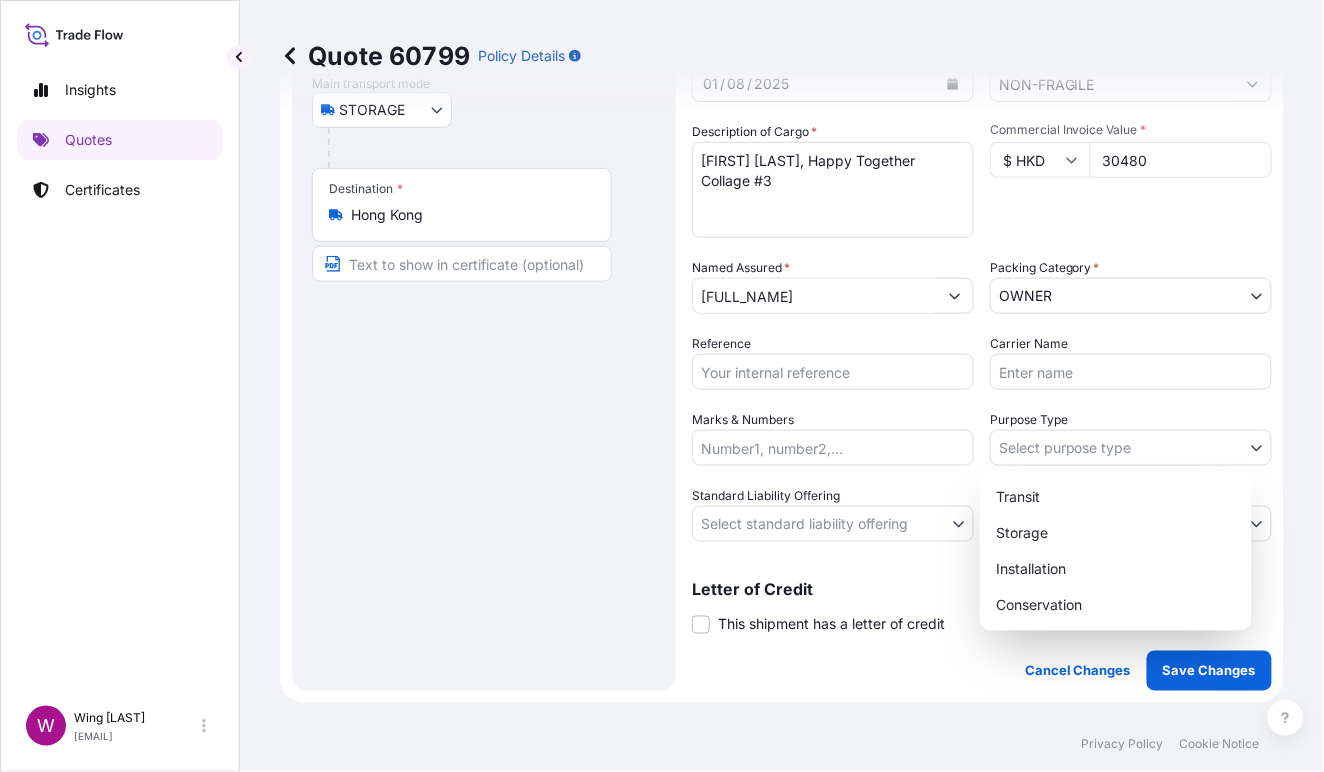 click on "Insights Quotes Certificates W Wing   [LAST] [LAST] [EMAIL] Quote 60799 Policy Details Route Details Place of loading Road / Inland Road / Inland Origin * [CITY] Main transport mode STORAGE COURIER INSTALLATION LAND SEA AIR STORAGE Destination * [CITY] Road / Inland Road / Inland Place of Discharge Coverage Type Excluding hoisting Including hoisting Packing/unpacking only Shipment Details Date of Departure * [DATE] Cargo Category * NON-FRAGILE Description of Cargo * [FIRST] [LAST], Happy Together Collage #3 Commercial Invoice Value   * $ HKD 30480 Named Assured * [LAST] [LAST] [LAST] Packing Category * OWNER AGENT CO-OWNER OWNER Various Reference Carrier Name Marks & Numbers Purpose Type Select purpose type Transit Storage Installation Conservation Standard Liability Offering Select standard liability offering Yes No Claims Handler Location Select claims handler location [CITY] [CITY] Letter of Credit This shipment has a letter of credit Letter of credit * Cancel Changes Save Changes $ 30 , ." at bounding box center (662, 386) 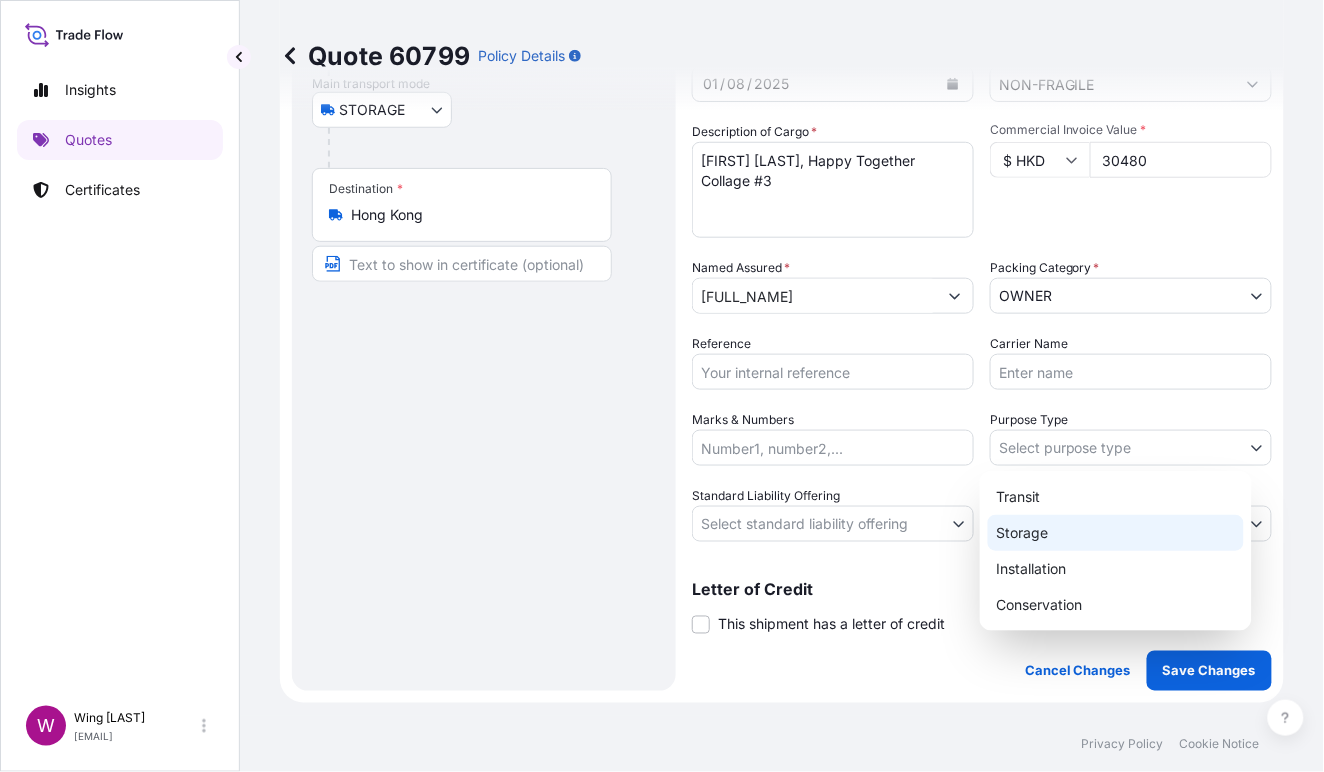 click on "Storage" at bounding box center (1116, 533) 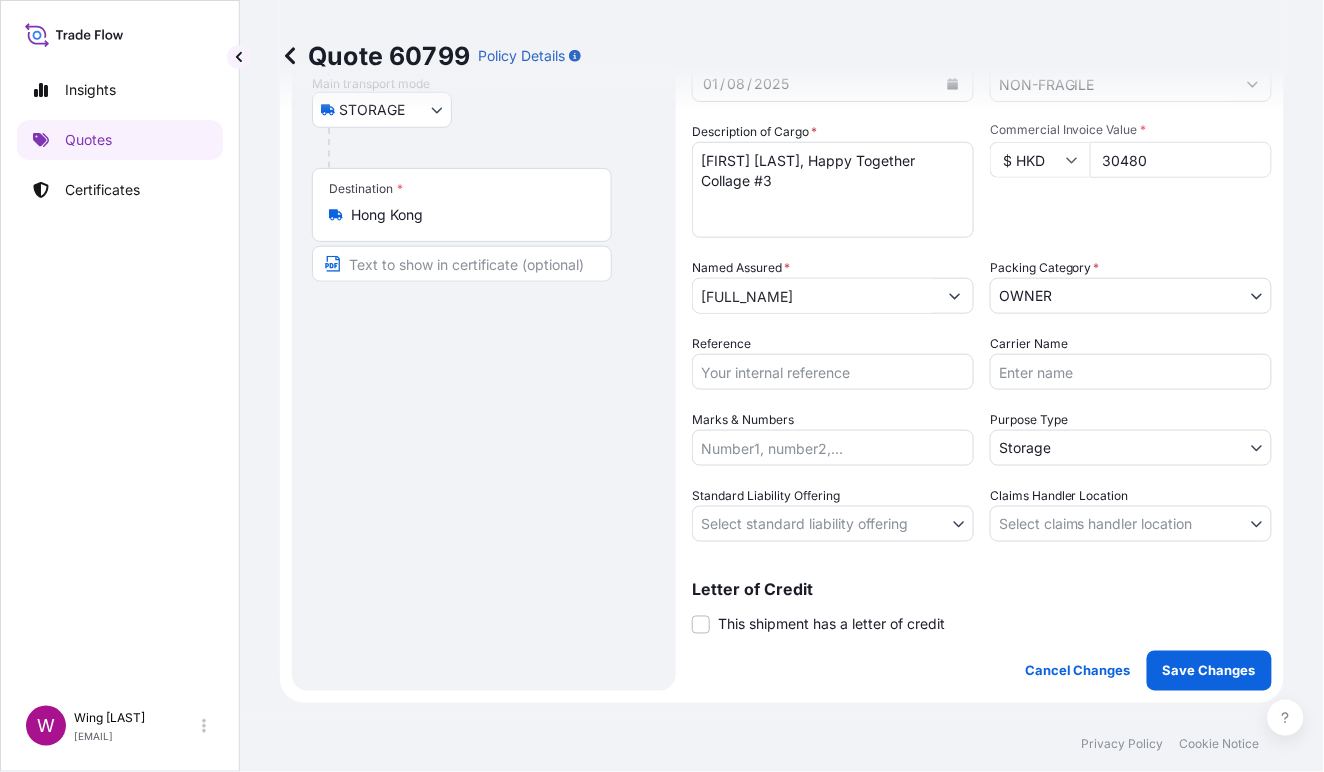 click on "Reference" at bounding box center (833, 372) 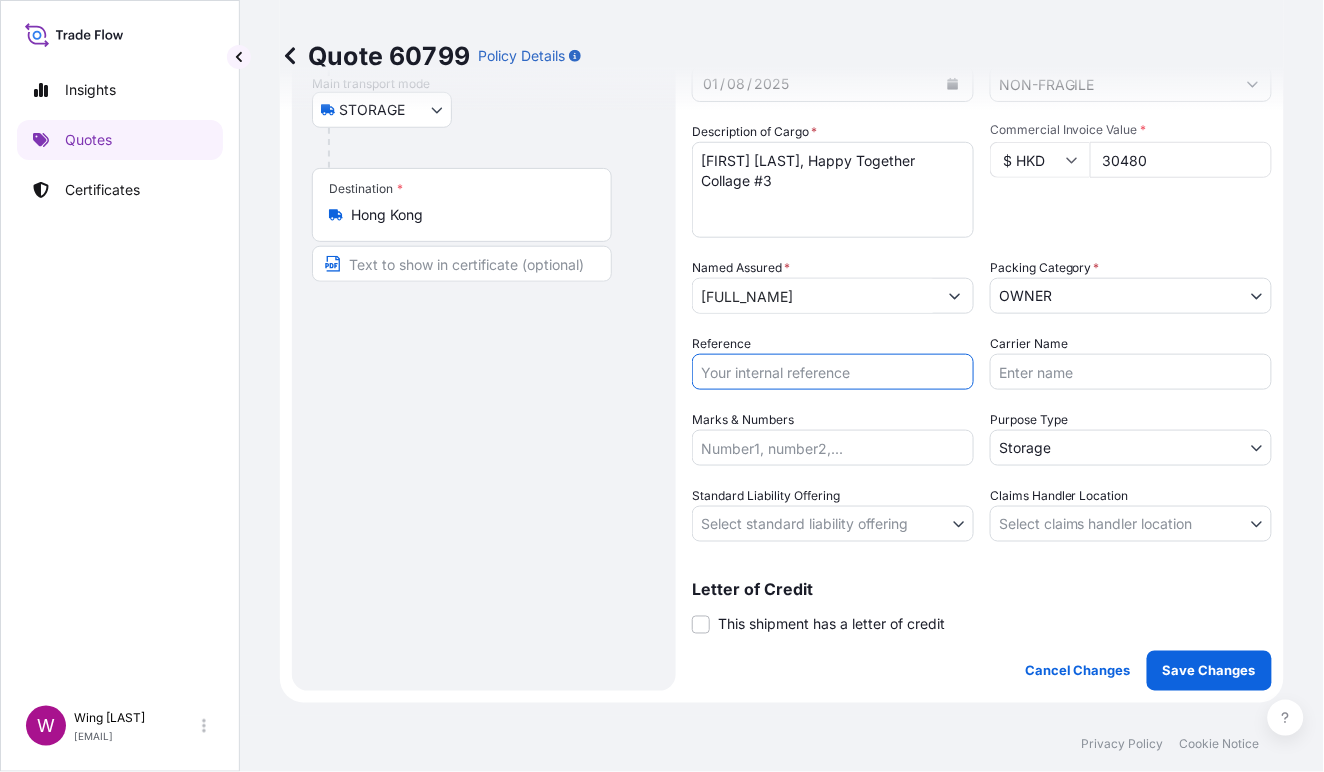 paste on "AMST2314818VIVI" 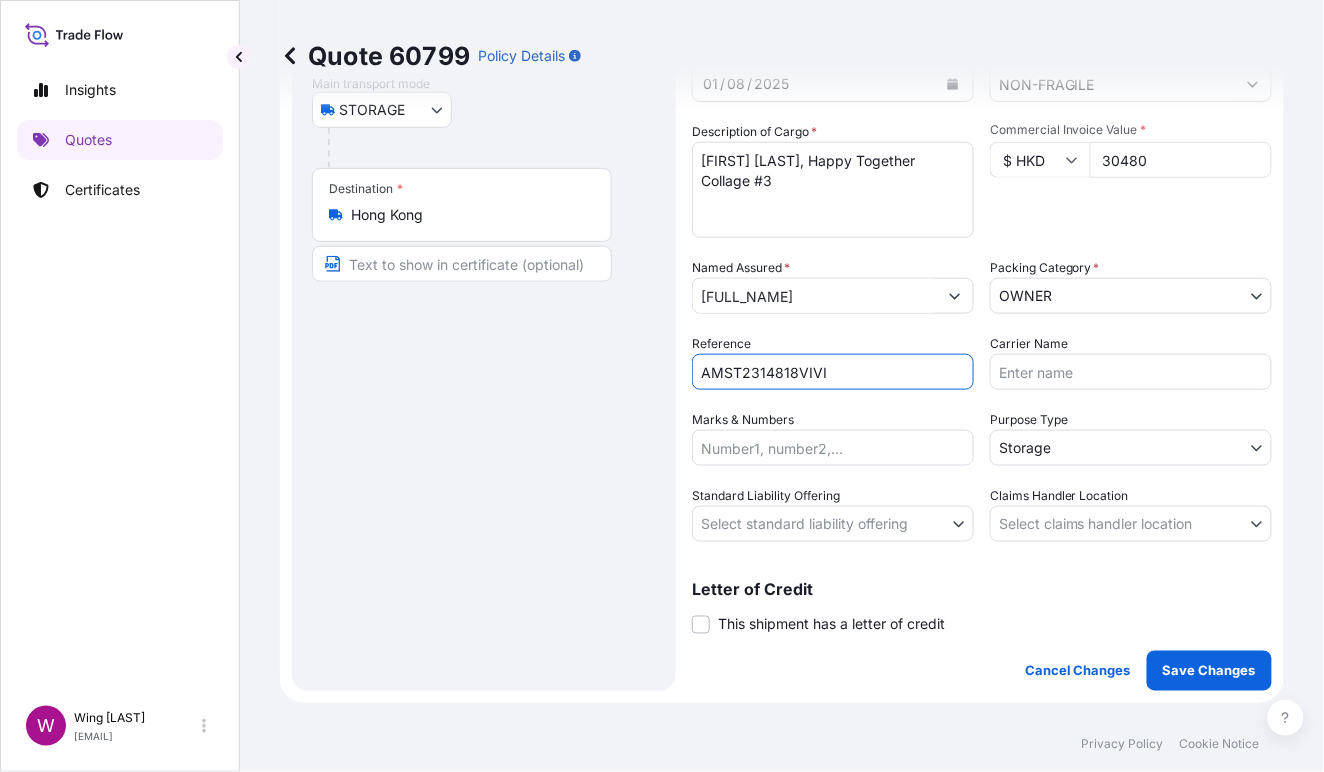 type on "AMST2314818VIVI" 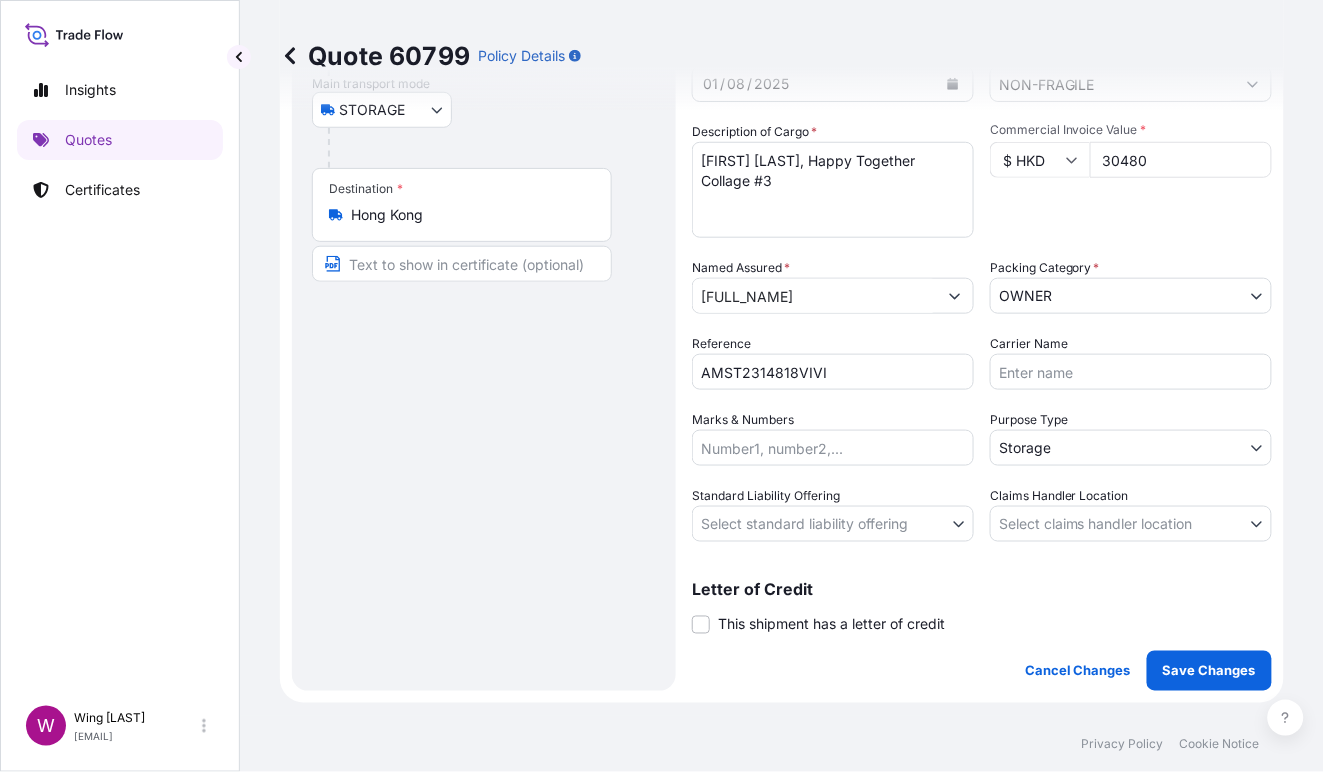 click on "Route Details Place of loading Road / Inland Road / Inland Origin * Hong Kong Main transport mode STORAGE COURIER INSTALLATION LAND SEA AIR STORAGE Destination * Hong Kong Road / Inland Road / Inland Place of Discharge" at bounding box center [484, 274] 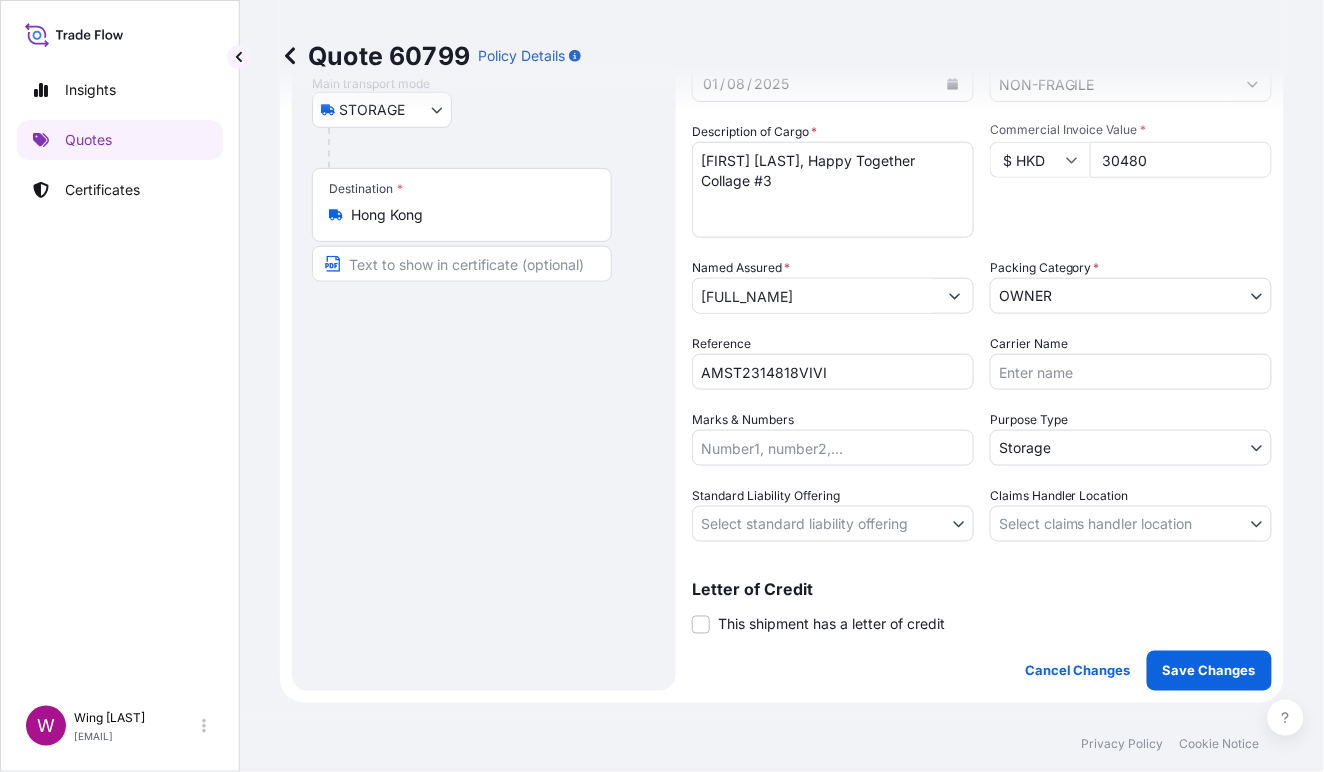 click on "Insights Quotes Certificates W Wing   Lee [EMAIL] Quote 60799 Policy Details Route Details Place of loading Road / Inland Road / Inland Origin * [CITY] Main transport mode STORAGE COURIER INSTALLATION LAND SEA AIR STORAGE Destination * [CITY] Road / Inland Road / Inland Place of Discharge Coverage Type Excluding hoisting Including hoisting Packing/unpacking only Shipment Details Date of Departure * 01 / 08 / 2025 Cargo Category * NON-FRAGILE Description of Cargo * [FIRST] [LAST], Happy Together Collage #3 Commercial Invoice Value   * $ HKD 30480 Named Assured * [FULL_NAME] Packing Category * OWNER AGENT CO-OWNER OWNER Various Reference AMST2314818VIVI Carrier Name Marks & Numbers Purpose Type Storage Transit Storage Installation Conservation Standard Liability Offering Select standard liability offering Yes No Claims Handler Location Select claims handler location [CITY] Singapore Letter of Credit This shipment has a letter of credit Letter of credit * Cancel Changes Save Changes $ 30" at bounding box center (662, 386) 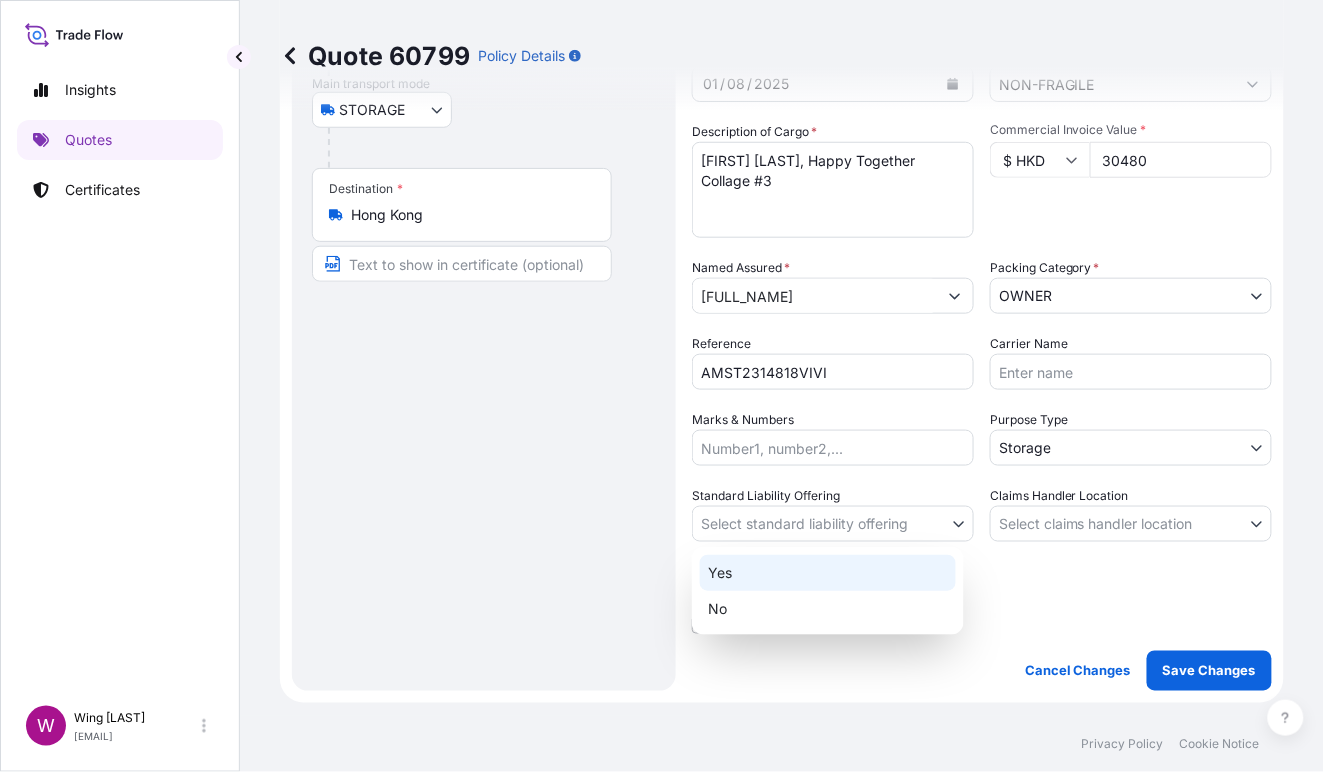 click on "Yes" at bounding box center (828, 573) 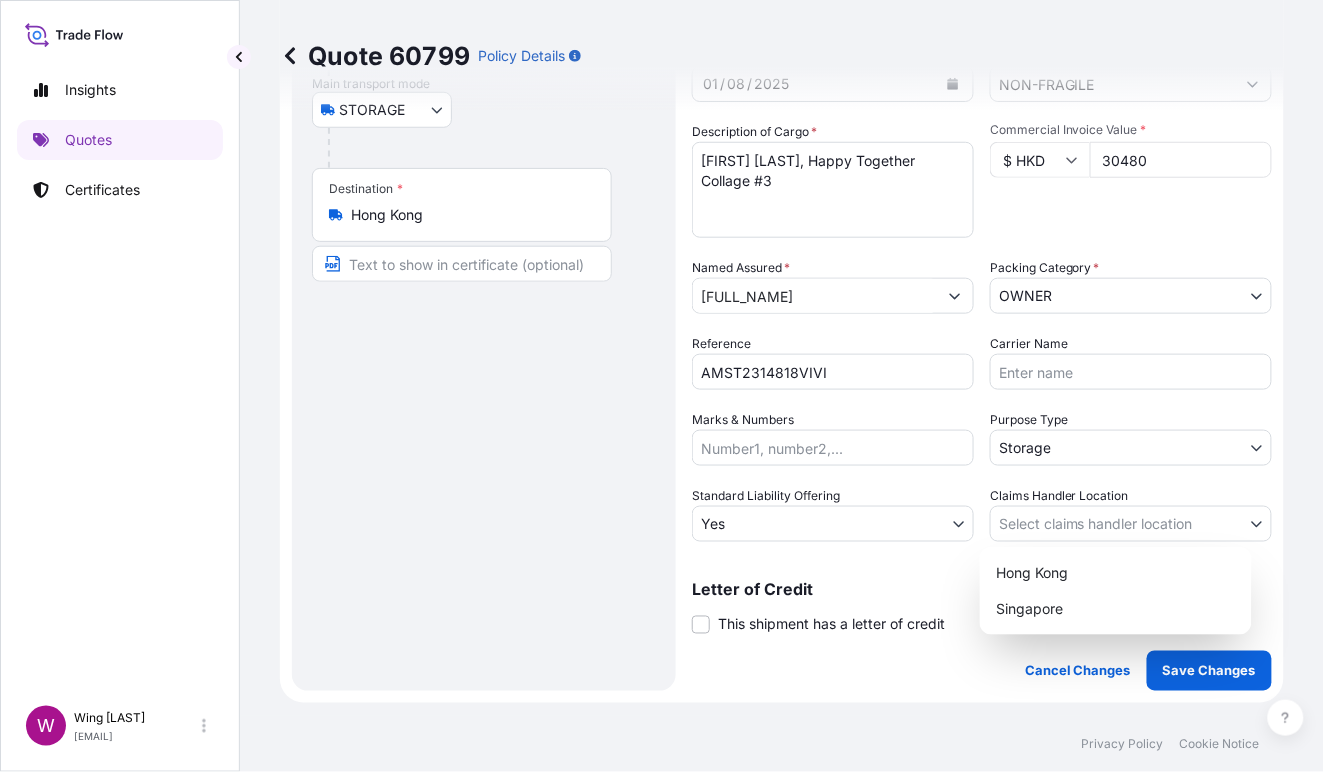 click on "Insights Quotes Certificates W Wing   [LAST] [LAST] [EMAIL] Quote 60799 Policy Details Route Details Place of loading Road / Inland Road / Inland Origin * [CITY] Main transport mode STORAGE COURIER INSTALLATION LAND SEA AIR STORAGE Destination * [CITY] Road / Inland Road / Inland Place of Discharge Coverage Type Excluding hoisting Including hoisting Packing/unpacking only Shipment Details Date of Departure * [DATE] Cargo Category * NON-FRAGILE Description of Cargo * [FIRST] [LAST], Happy Together Collage #3 Commercial Invoice Value   * $ HKD 30480 Named Assured * [LAST] [LAST] [LAST] Packing Category * OWNER AGENT CO-OWNER OWNER Various Reference AMST2314818VIVI Carrier Name Marks & Numbers Purpose Type Storage Transit Storage Installation Conservation Standard Liability Offering Yes Yes No Claims Handler Location Select claims handler location [CITY] [CITY] Letter of Credit This shipment has a letter of credit Letter of credit * Letter of credit may not exceed 12000 characters Cancel Changes" at bounding box center (662, 386) 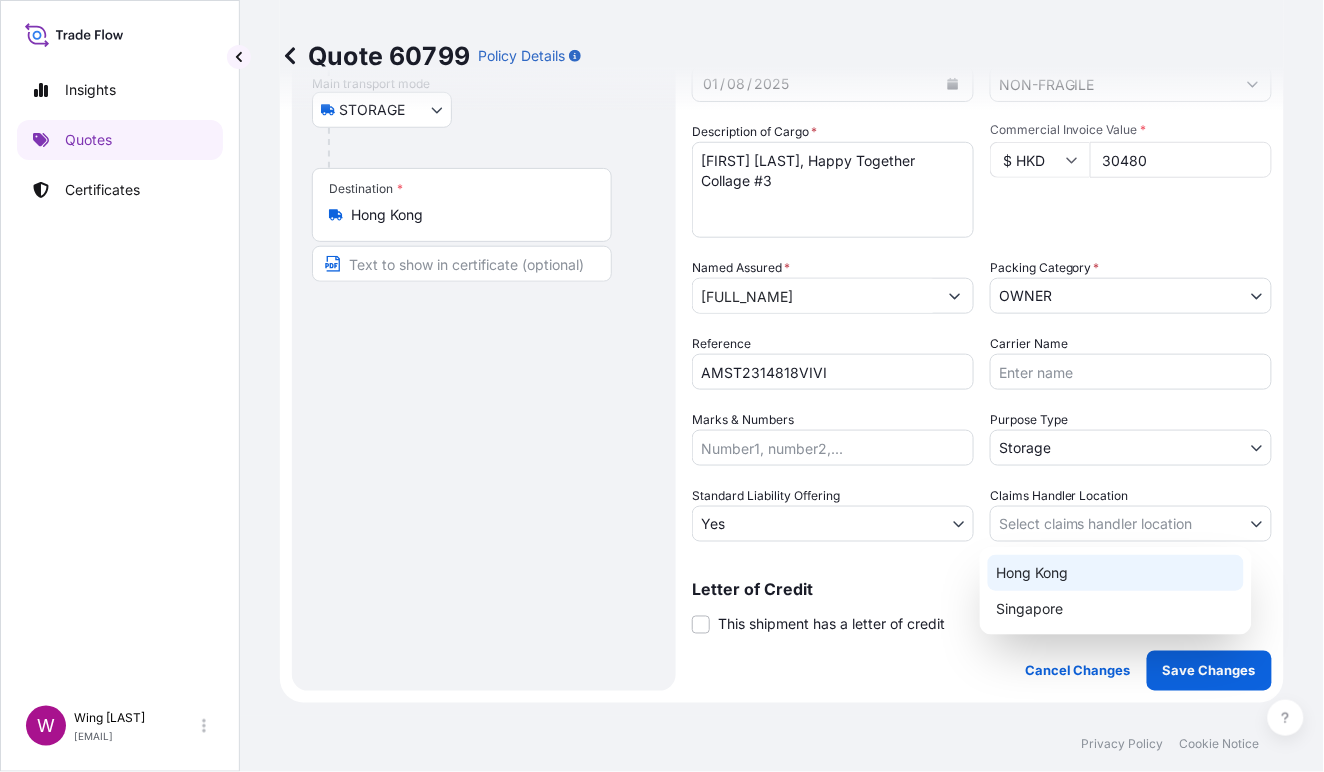 click on "Hong Kong" at bounding box center (1116, 573) 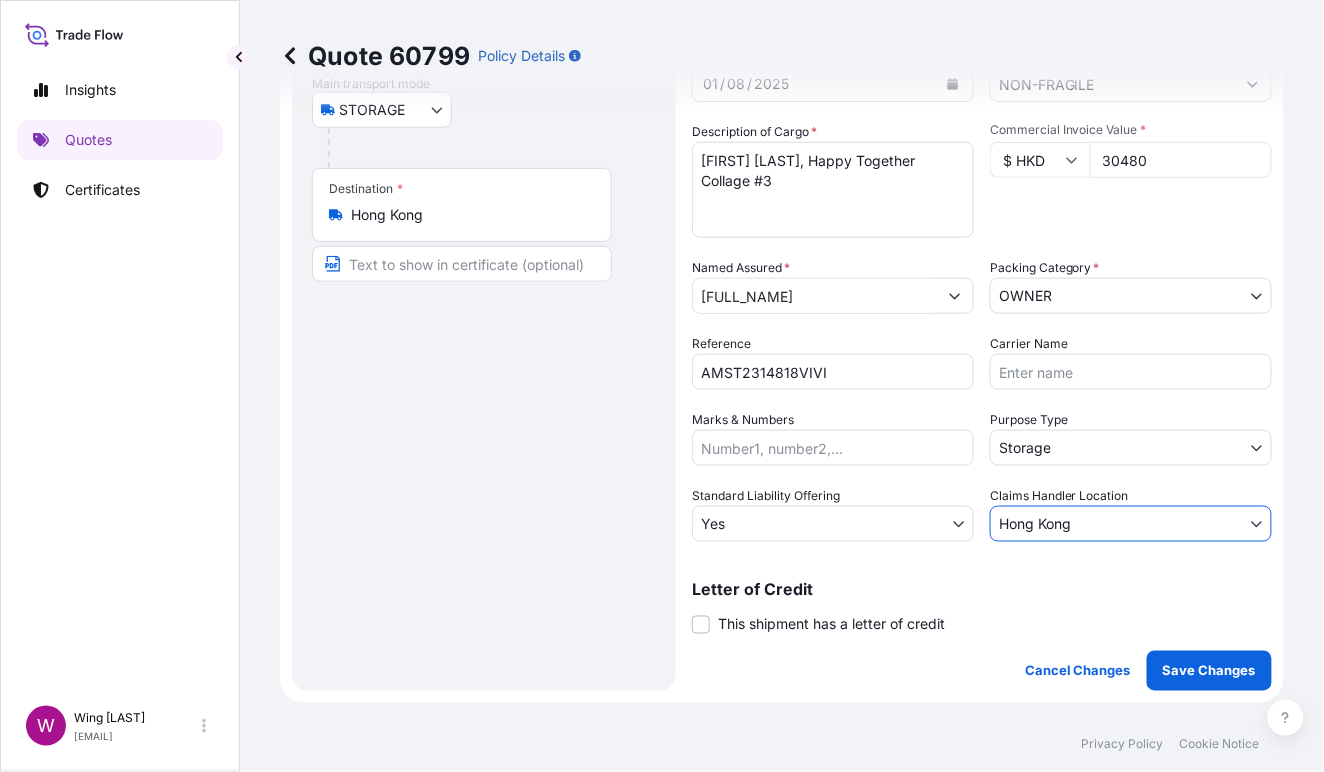 click on "This shipment has a letter of credit" at bounding box center [831, 625] 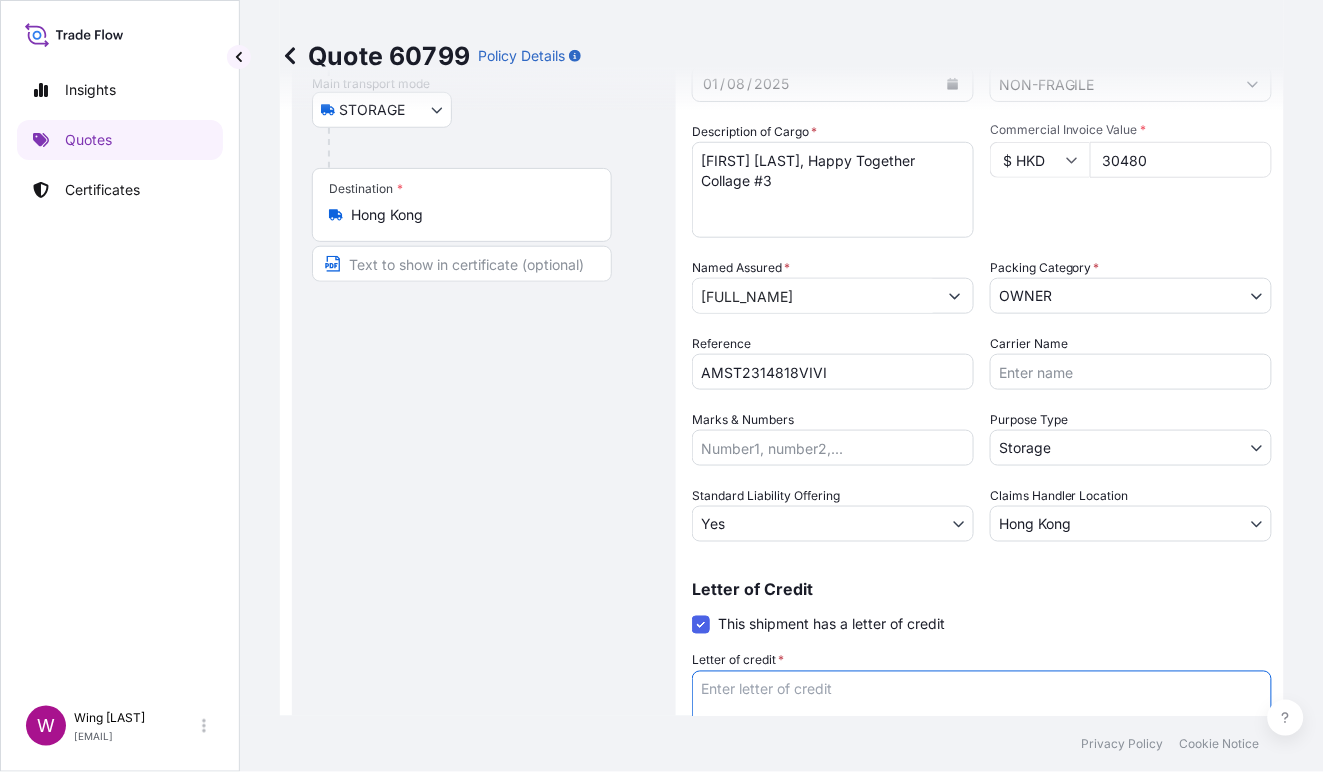 click on "Letter of credit *" at bounding box center (982, 719) 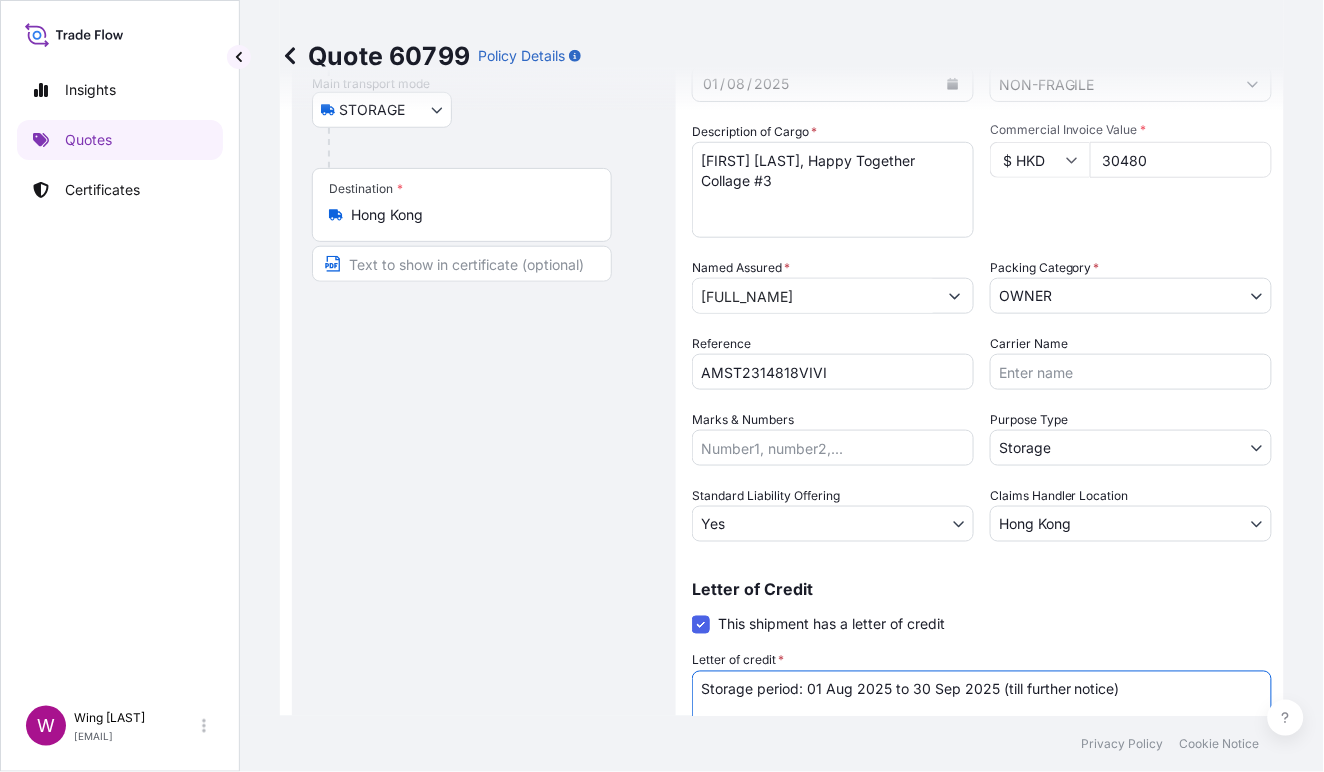 type on "Storage period: 01 Aug 2025 to 30 Sep 2025 (till further notice)" 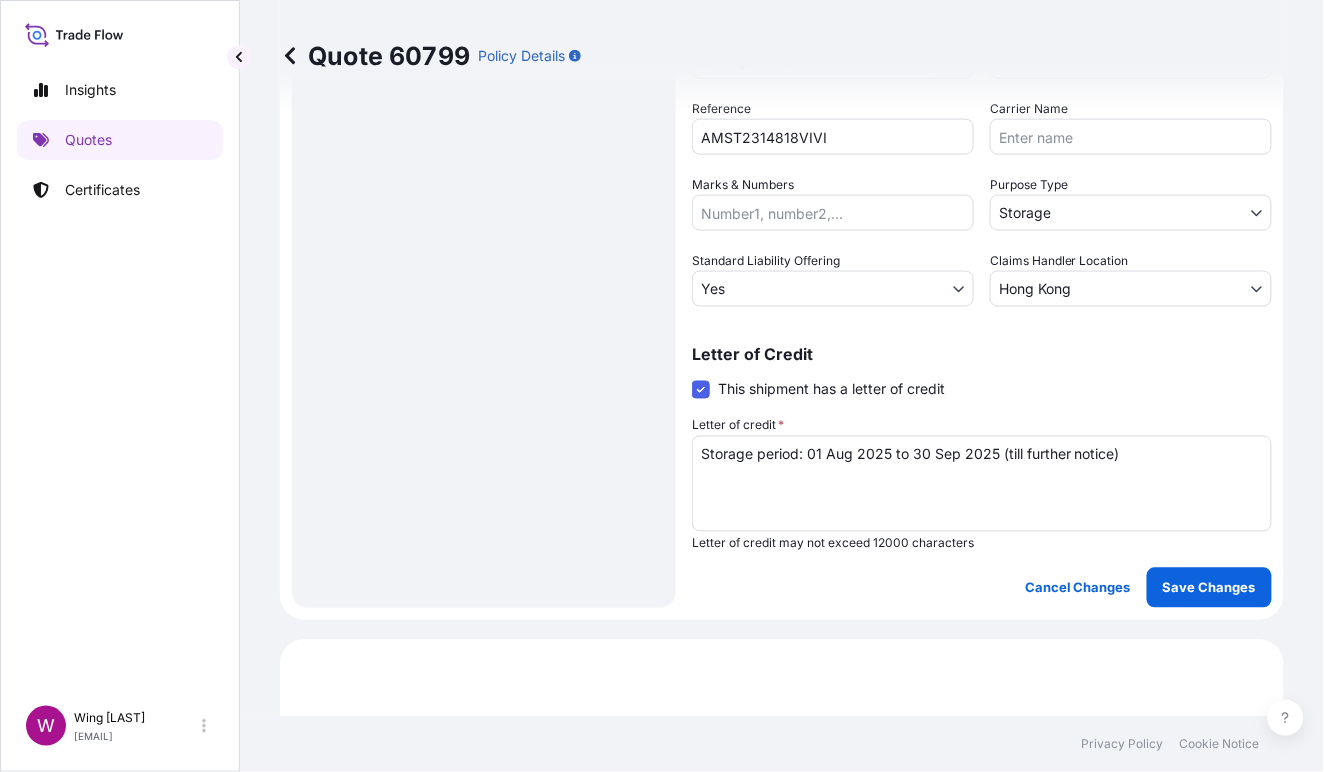 scroll, scrollTop: 533, scrollLeft: 0, axis: vertical 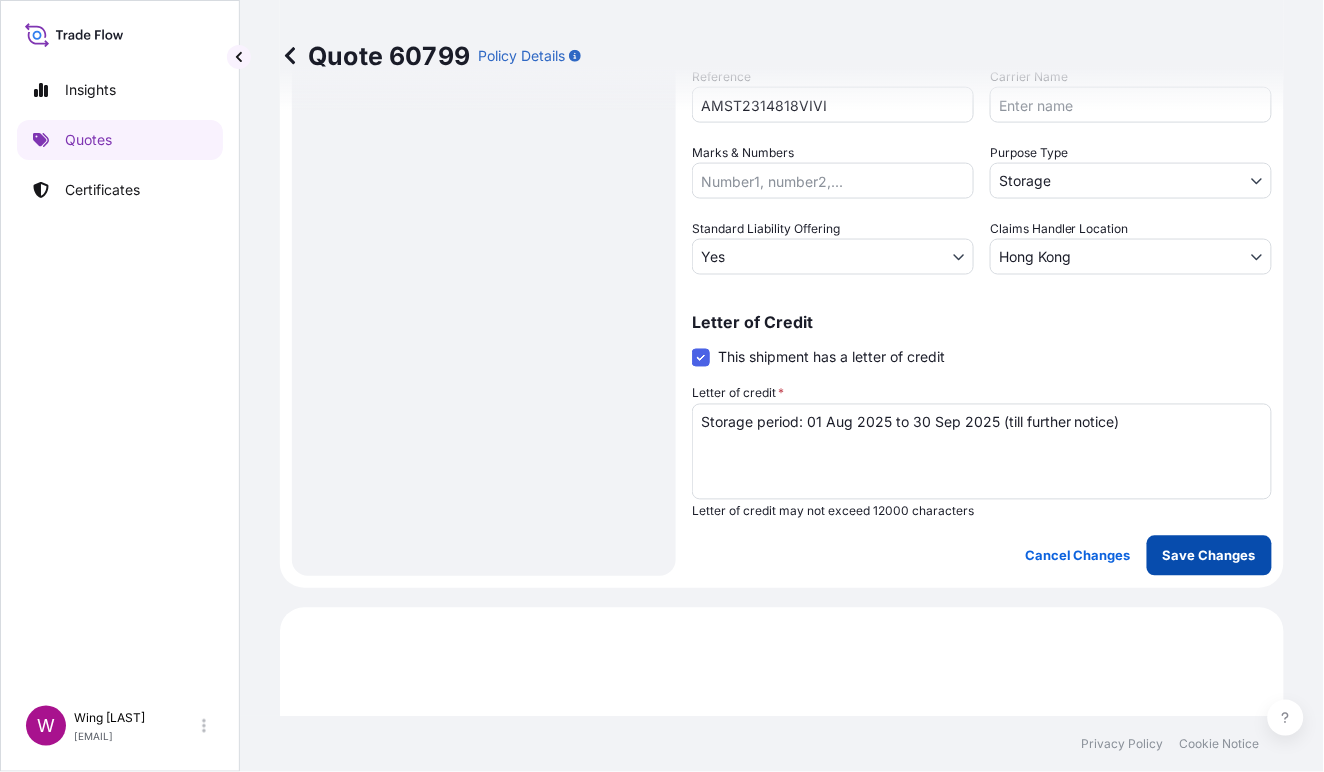 click on "Save Changes" at bounding box center [1209, 556] 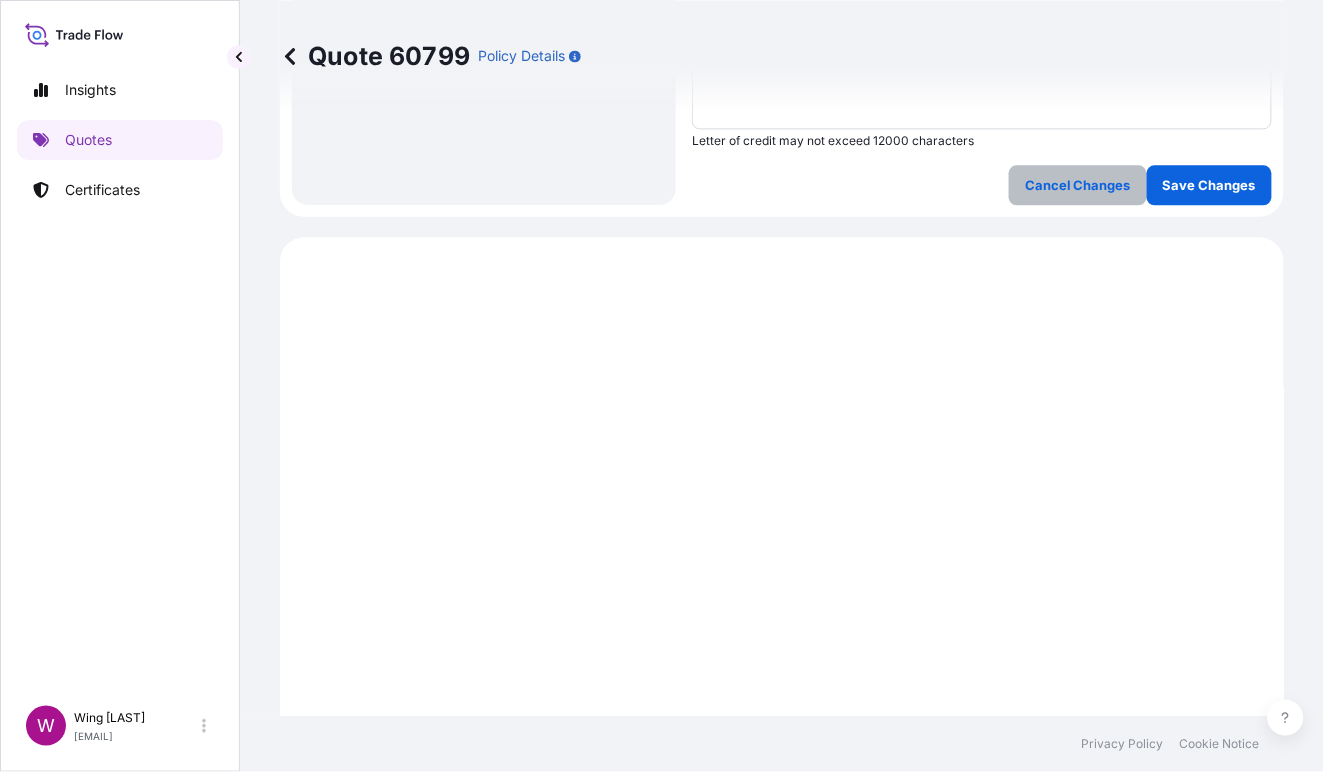 scroll, scrollTop: 1037, scrollLeft: 0, axis: vertical 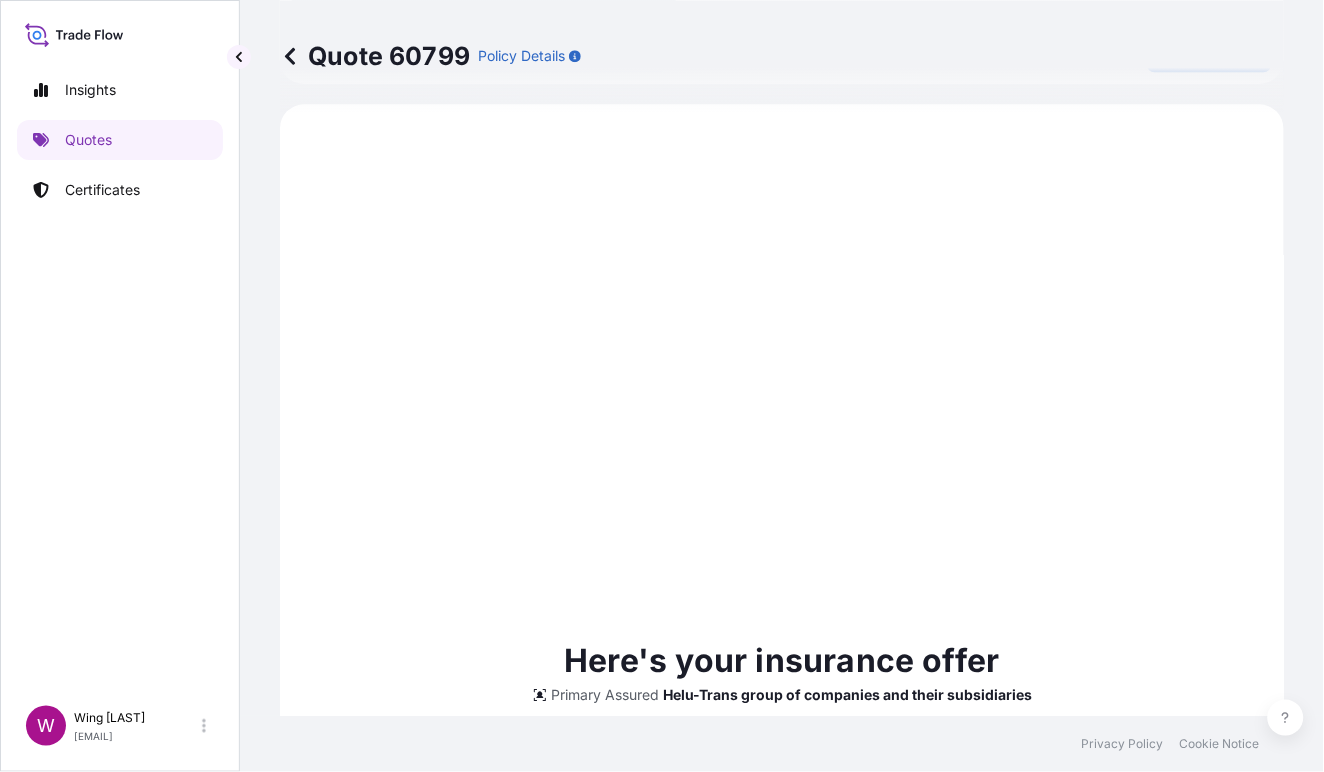 select on "STORAGE" 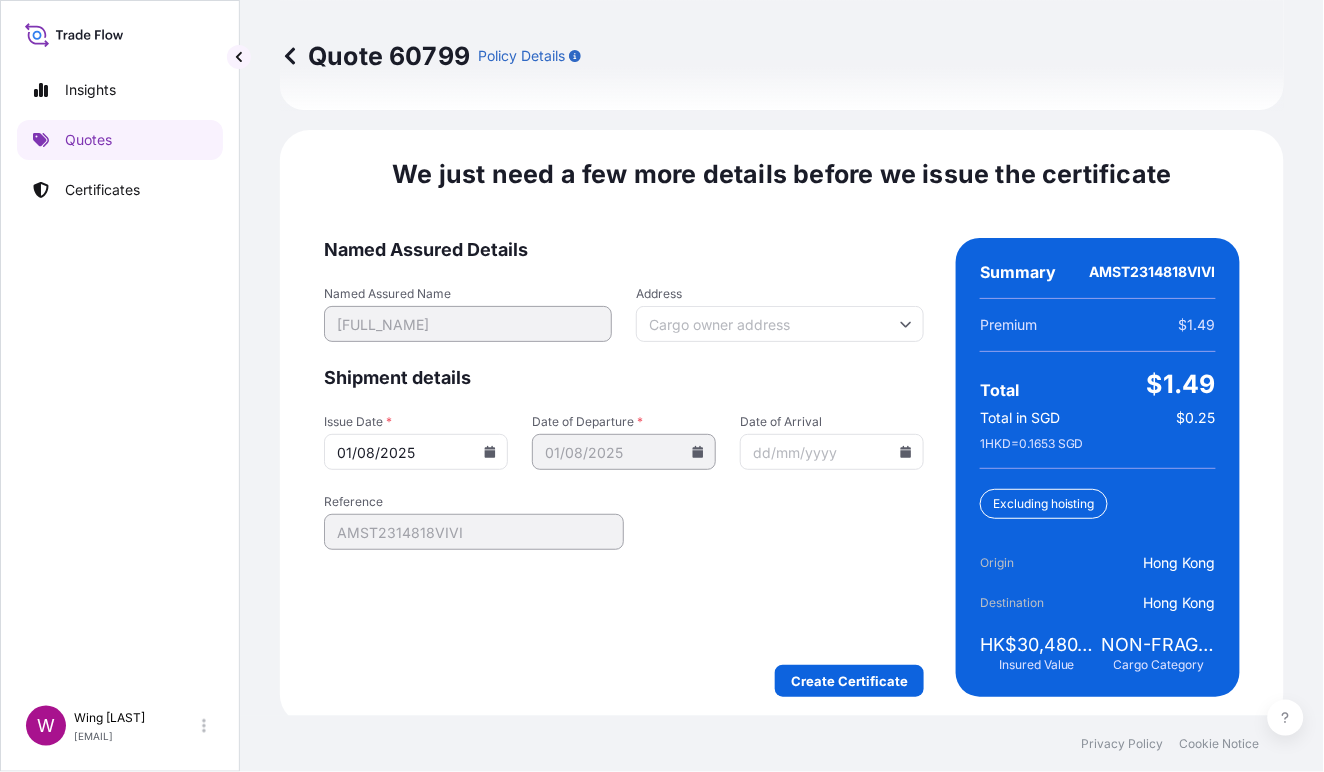 scroll, scrollTop: 3196, scrollLeft: 0, axis: vertical 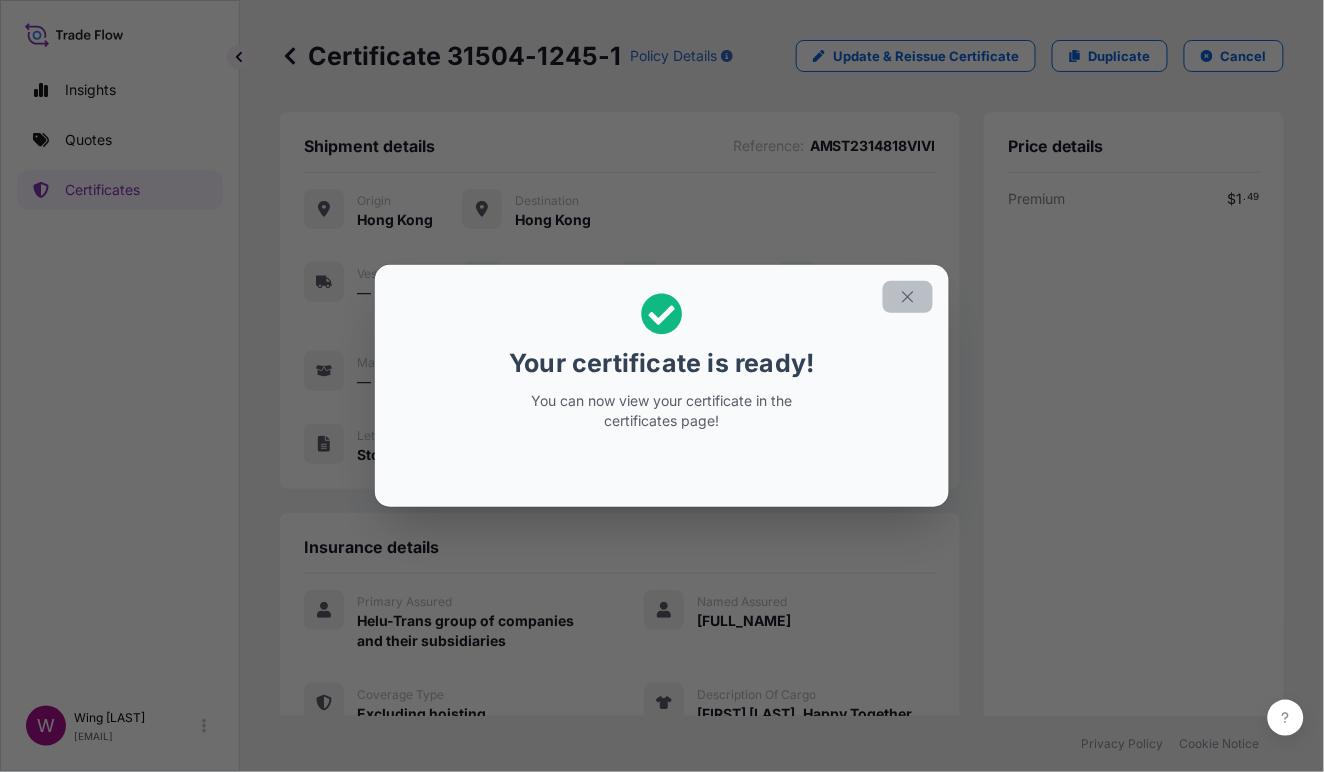click 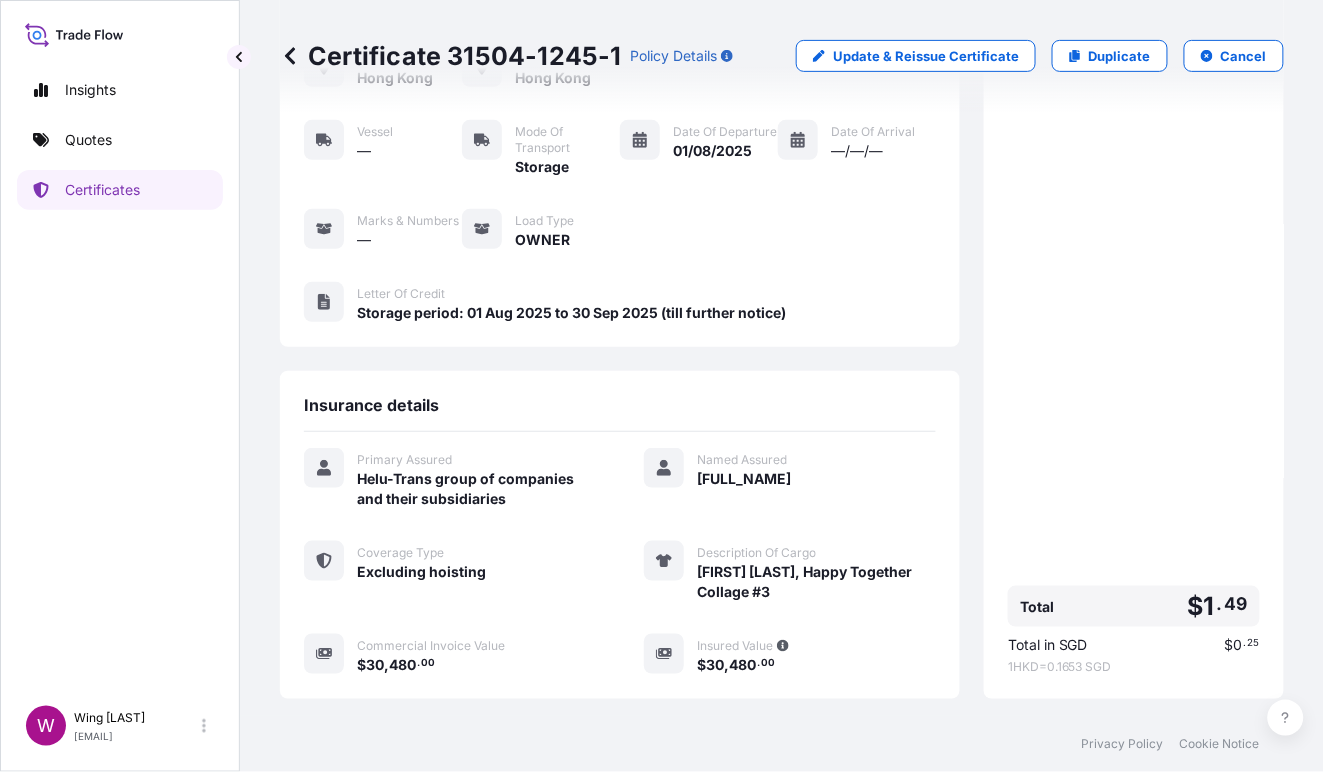 scroll, scrollTop: 343, scrollLeft: 0, axis: vertical 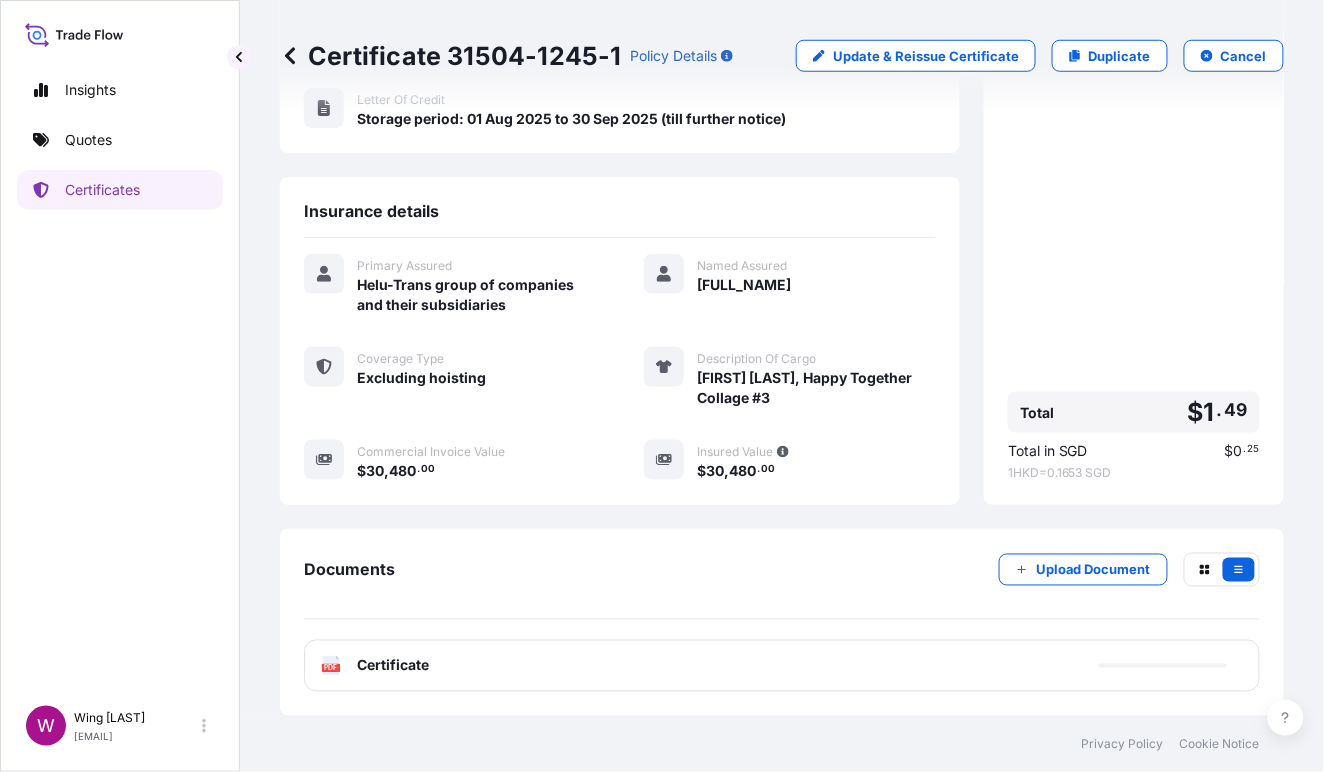 click 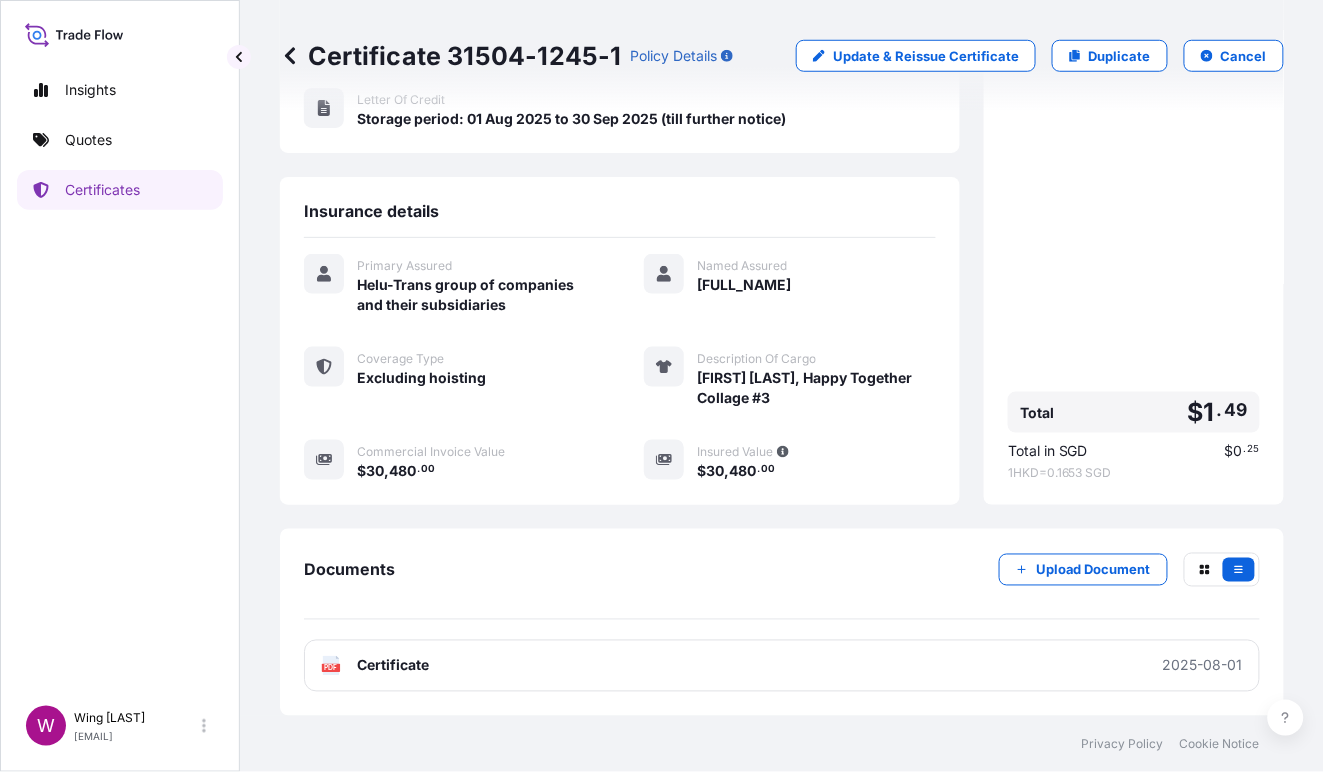 click on "PDF" 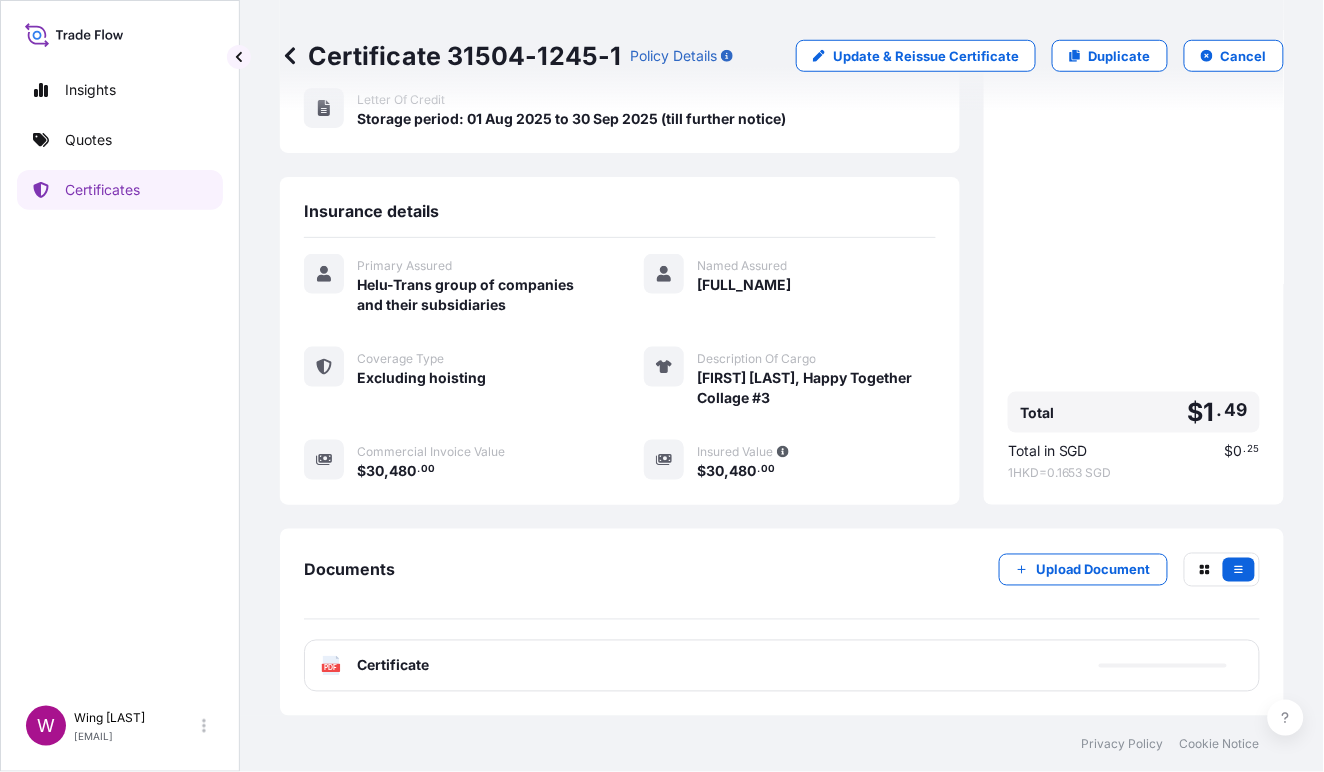 scroll, scrollTop: 76, scrollLeft: 0, axis: vertical 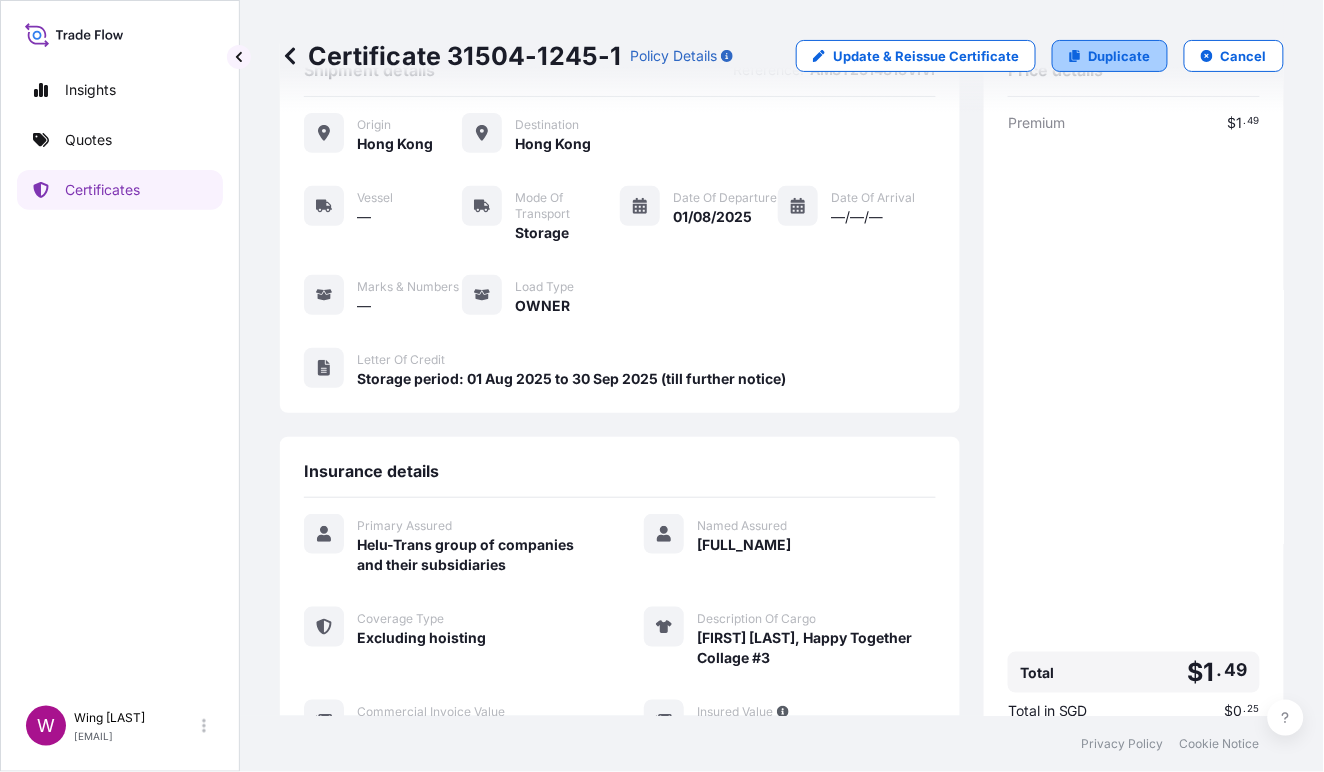 click on "Duplicate" at bounding box center [1120, 56] 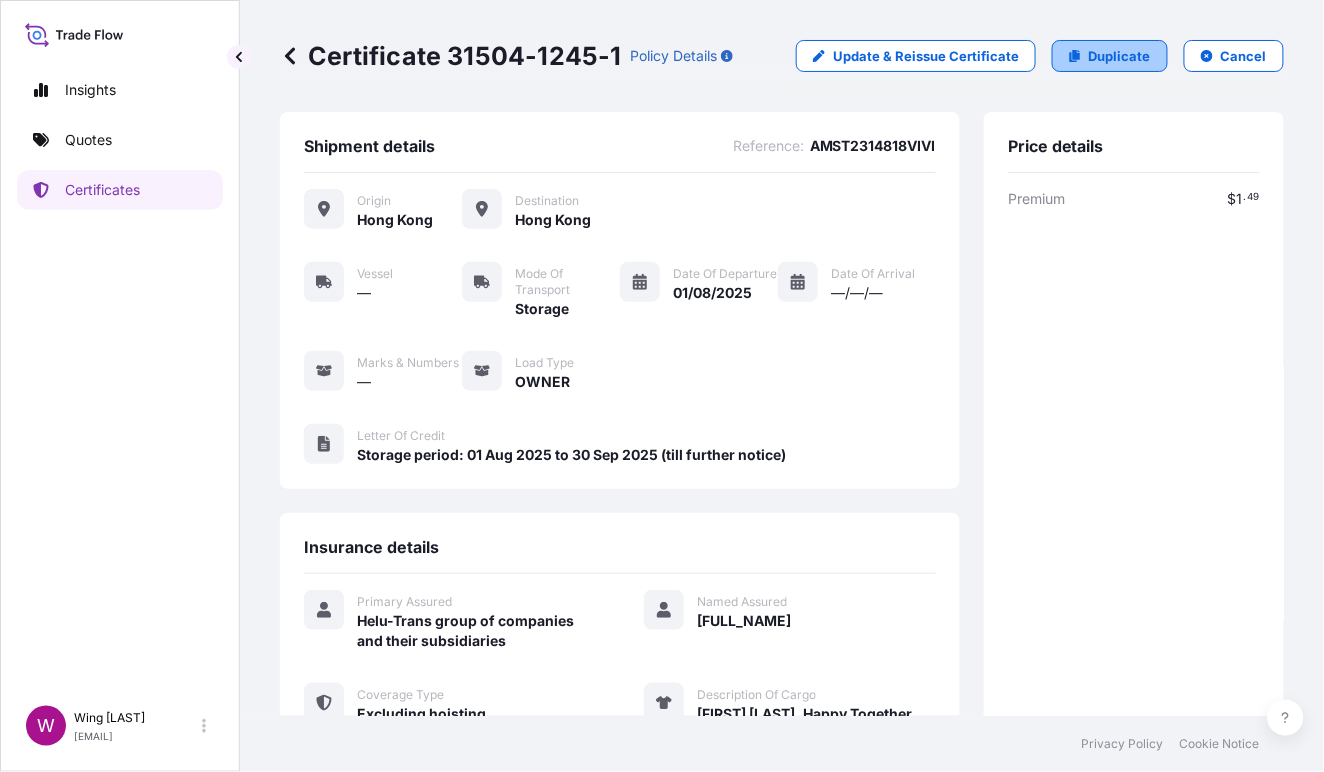 select on "STORAGE" 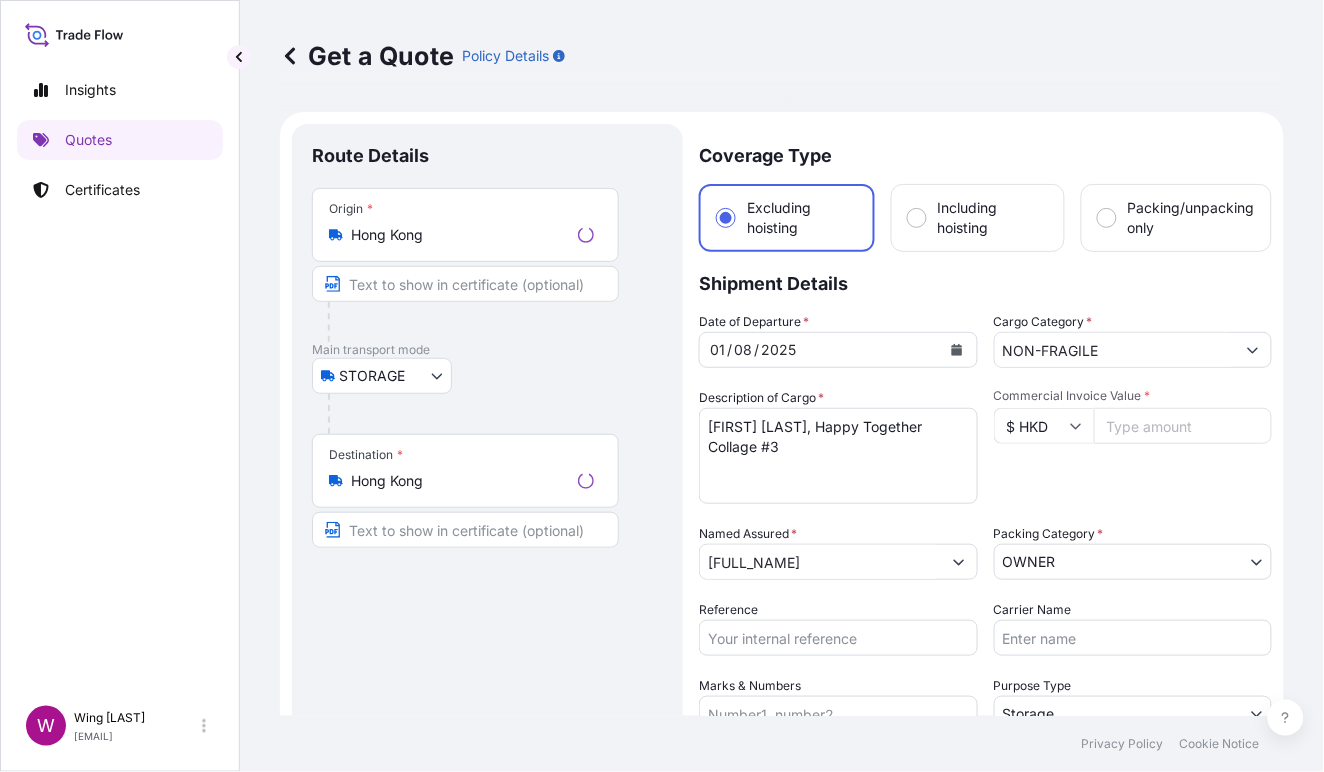 scroll, scrollTop: 32, scrollLeft: 0, axis: vertical 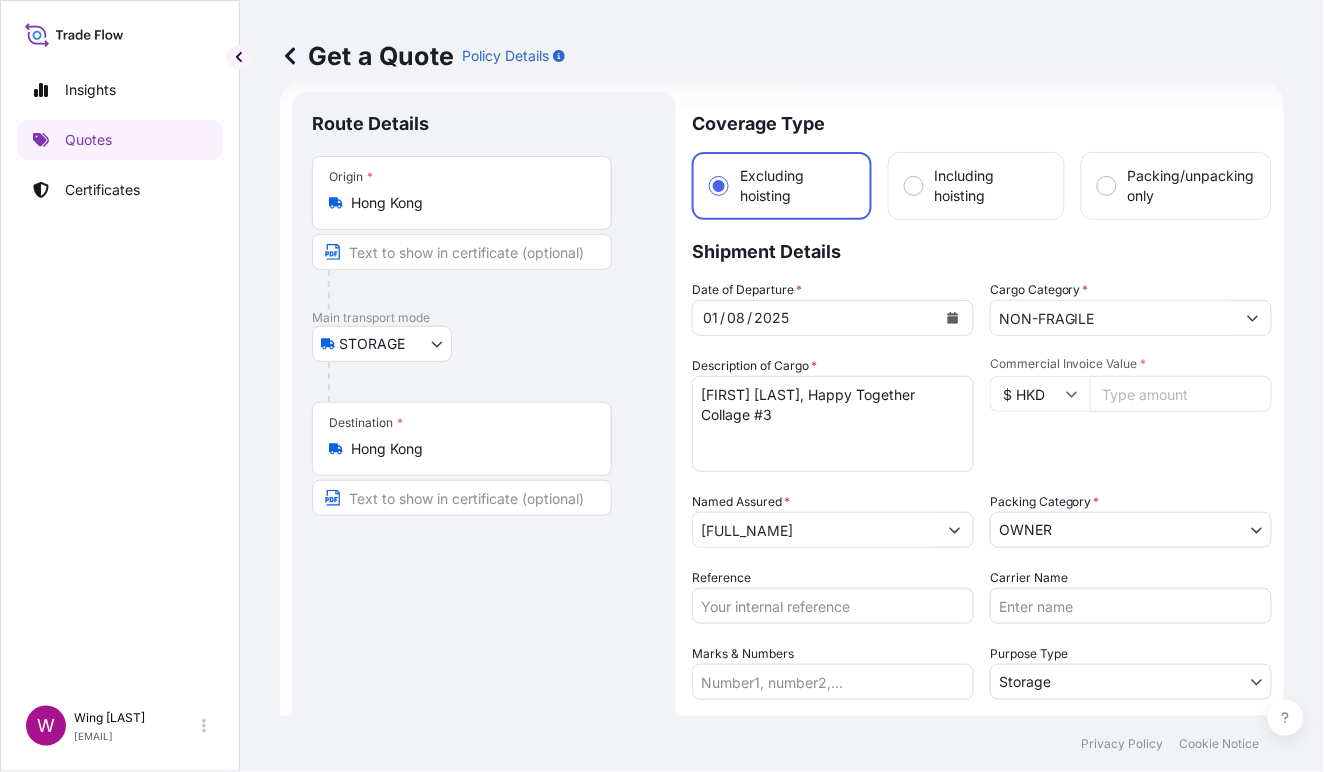 click on "Route Details Place of loading Road / Inland Road / Inland Origin * Hong Kong Main transport mode STORAGE COURIER INSTALLATION LAND SEA AIR STORAGE Destination * Hong Kong Road / Inland Road / Inland Place of Discharge" at bounding box center (484, 584) 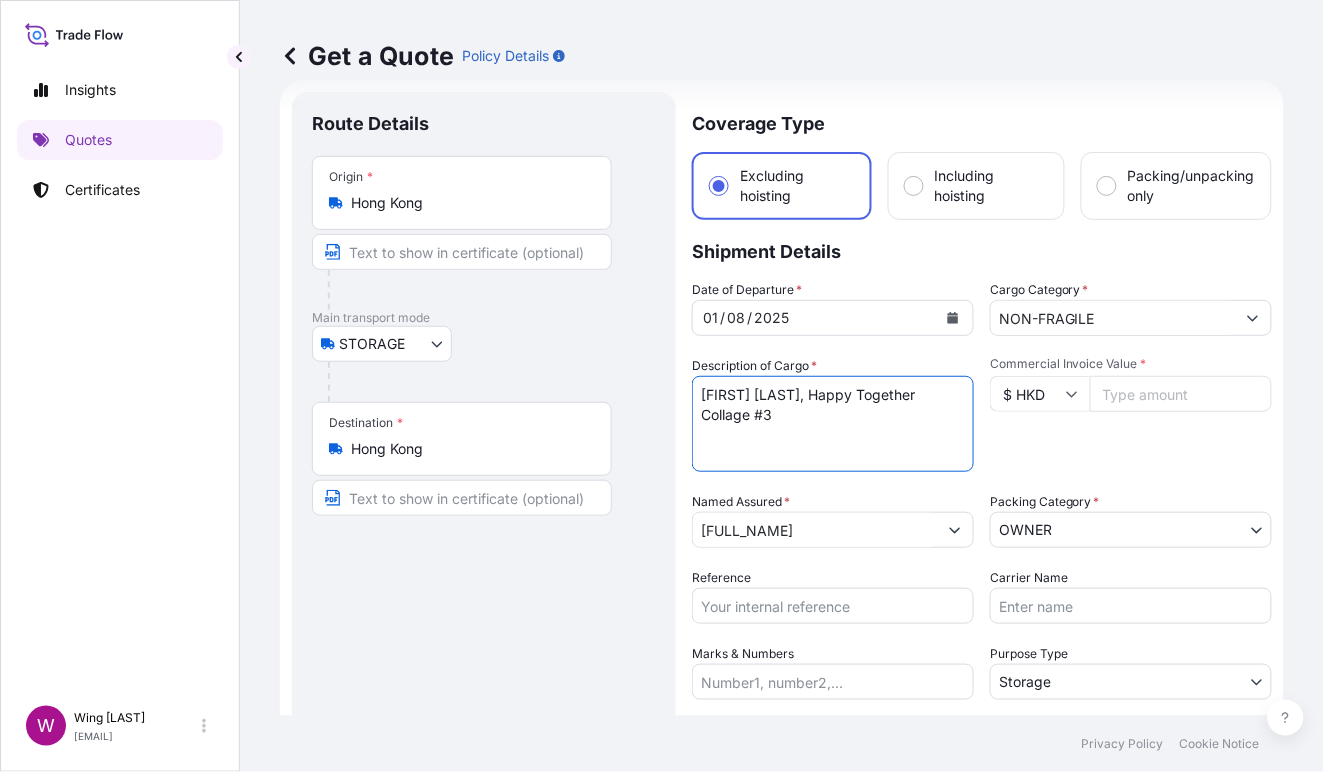 drag, startPoint x: 786, startPoint y: 426, endPoint x: 652, endPoint y: 378, distance: 142.33763 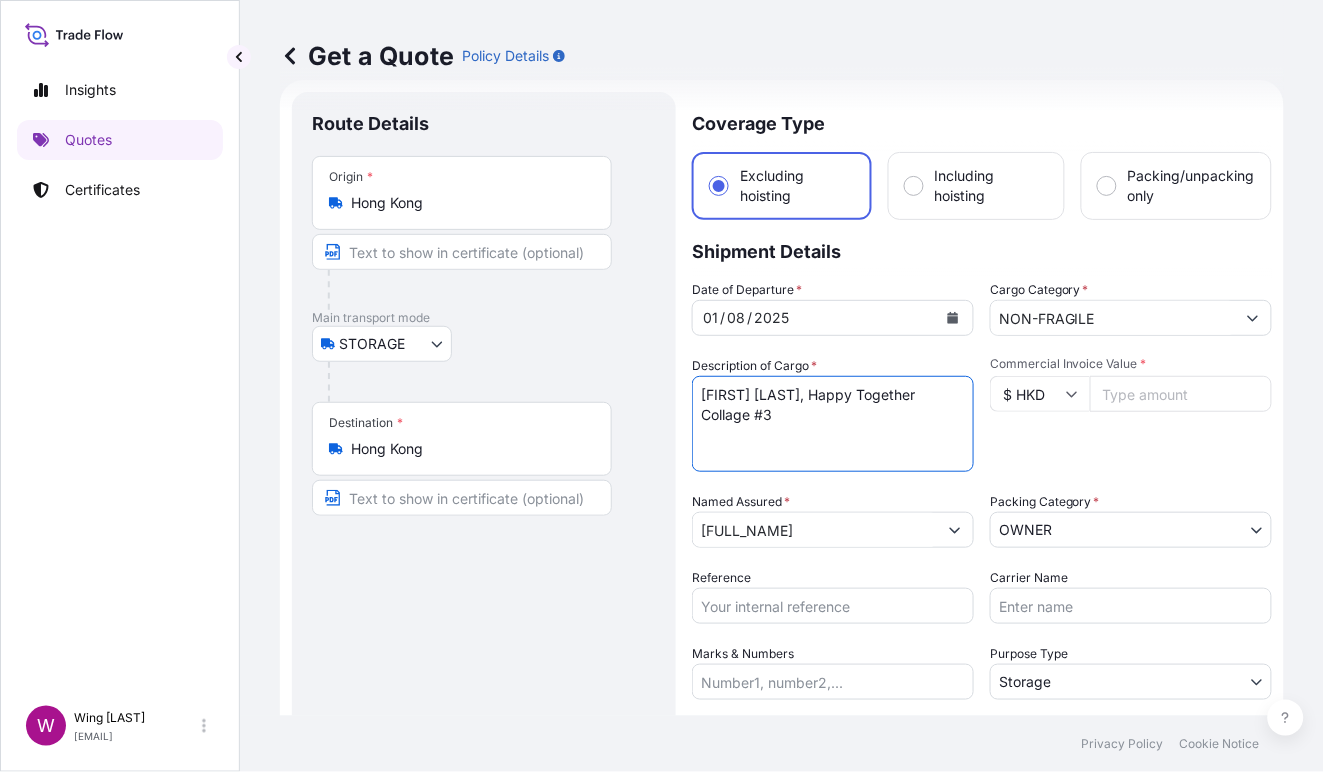 click on "Route Details Place of loading Road / Inland Road / Inland Origin * [CITY] Main transport mode STORAGE COURIER INSTALLATION LAND SEA AIR STORAGE Destination * [CITY] Road / Inland Road / Inland Place of Discharge Coverage Type Excluding hoisting Including hoisting Packing/unpacking only Shipment Details Date of Departure * 01 / 08 / 2025 Cargo Category * NON-FRAGILE Description of Cargo * [FIRST] [LAST], Happy Together Collage #3 Commercial Invoice Value   * $ HKD Named Assured * [FULL_NAME] Packing Category * OWNER AGENT CO-OWNER OWNER Various Reference Carrier Name Marks & Numbers Purpose Type Storage Transit Storage Installation Conservation Standard Liability Offering Yes Yes No Claims Handler Location [CITY] [CITY] Singapore Letter of Credit This shipment has a letter of credit Letter of credit * Storage period: 01 Aug 2025 to 30 Sep 2025 (till further notice) Letter of credit may not exceed 12000 characters Get a Quote" at bounding box center [782, 584] 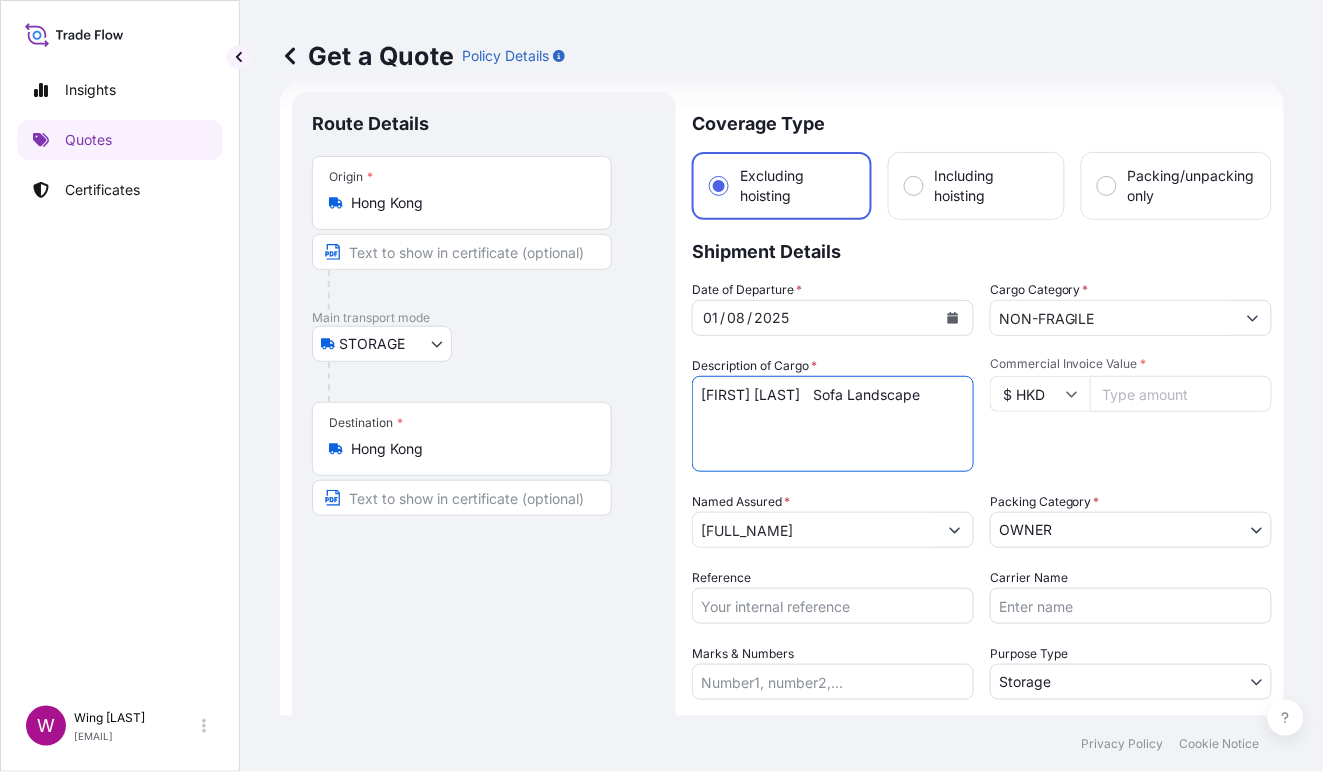 click on "[FIRST] [LAST], Happy Together Collage #3" at bounding box center [833, 424] 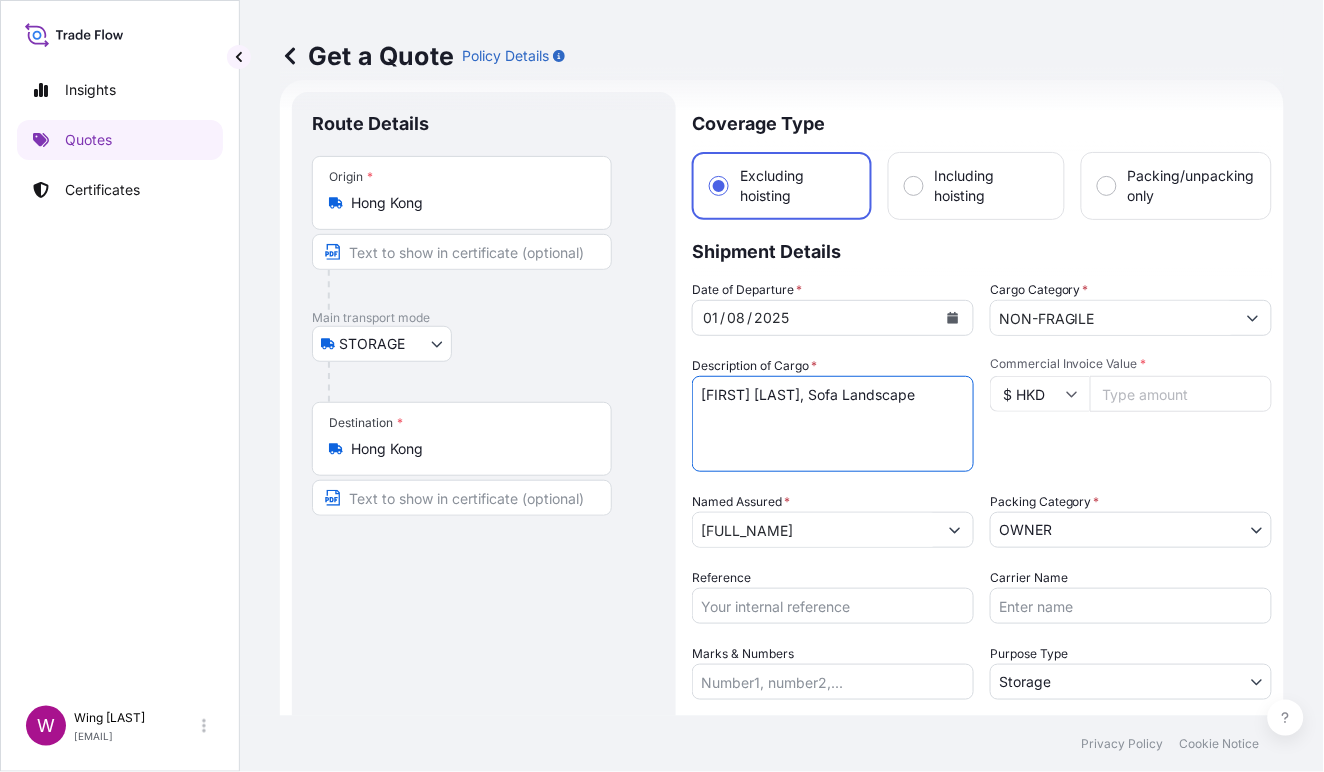 type on "[FIRST] [LAST], Sofa Landscape" 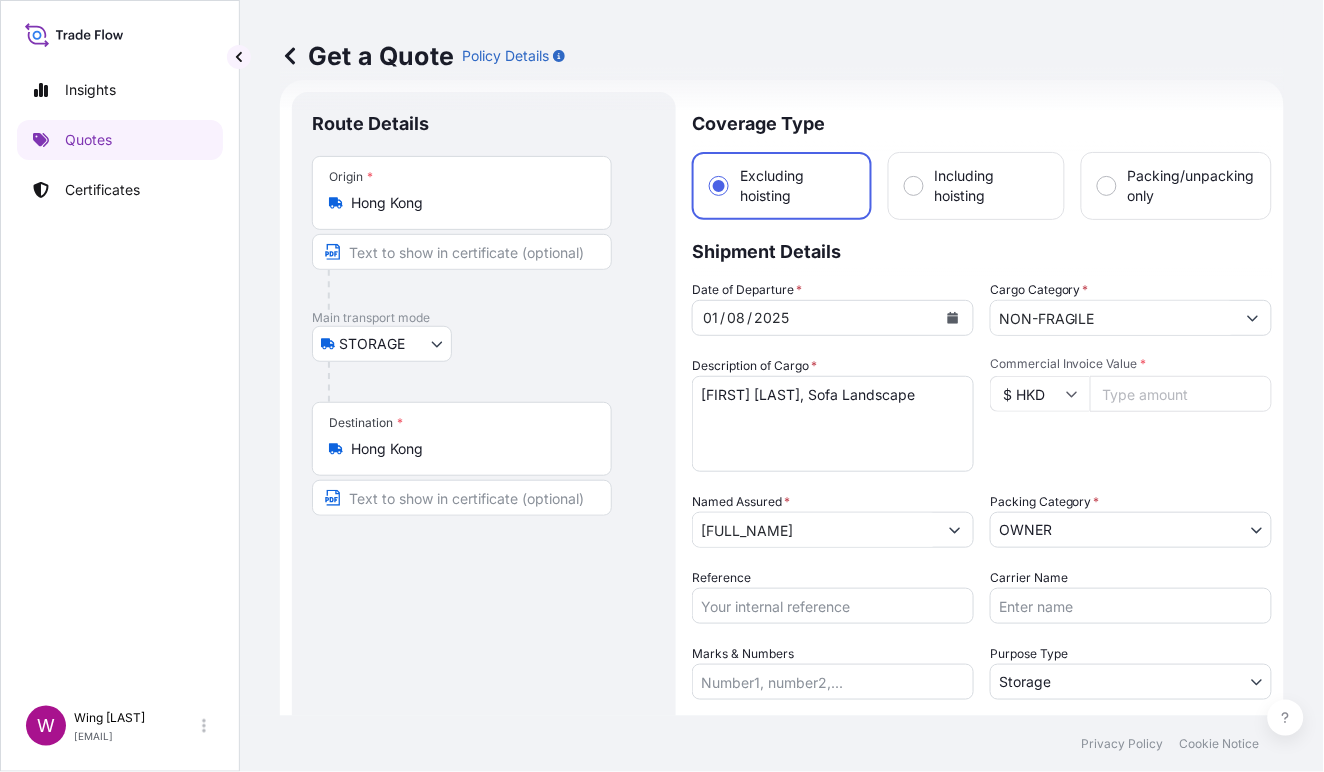 click on "Route Details Place of loading Road / Inland Road / Inland Origin * Hong Kong Main transport mode STORAGE COURIER INSTALLATION LAND SEA AIR STORAGE Destination * Hong Kong Road / Inland Road / Inland Place of Discharge" at bounding box center [484, 584] 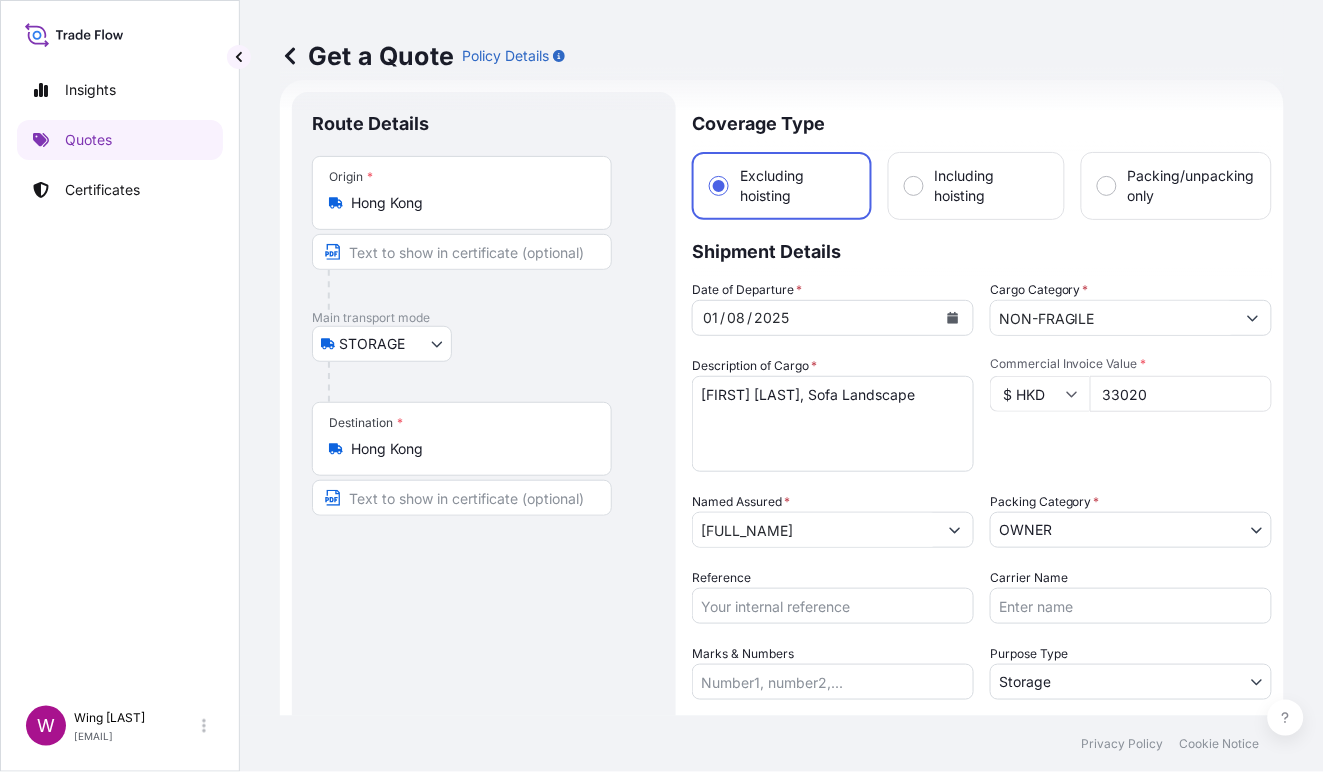 type on "33020" 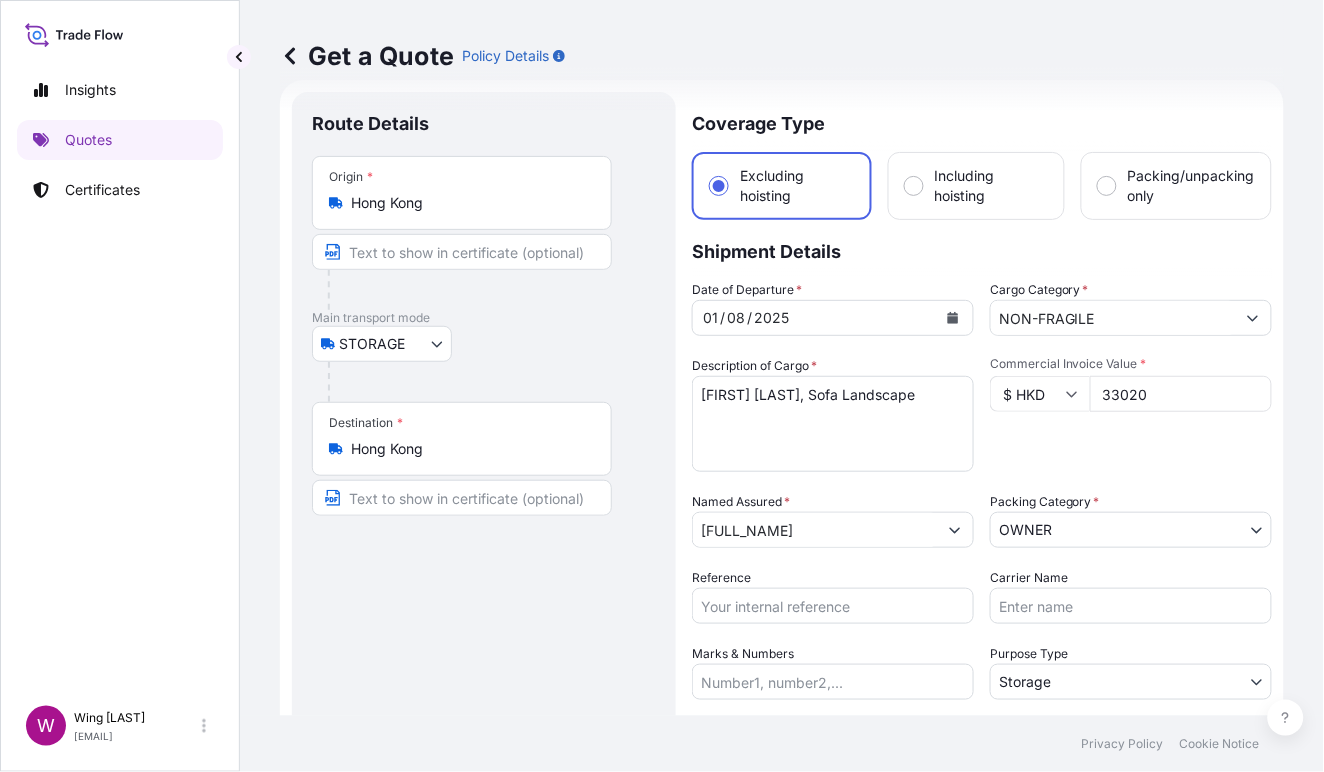 click on "Route Details Place of loading Road / Inland Road / Inland Origin * Hong Kong Main transport mode STORAGE COURIER INSTALLATION LAND SEA AIR STORAGE Destination * Hong Kong Road / Inland Road / Inland Place of Discharge" at bounding box center [484, 584] 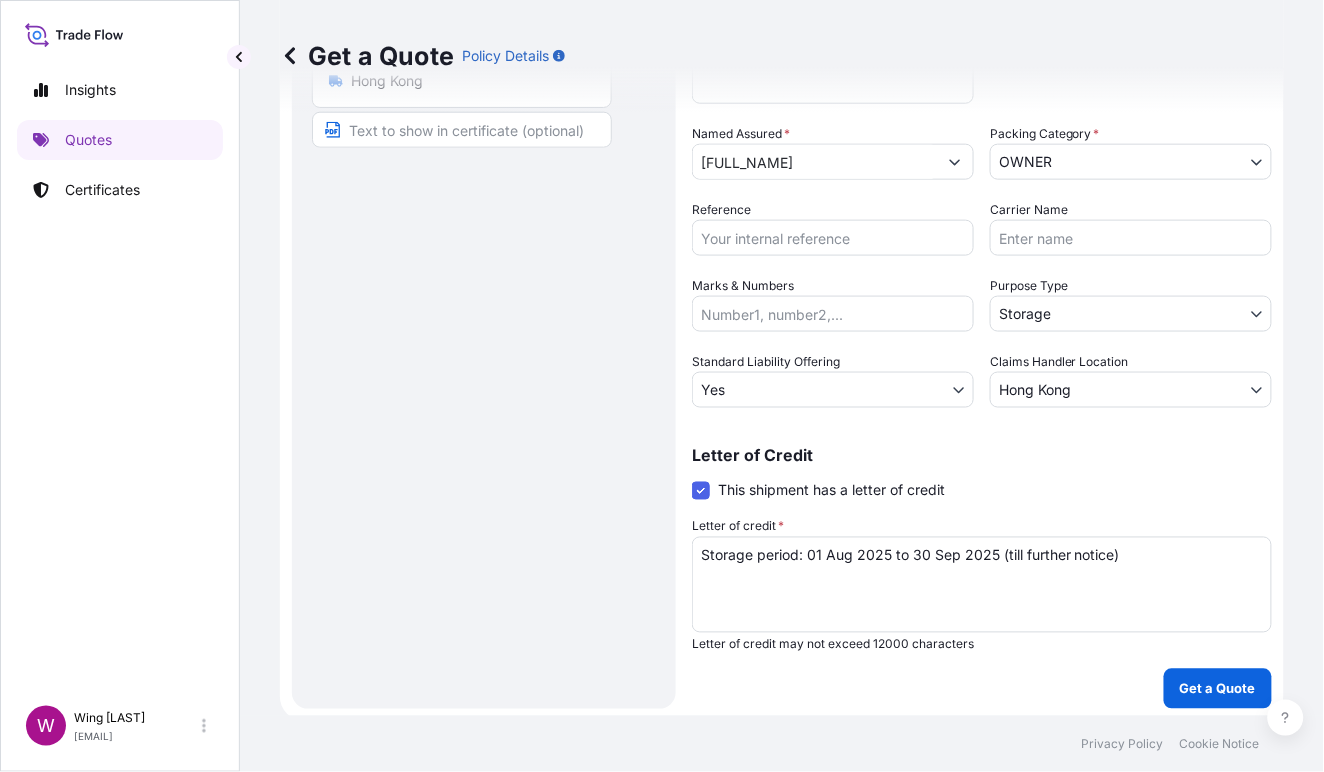 scroll, scrollTop: 401, scrollLeft: 0, axis: vertical 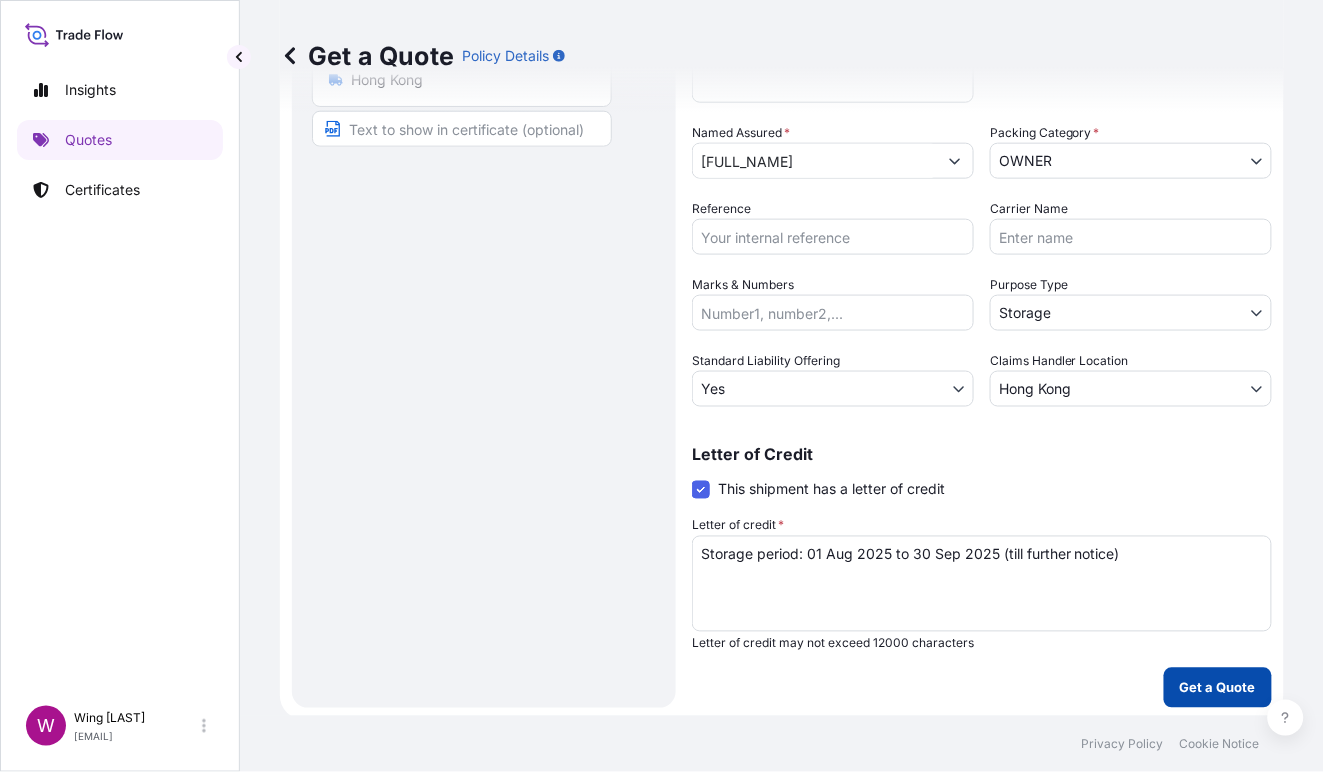 click on "Get a Quote" at bounding box center [1218, 688] 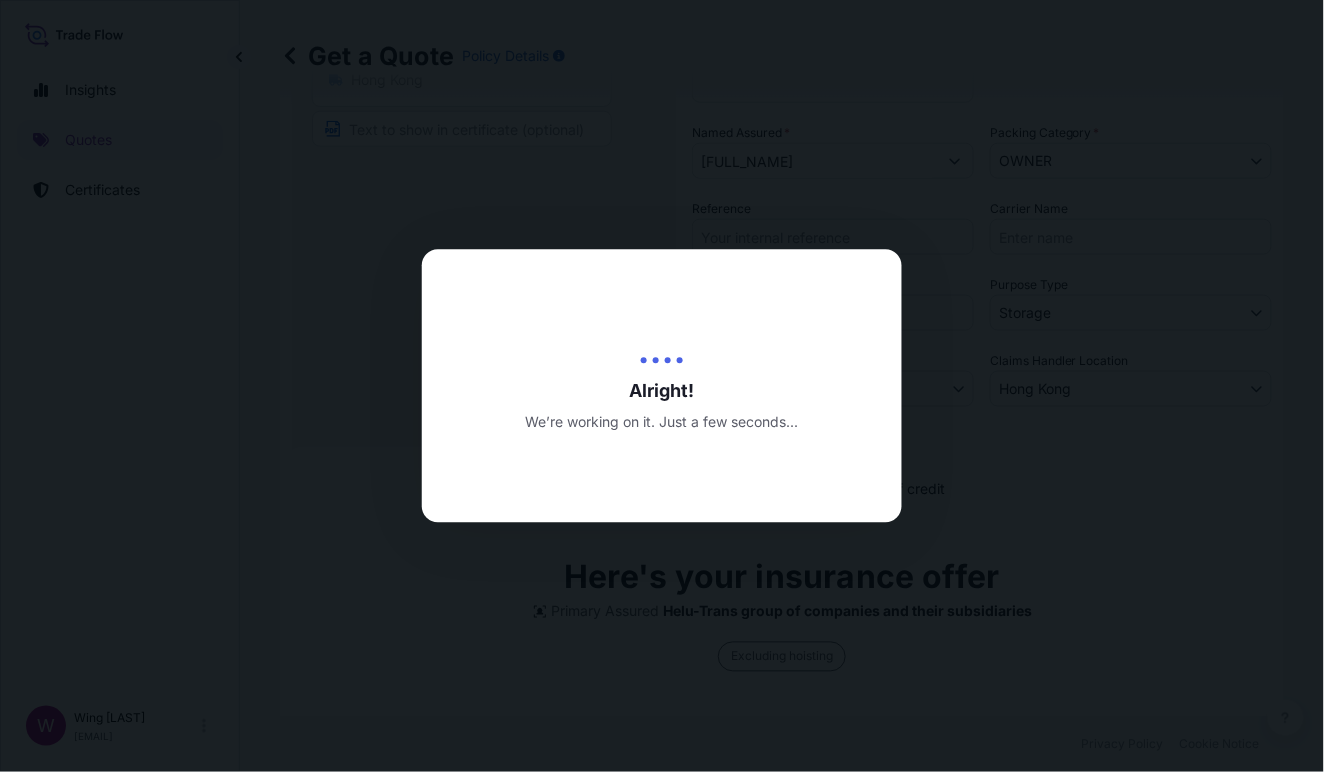 type on "01/08/2025" 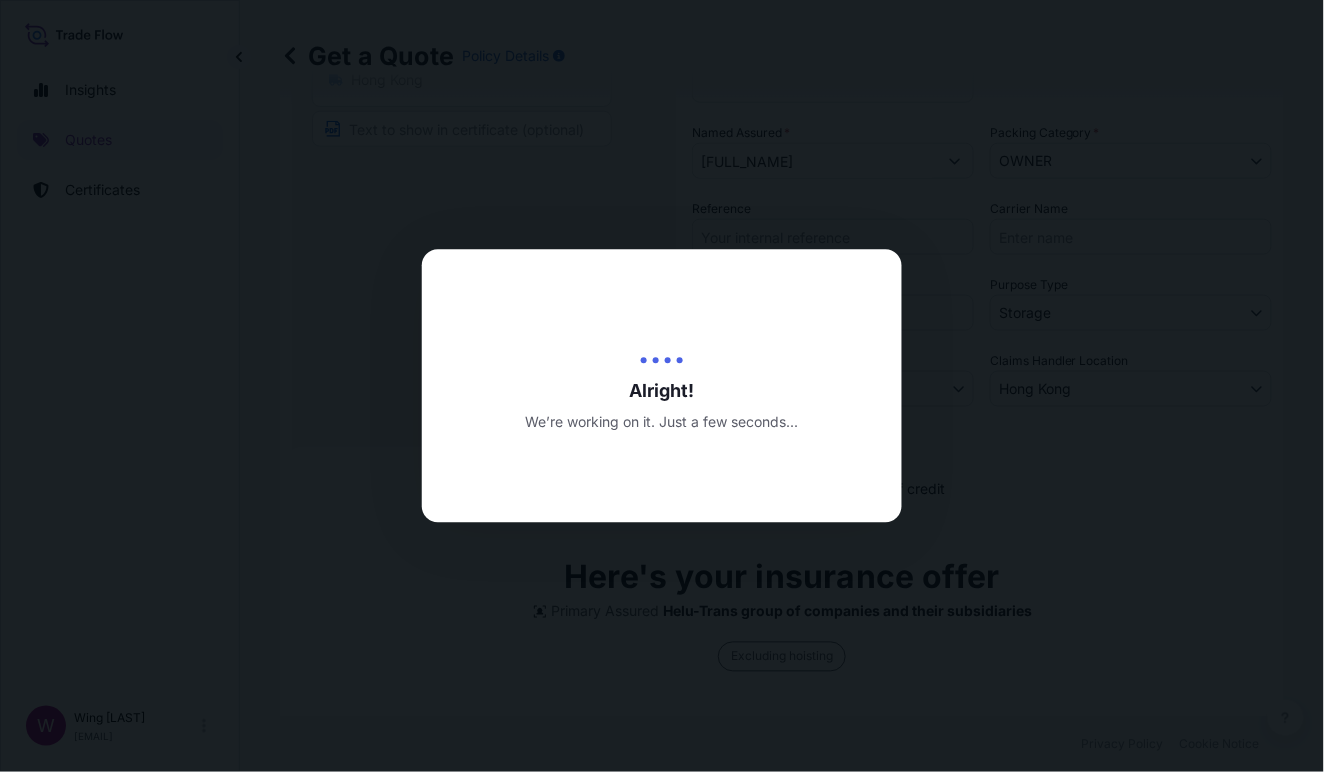 scroll, scrollTop: 0, scrollLeft: 0, axis: both 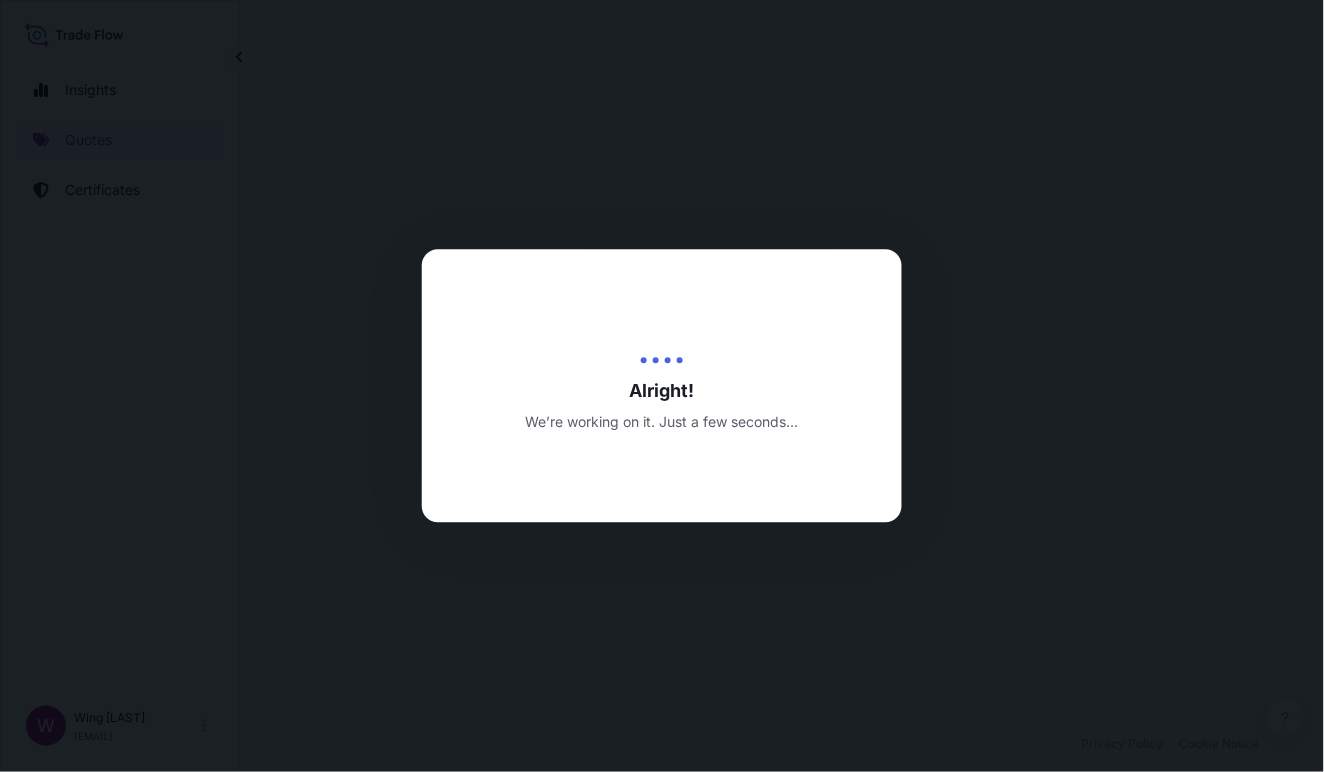 select on "STORAGE" 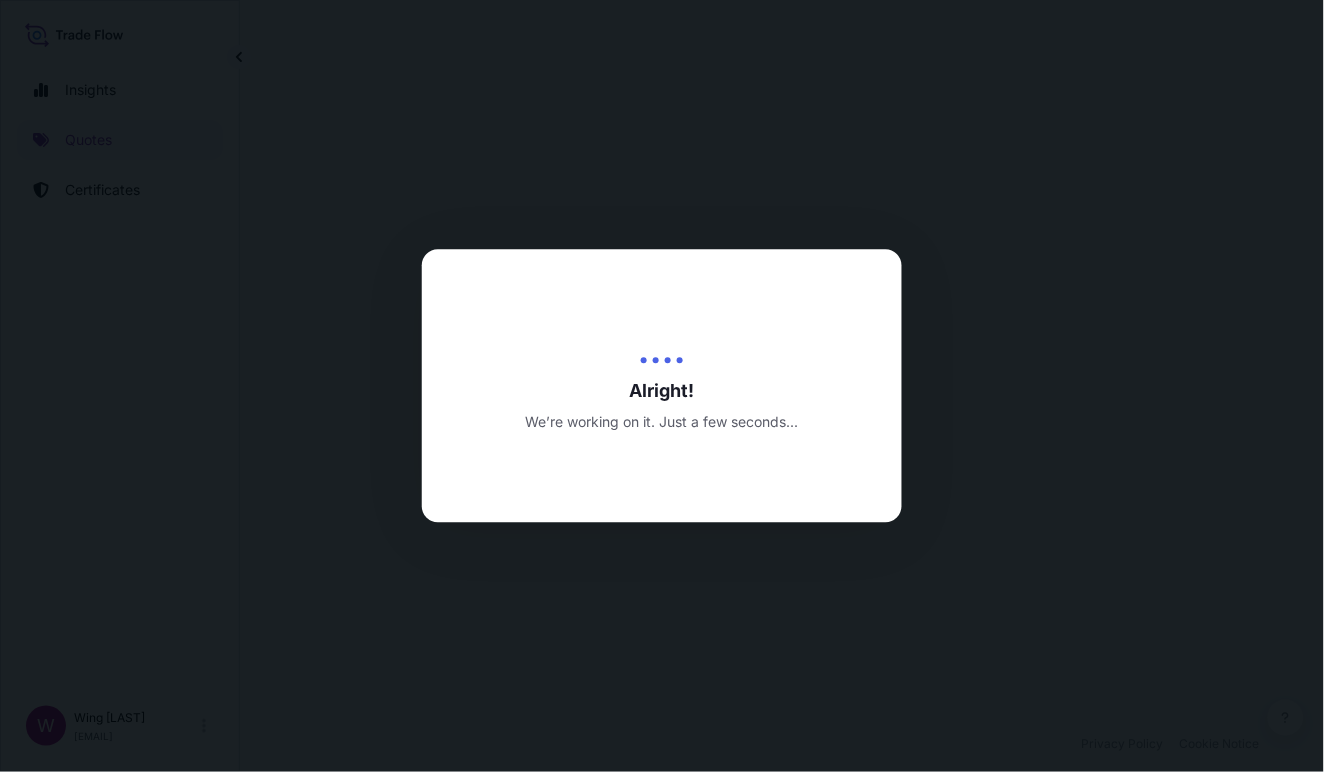 select on "27" 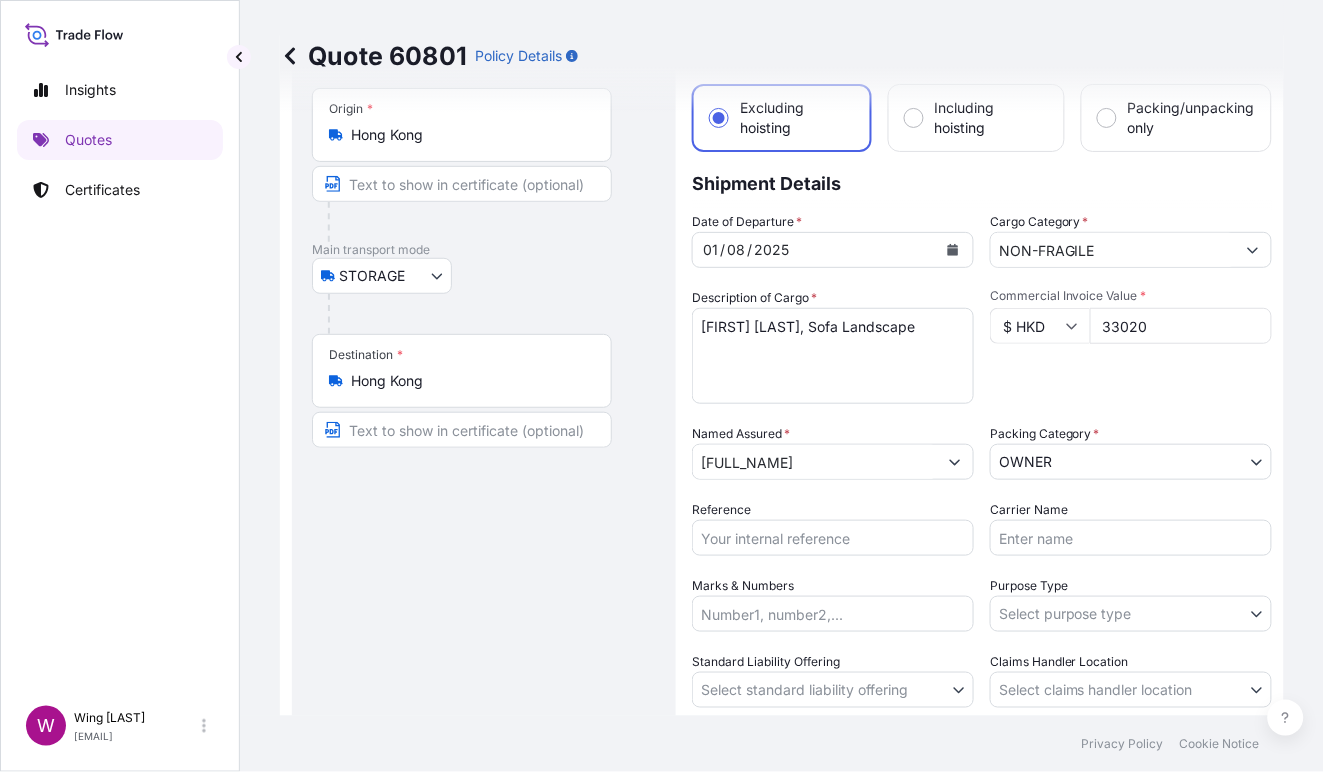 scroll, scrollTop: 86, scrollLeft: 0, axis: vertical 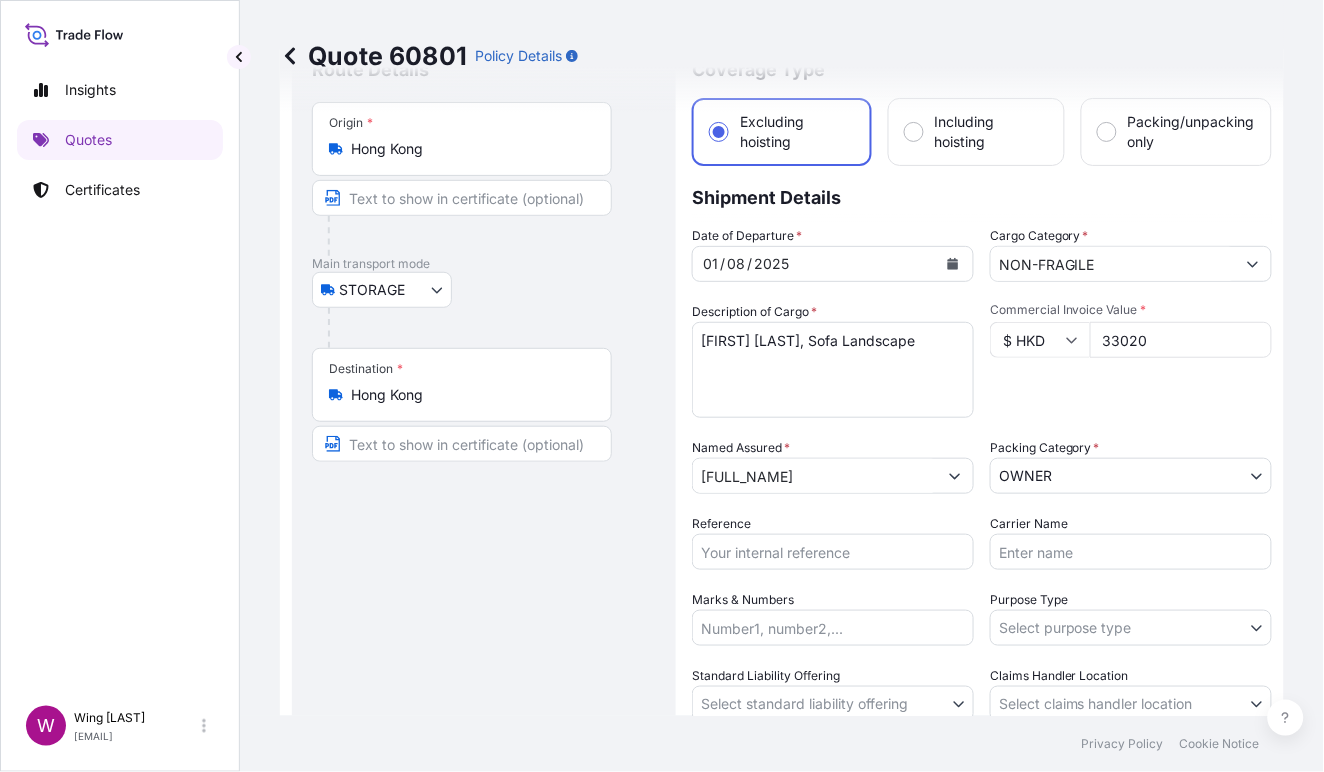 click on "Route Details Place of loading Road / Inland Road / Inland Origin * Hong Kong Main transport mode STORAGE COURIER INSTALLATION LAND SEA AIR STORAGE Destination * Hong Kong Road / Inland Road / Inland Place of Discharge" at bounding box center (484, 454) 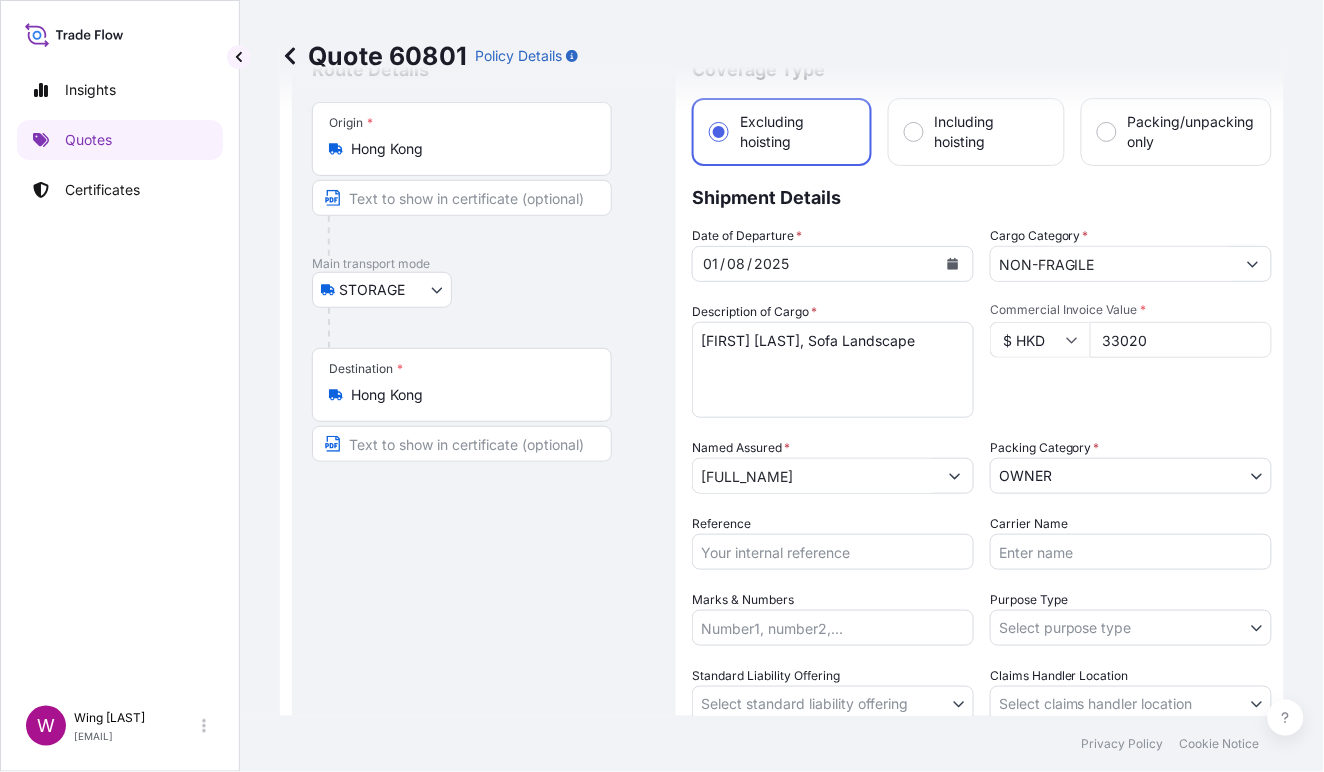 click on "Route Details Place of loading Road / Inland Road / Inland Origin * Hong Kong Main transport mode STORAGE COURIER INSTALLATION LAND SEA AIR STORAGE Destination * Hong Kong Road / Inland Road / Inland Place of Discharge" at bounding box center [484, 454] 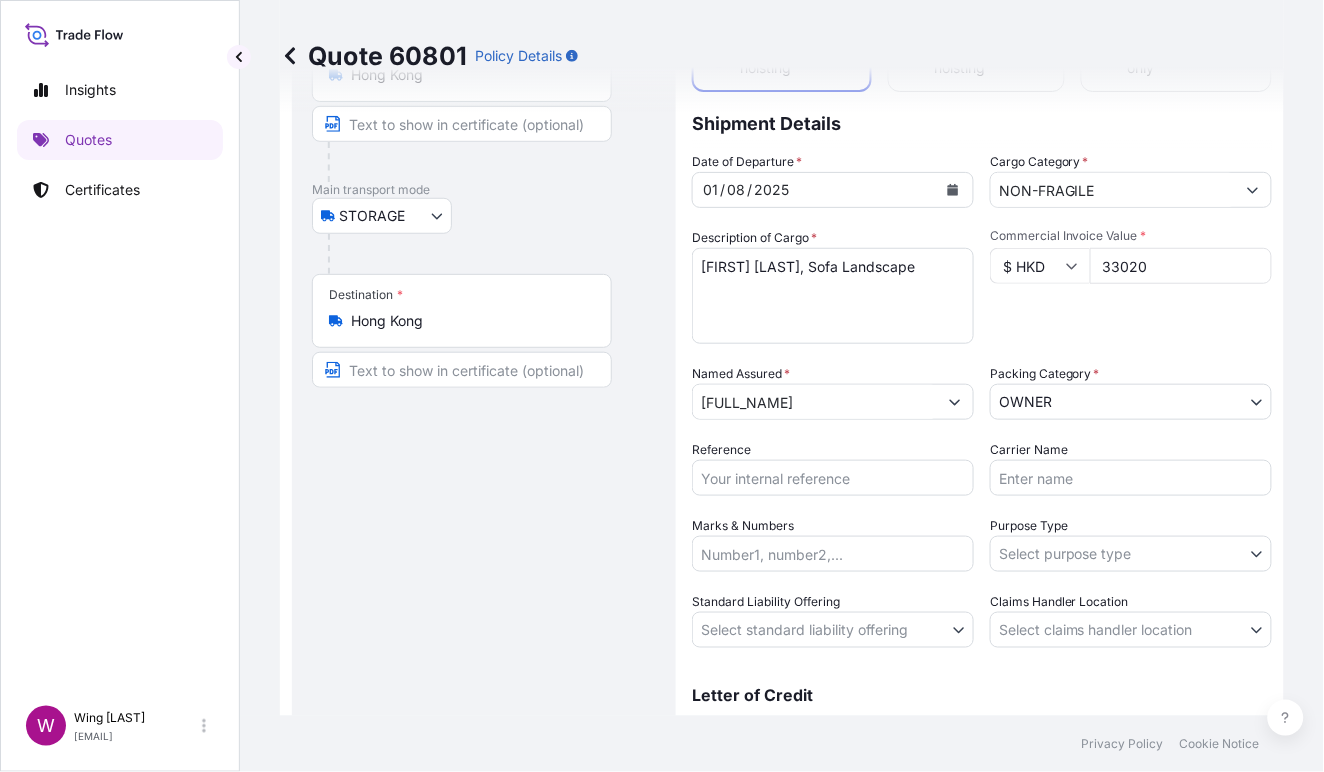 scroll, scrollTop: 219, scrollLeft: 0, axis: vertical 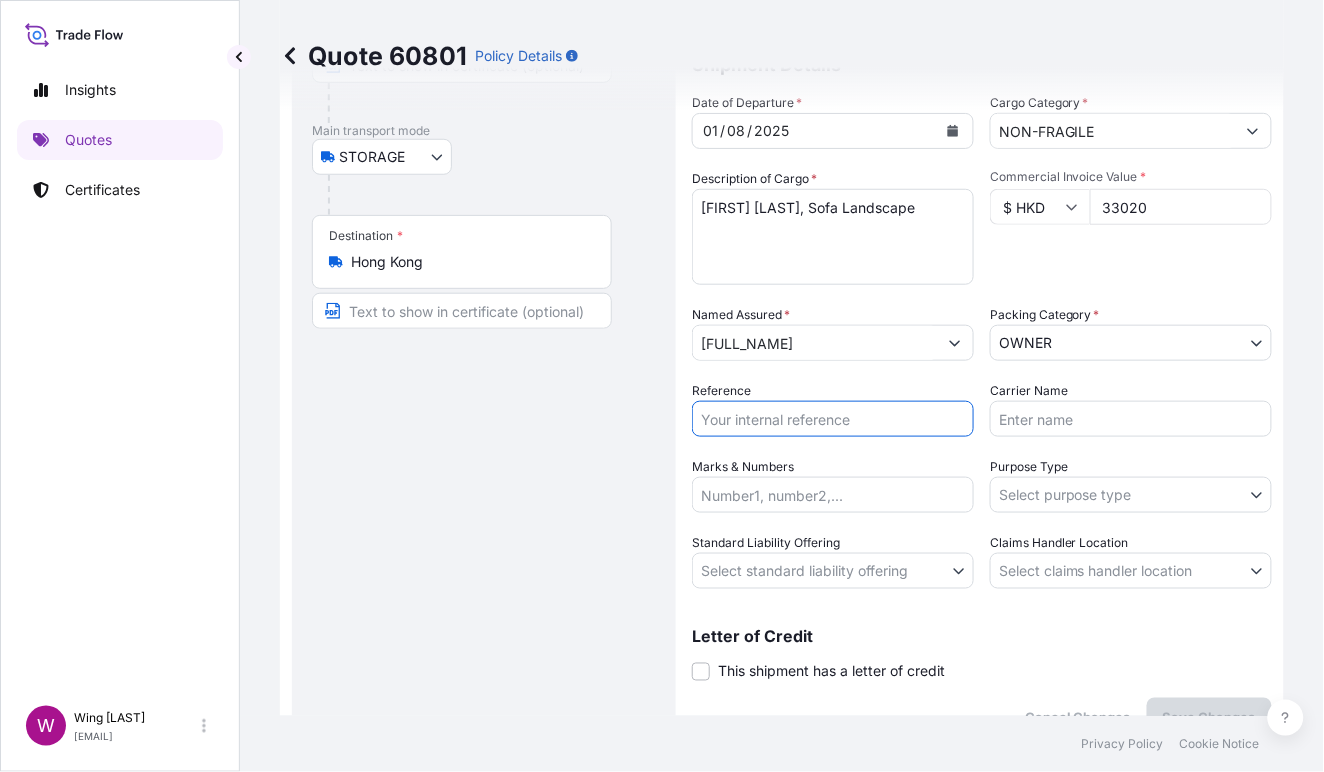 click on "Reference" at bounding box center [833, 419] 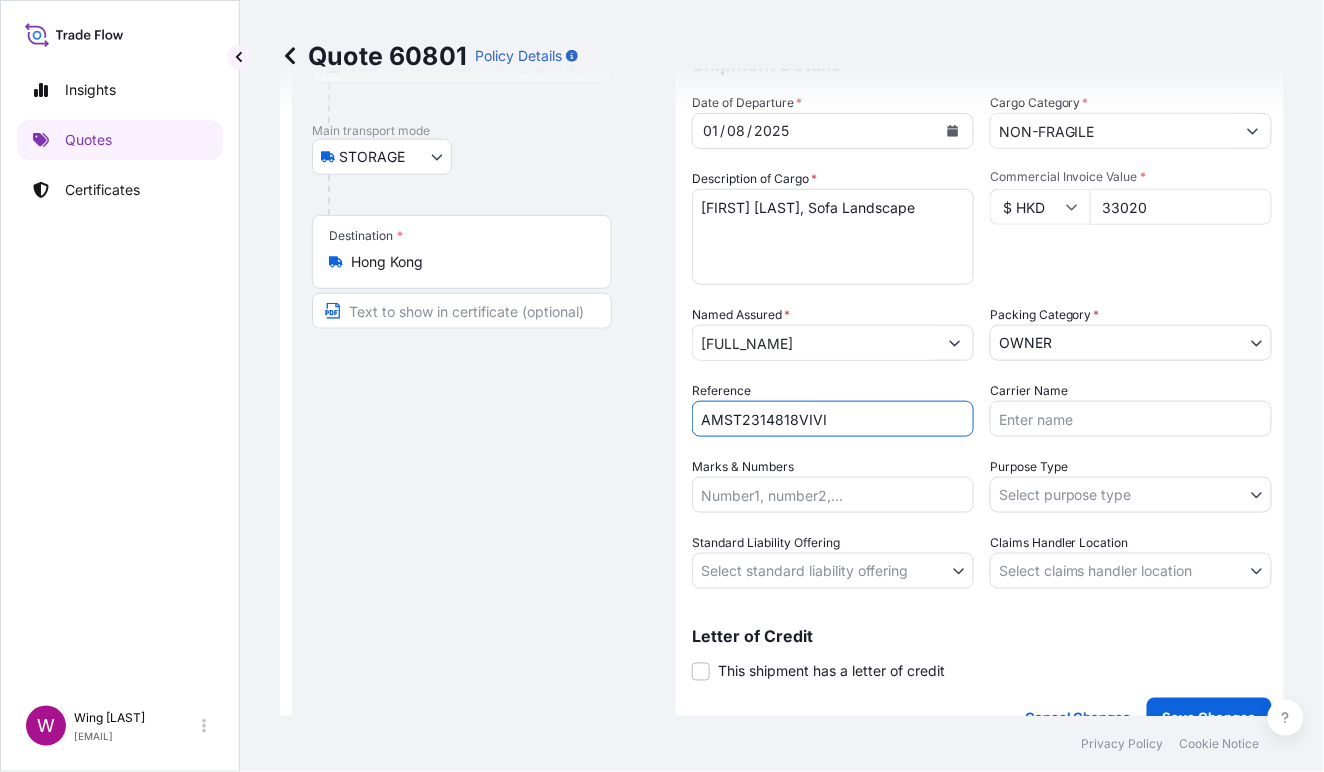 type on "AMST2314818VIVI" 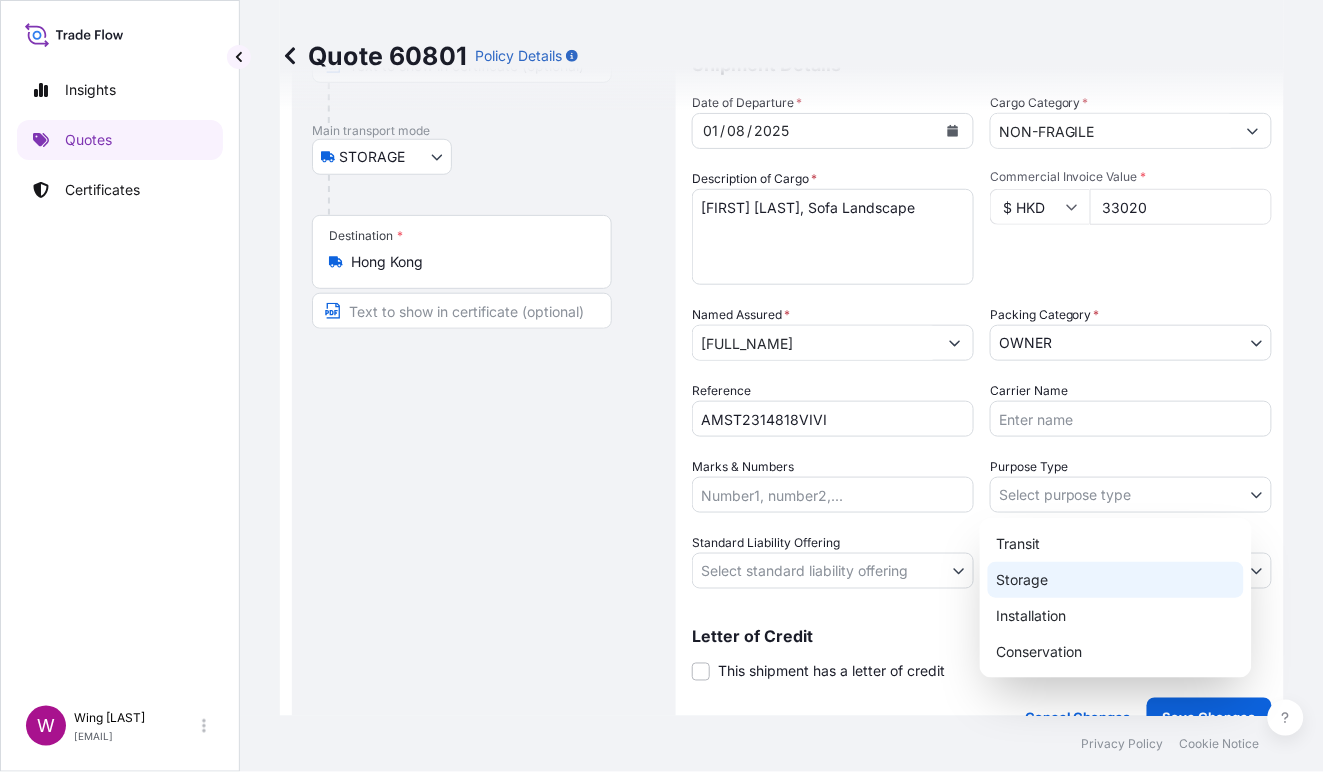 click on "Storage" at bounding box center (1116, 580) 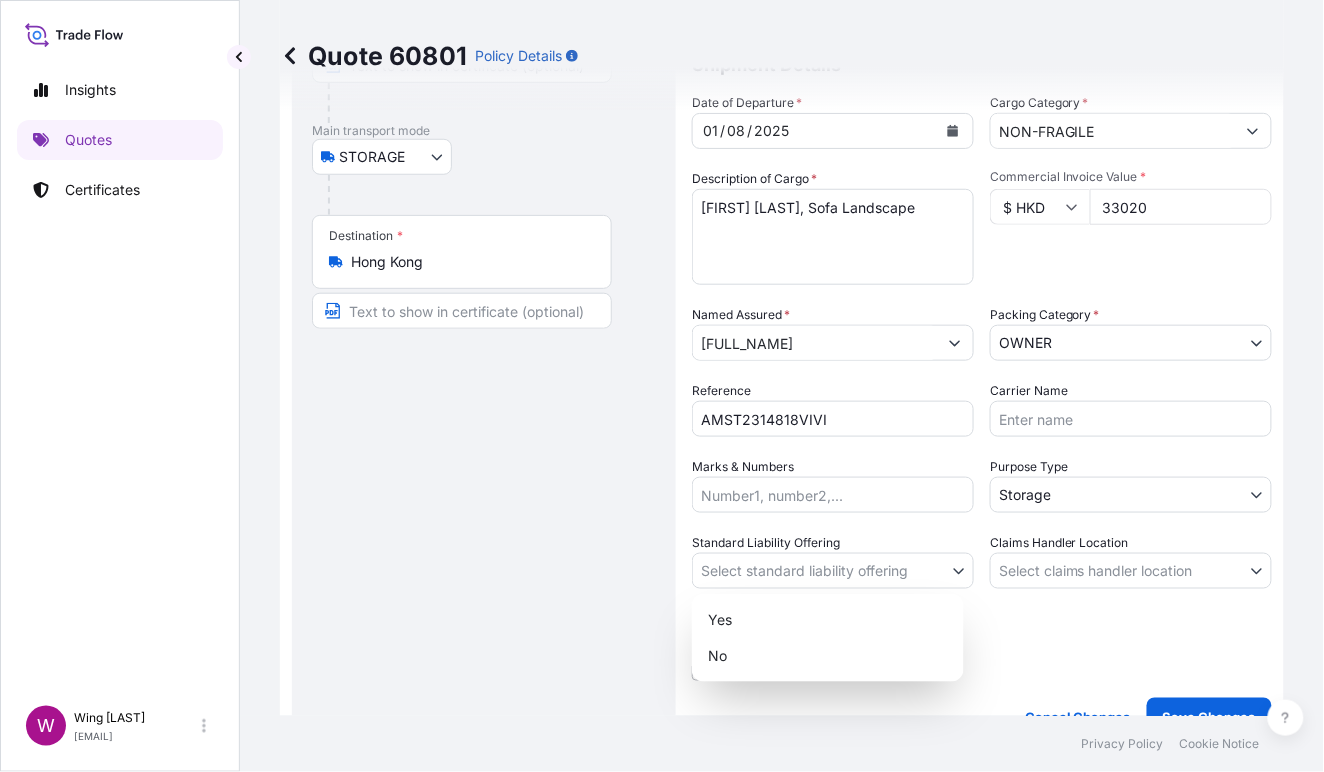 click on "Insights Quotes Certificates W Wing   [LAST] [LAST] [EMAIL] Quote 60801 Policy Details Route Details Place of loading Road / Inland Road / Inland Origin * [CITY] Main transport mode STORAGE COURIER INSTALLATION LAND SEA AIR STORAGE Destination * [CITY] Road / Inland Road / Inland Place of Discharge Coverage Type Excluding hoisting Including hoisting Packing/unpacking only Shipment Details Date of Departure * [DATE] Cargo Category * NON-FRAGILE Description of Cargo * [FIRST] [LAST], Sofa Landscape Commercial Invoice Value   * $ HKD 33020 Named Assured * [LAST] [LAST] [LAST] Packing Category * OWNER AGENT CO-OWNER OWNER Various Reference AMST2314818VIVI Carrier Name Marks & Numbers Purpose Type Storage Transit Storage Installation Conservation Standard Liability Offering Select standard liability offering Yes No Claims Handler Location Select claims handler location [CITY] [CITY] Letter of Credit This shipment has a letter of credit Letter of credit * Cancel Changes Save Changes Cargo Category" at bounding box center [662, 386] 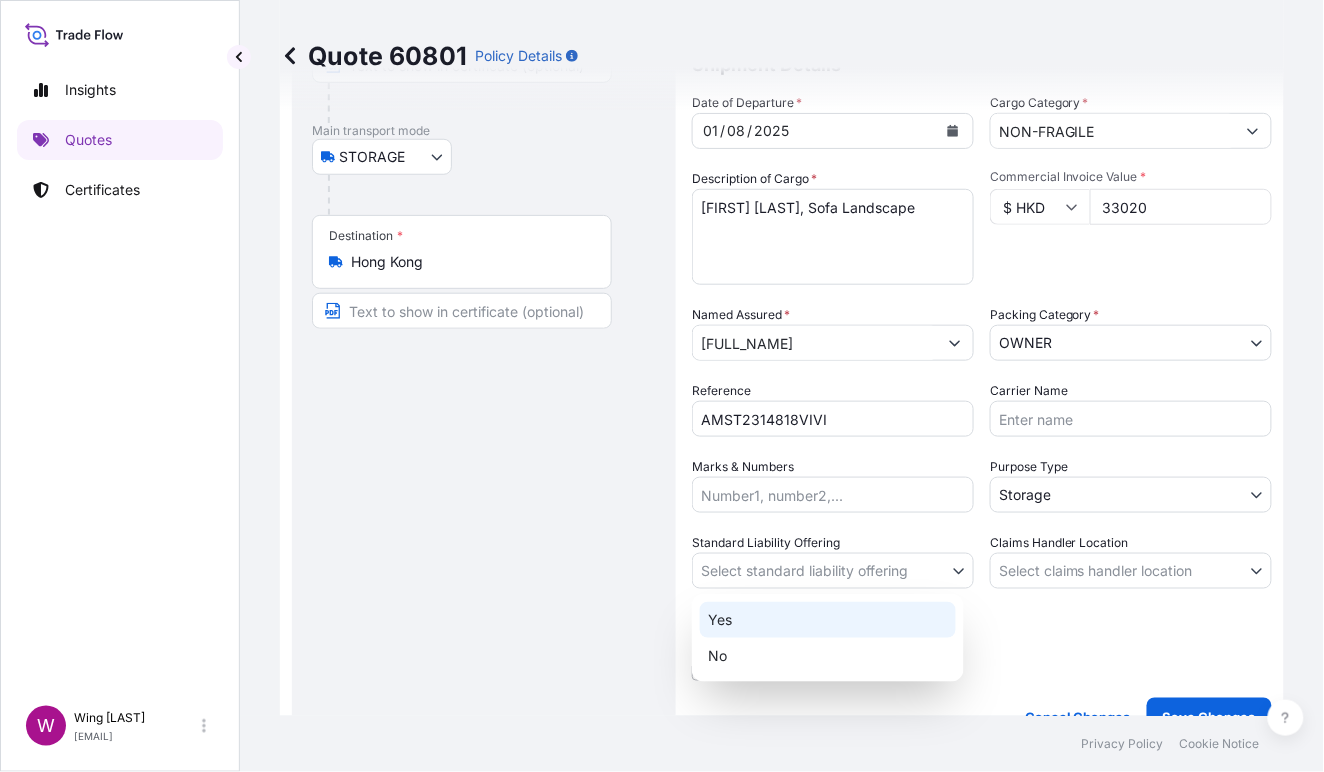 click on "Yes" at bounding box center [828, 620] 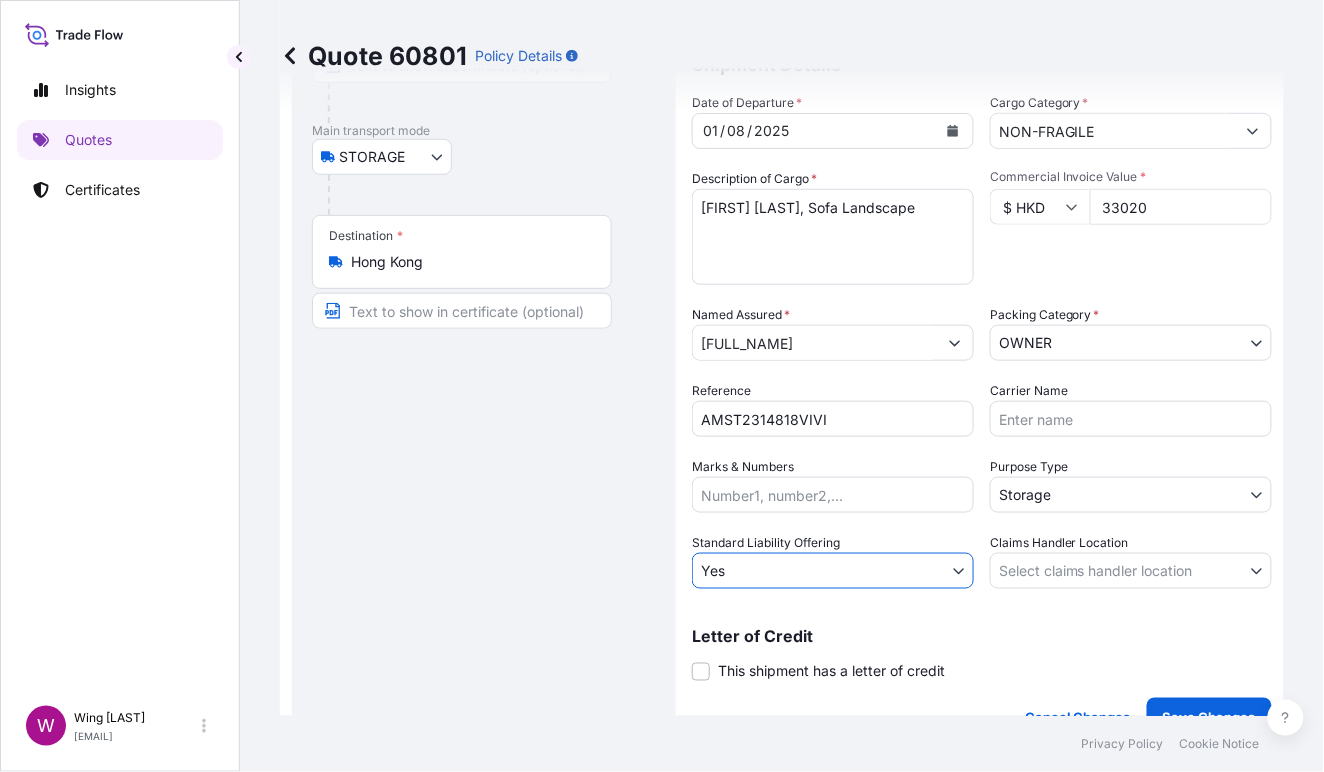 click on "Insights Quotes Certificates W Wing   Lee [EMAIL] Quote 60801 Policy Details Route Details Place of loading Road / Inland Road / Inland Origin * [CITY] Main transport mode STORAGE COURIER INSTALLATION LAND SEA AIR STORAGE Destination * [CITY] Road / Inland Road / Inland Place of Discharge Coverage Type Excluding hoisting Including hoisting Packing/unpacking only Shipment Details Date of Departure * 01 / 08 / 2025 Cargo Category * NON-FRAGILE Description of Cargo * [FIRST] [LAST], Sofa Landscape Commercial Invoice Value   * $ HKD 33020 Named Assured * [FULL_NAME] Packing Category * OWNER AGENT CO-OWNER OWNER Various Reference AMST2314818VIVI Carrier Name Marks & Numbers Purpose Type Storage Transit Storage Installation Conservation Standard Liability Offering Yes Yes No Claims Handler Location Select claims handler location [CITY] Singapore Letter of Credit This shipment has a letter of credit Letter of credit * Letter of credit may not exceed 12000 characters Cancel Changes $ 33 , ." at bounding box center [662, 386] 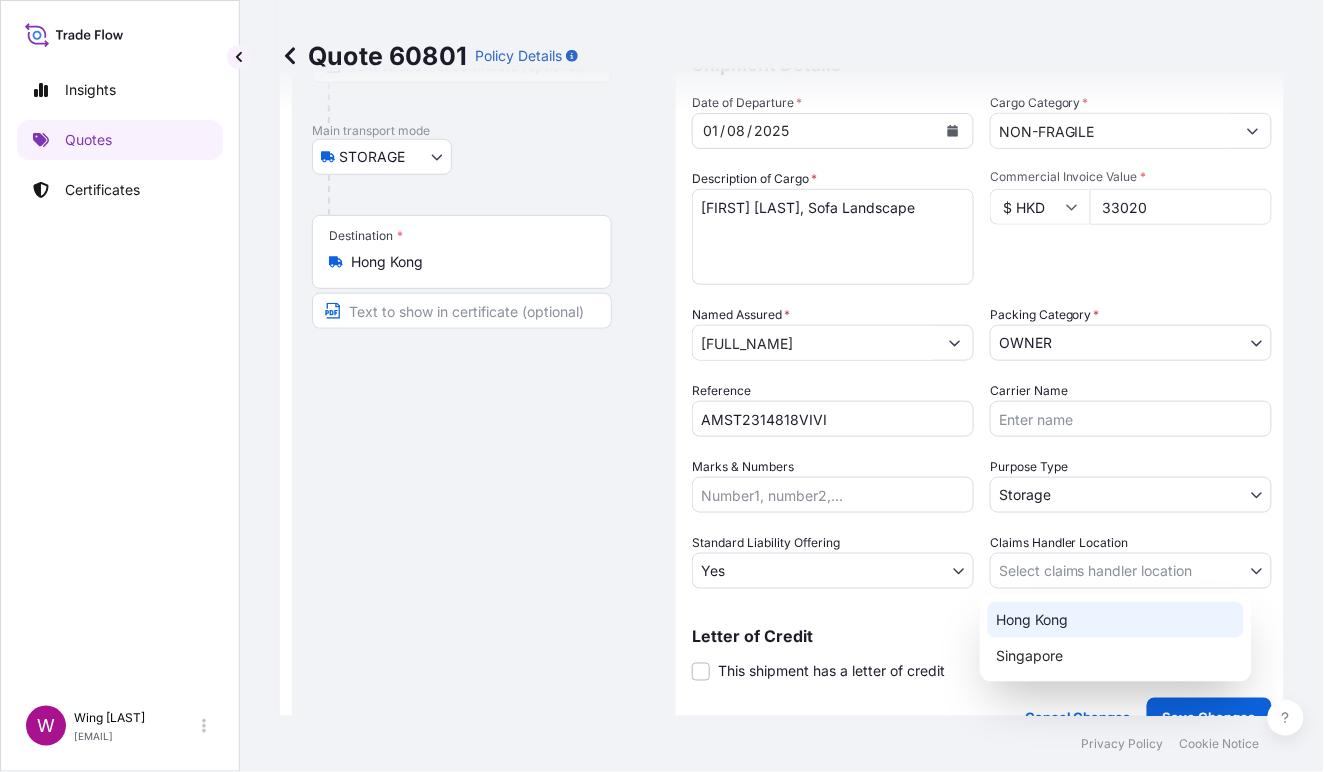 click on "Hong Kong" at bounding box center [1116, 620] 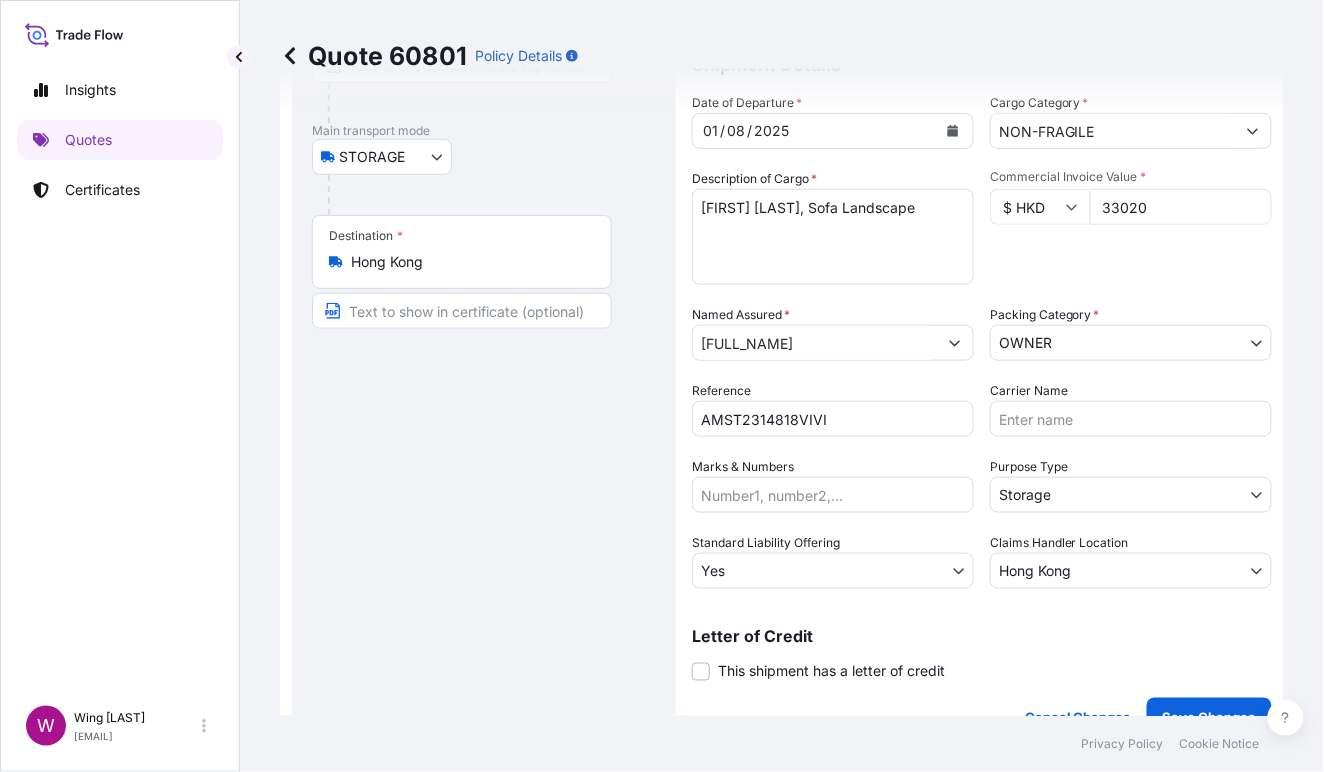 click on "Route Details Place of loading Road / Inland Road / Inland Origin * Hong Kong Main transport mode STORAGE COURIER INSTALLATION LAND SEA AIR STORAGE Destination * Hong Kong Road / Inland Road / Inland Place of Discharge" at bounding box center [484, 321] 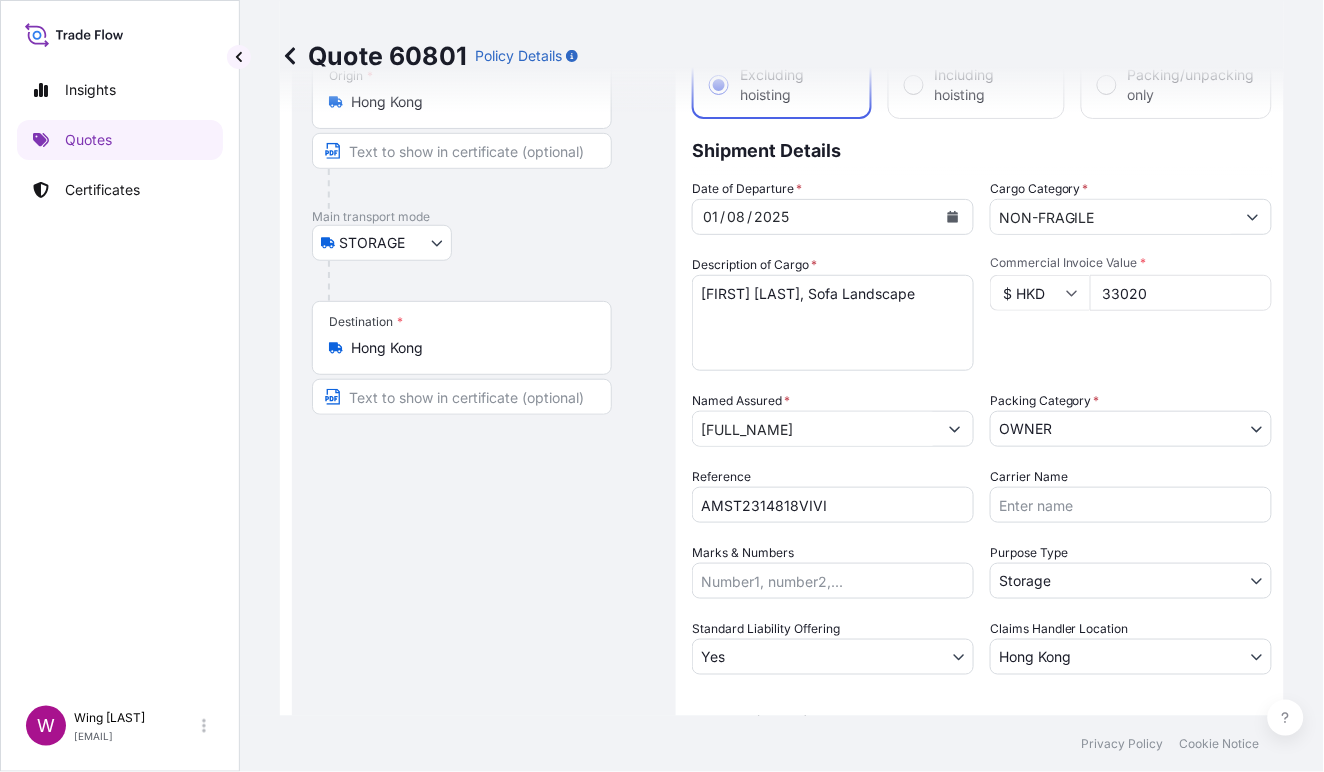 scroll, scrollTop: 266, scrollLeft: 0, axis: vertical 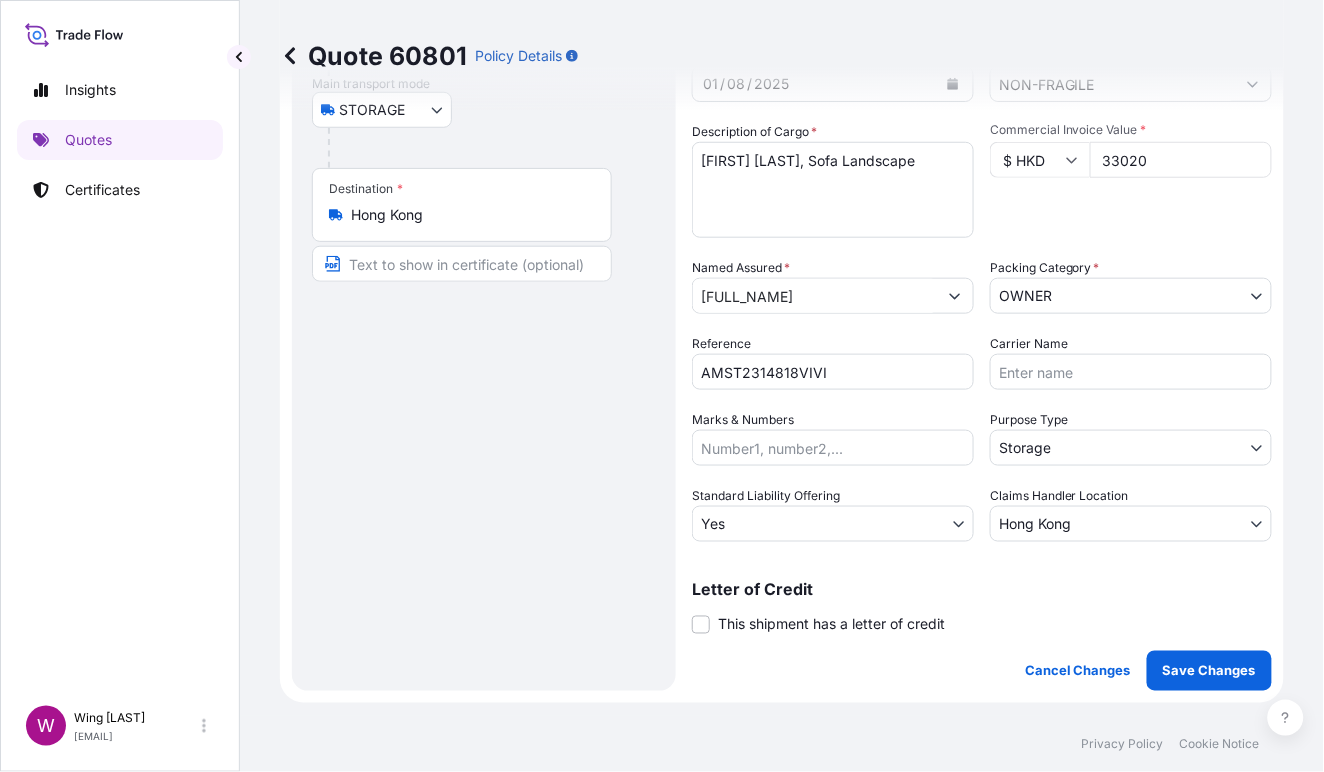 click on "This shipment has a letter of credit" at bounding box center (818, 624) 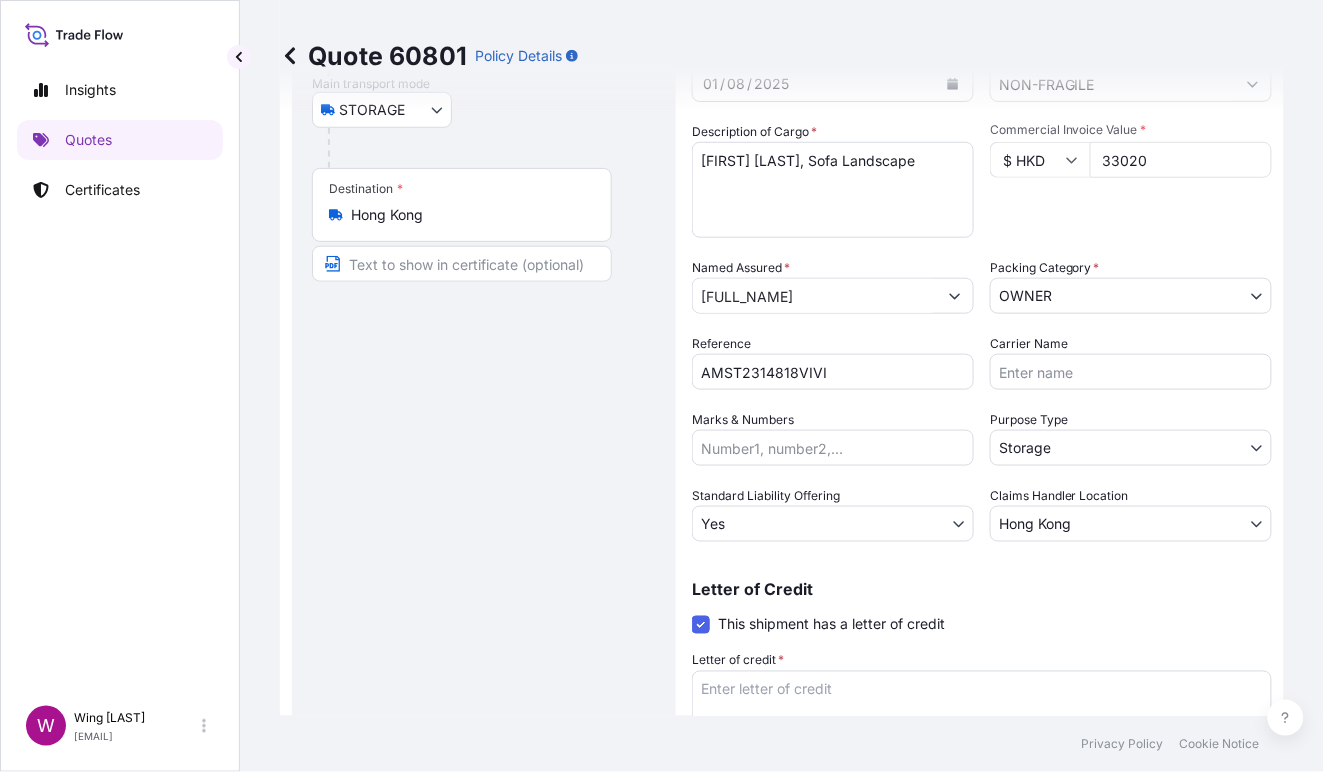 click on "Route Details Place of loading Road / Inland Road / Inland Origin * Hong Kong Main transport mode STORAGE COURIER INSTALLATION LAND SEA AIR STORAGE Destination * Hong Kong Road / Inland Road / Inland Place of Discharge" at bounding box center (484, 350) 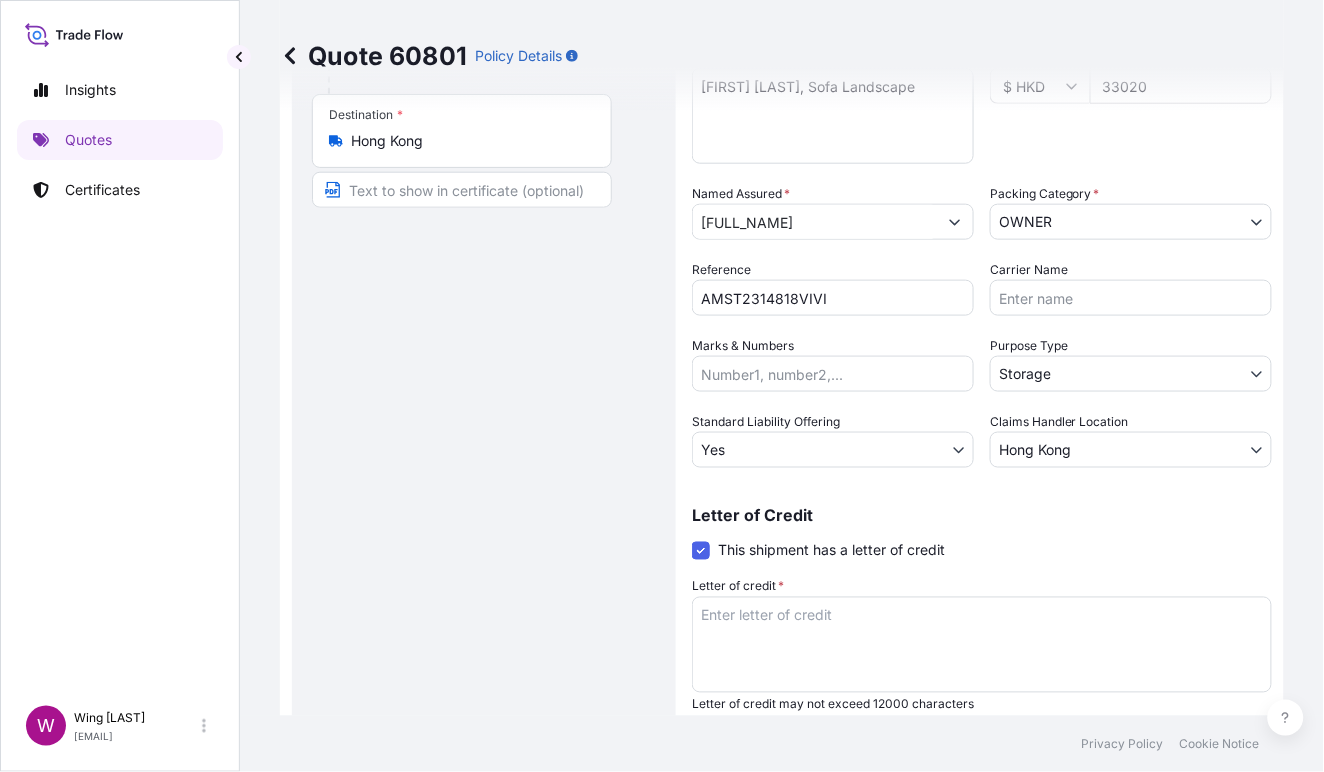 scroll, scrollTop: 400, scrollLeft: 0, axis: vertical 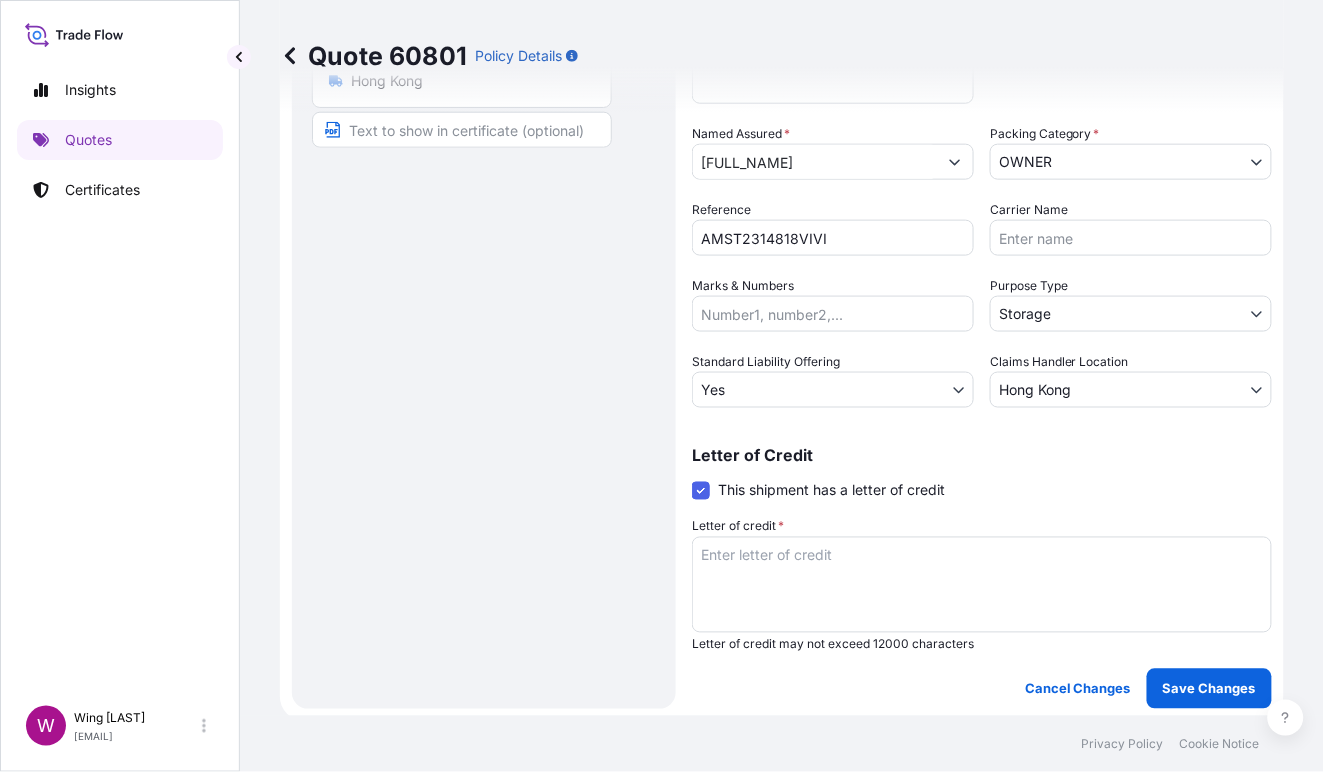 click on "Letter of credit *" at bounding box center (982, 585) 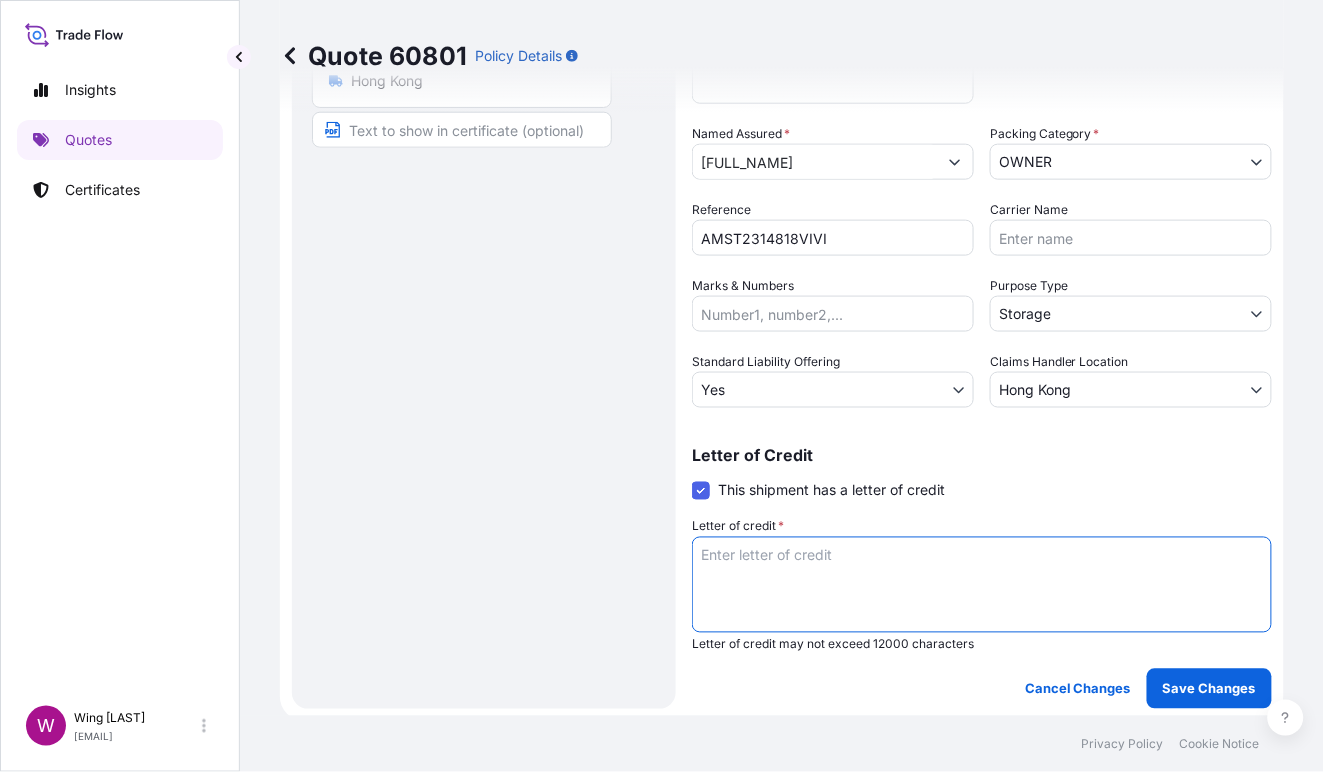paste on "Storage period: 01 Aug 2025 to 30 Sep 2025 (till further notice)" 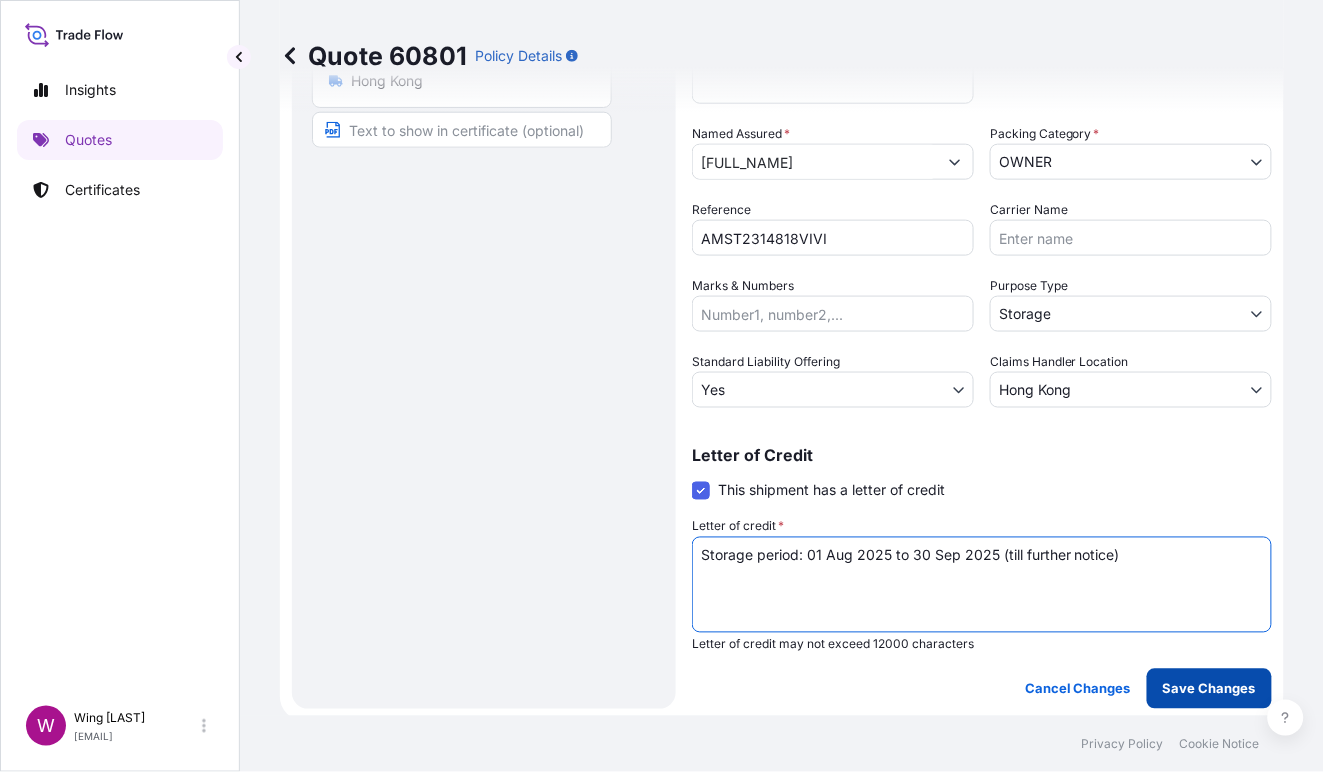 type on "Storage period: 01 Aug 2025 to 30 Sep 2025 (till further notice)" 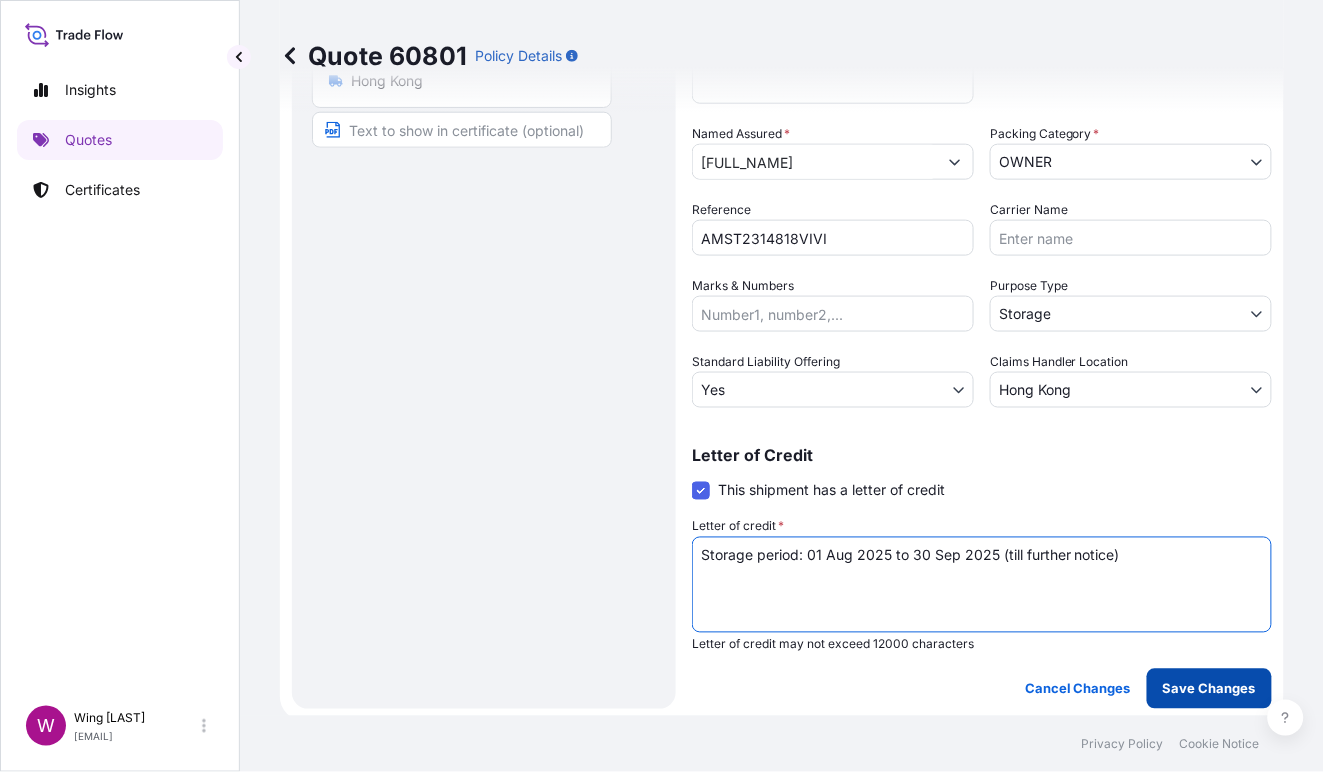 click on "Save Changes" at bounding box center (1209, 689) 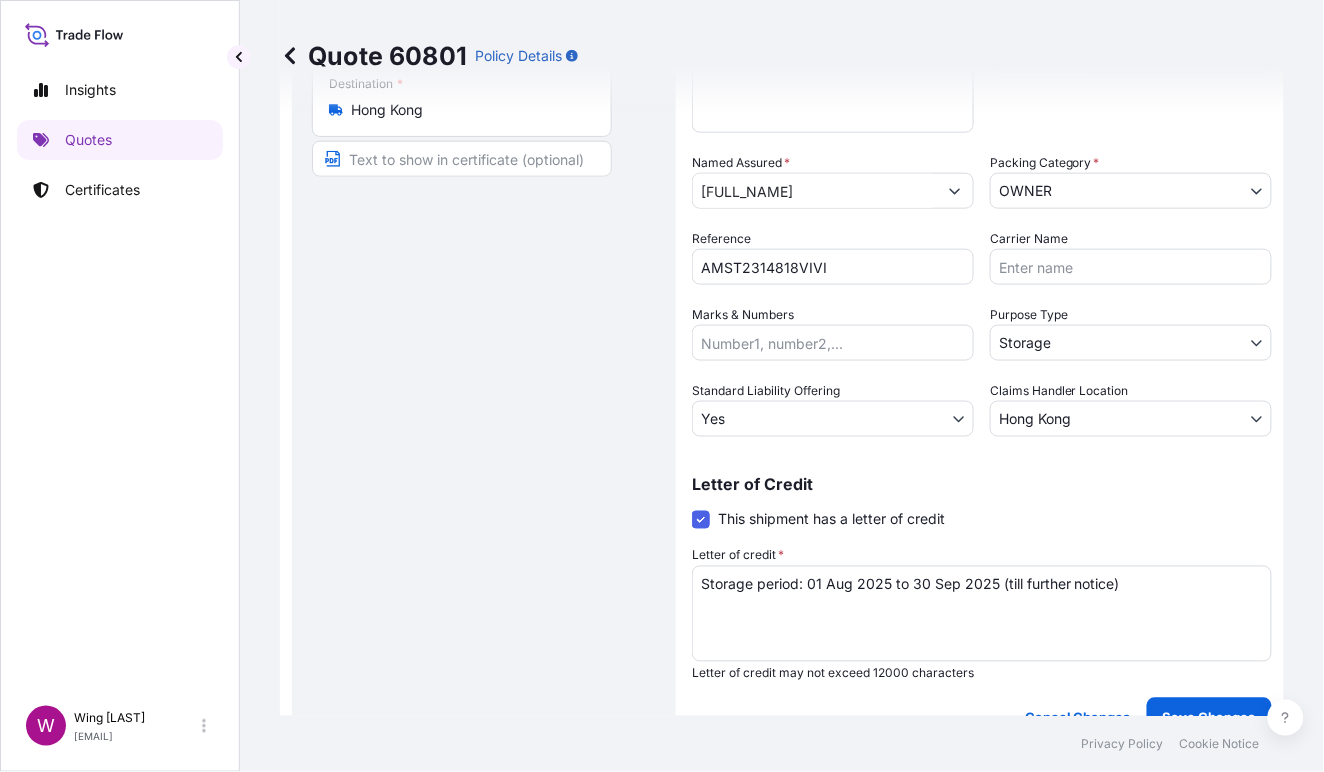 select on "STORAGE" 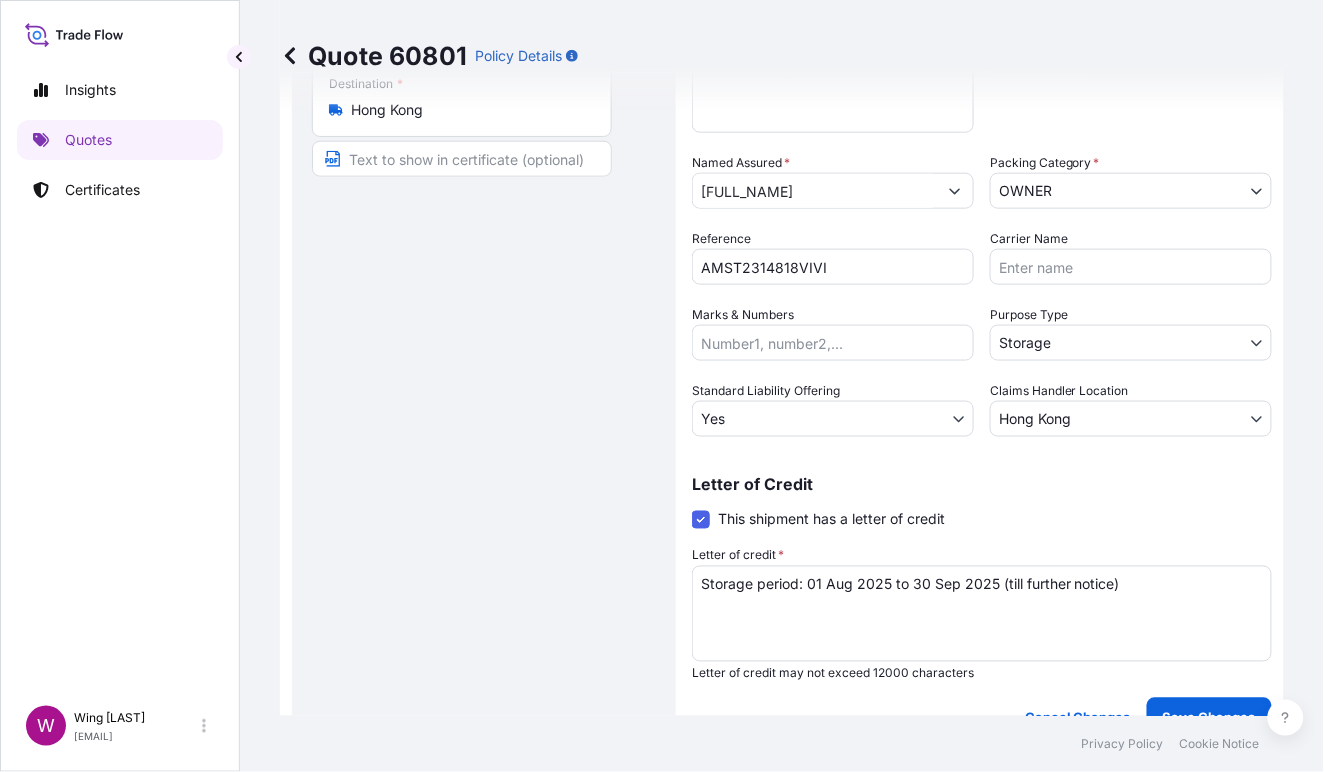 select on "27" 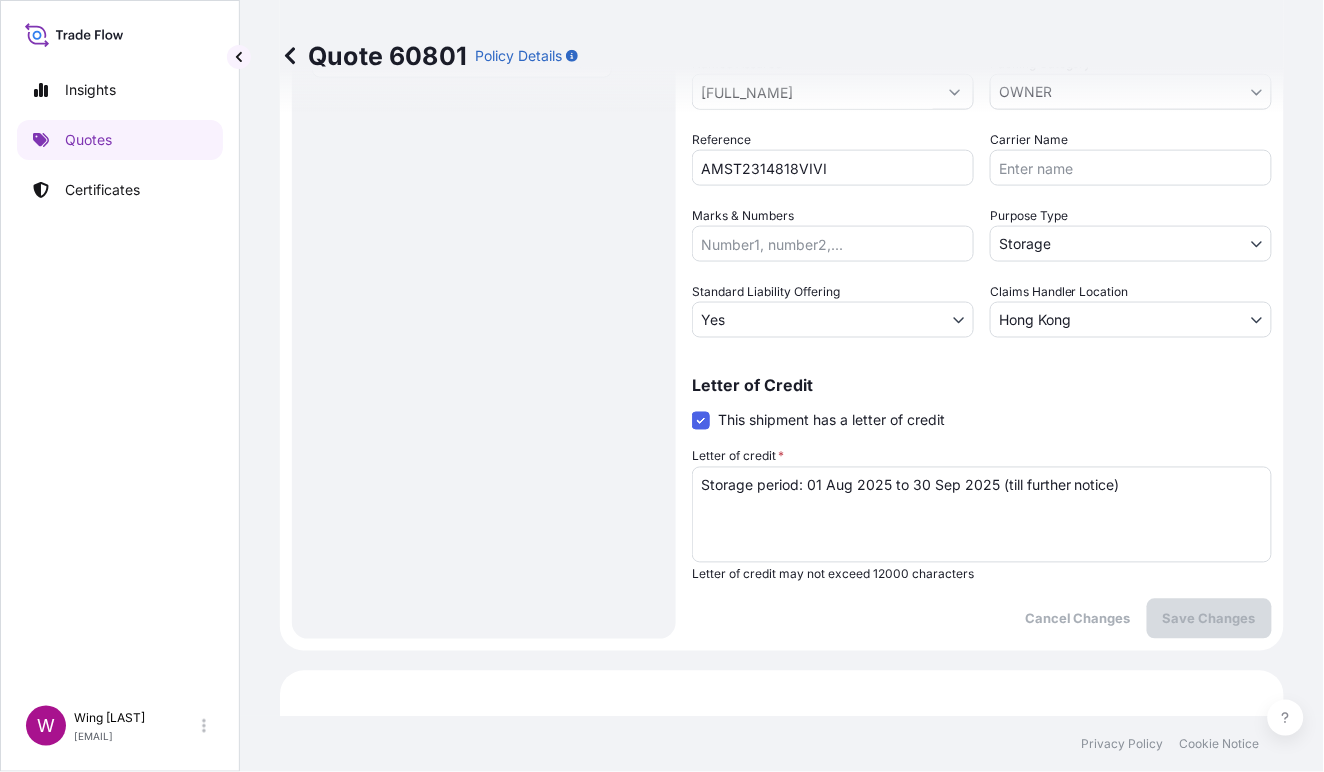 scroll, scrollTop: 237, scrollLeft: 0, axis: vertical 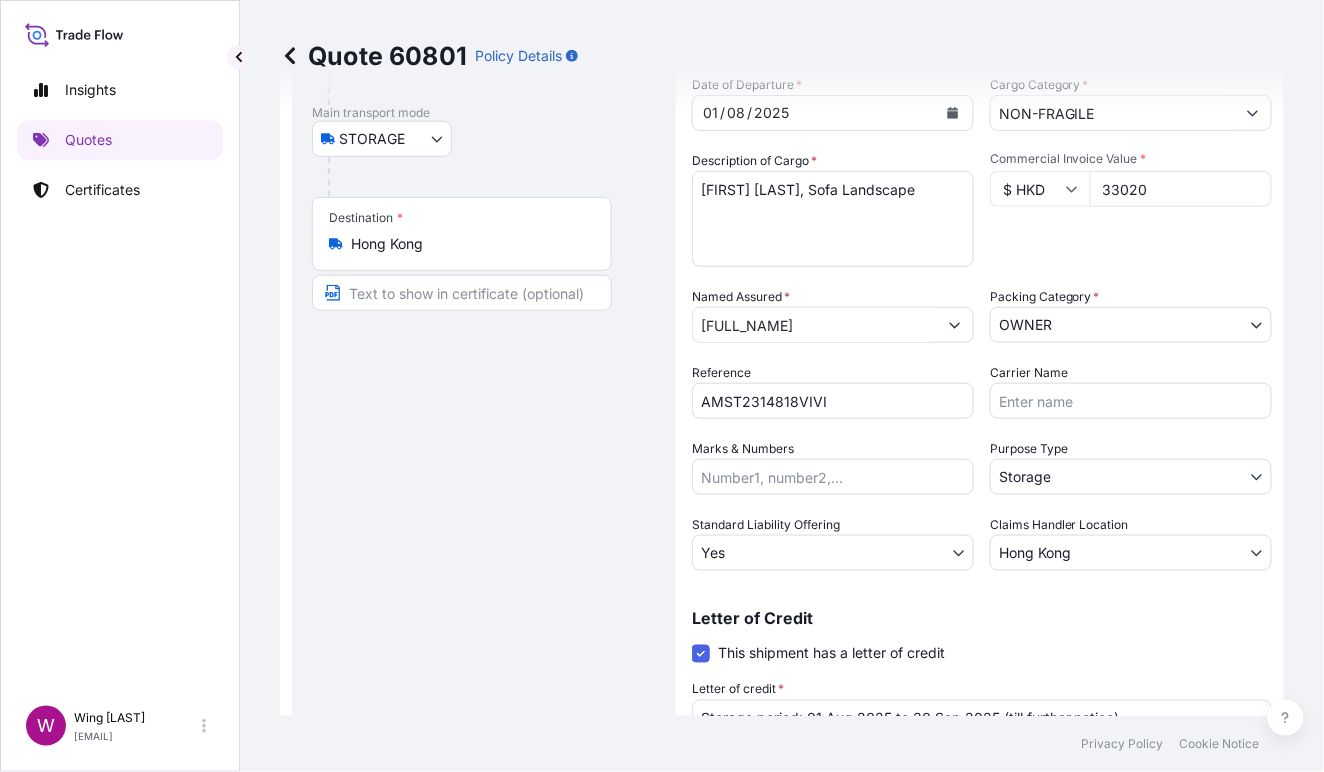 drag, startPoint x: 279, startPoint y: 491, endPoint x: 290, endPoint y: 491, distance: 11 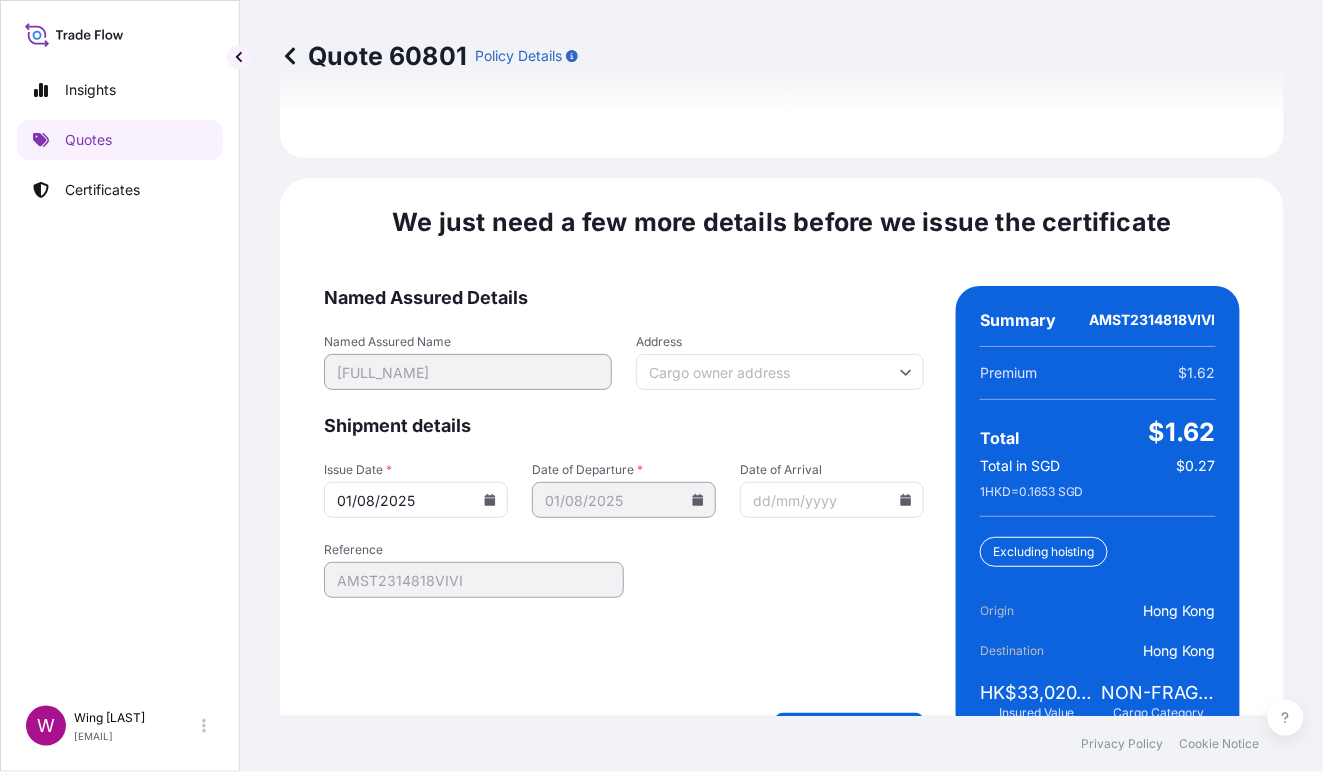 scroll, scrollTop: 3196, scrollLeft: 0, axis: vertical 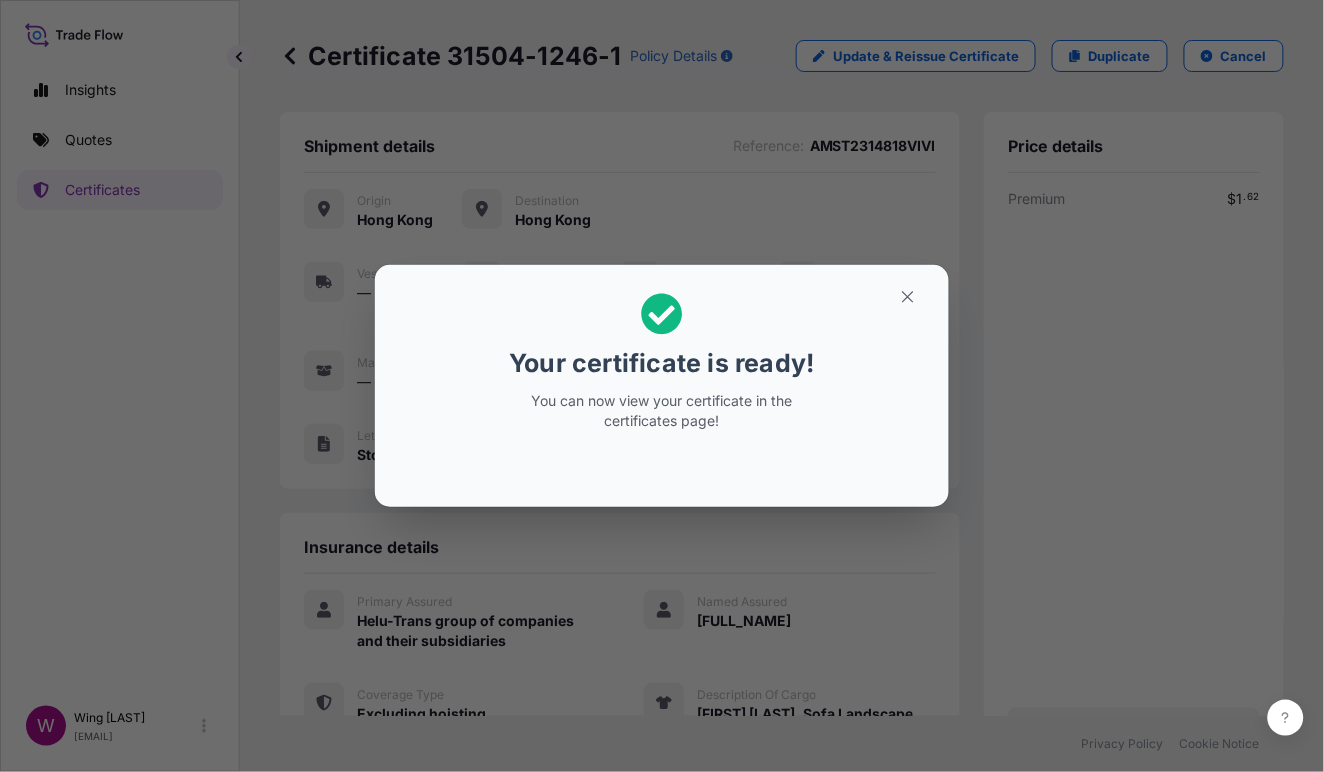 click 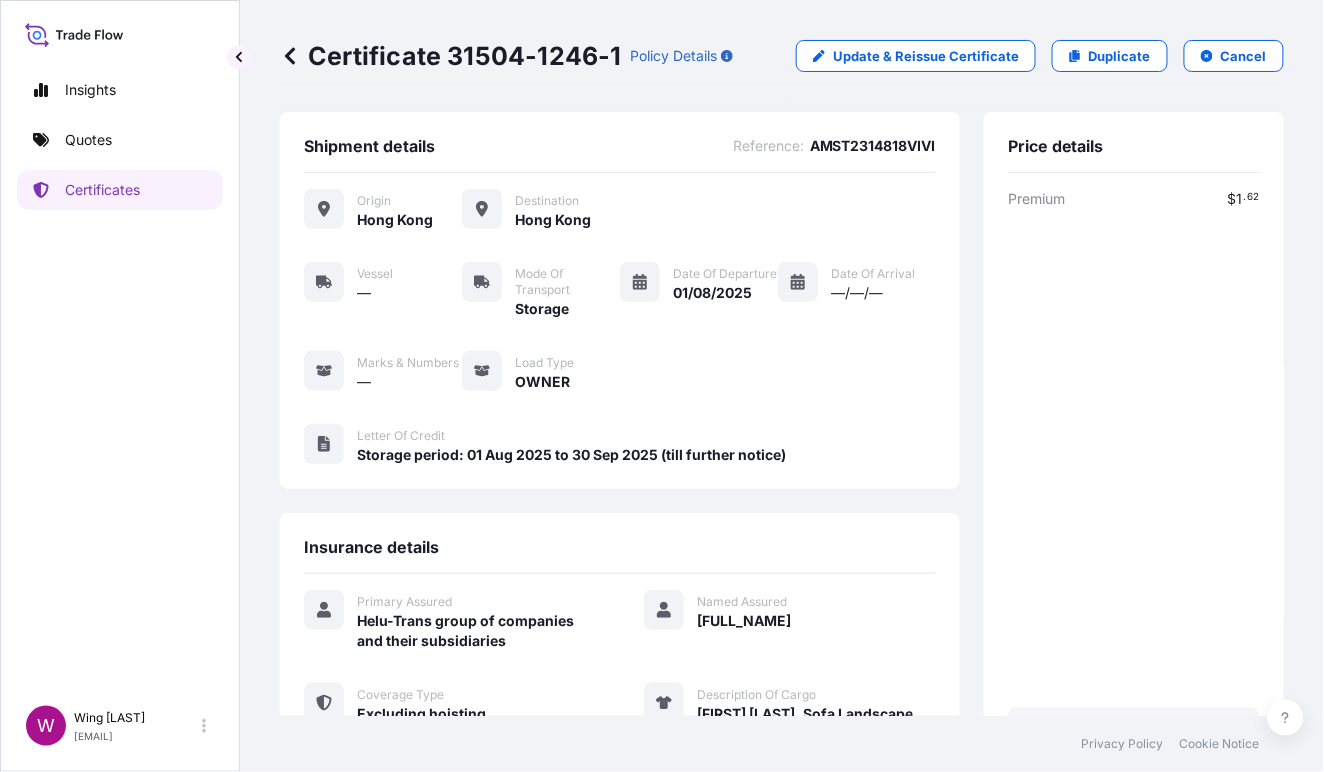 scroll, scrollTop: 323, scrollLeft: 0, axis: vertical 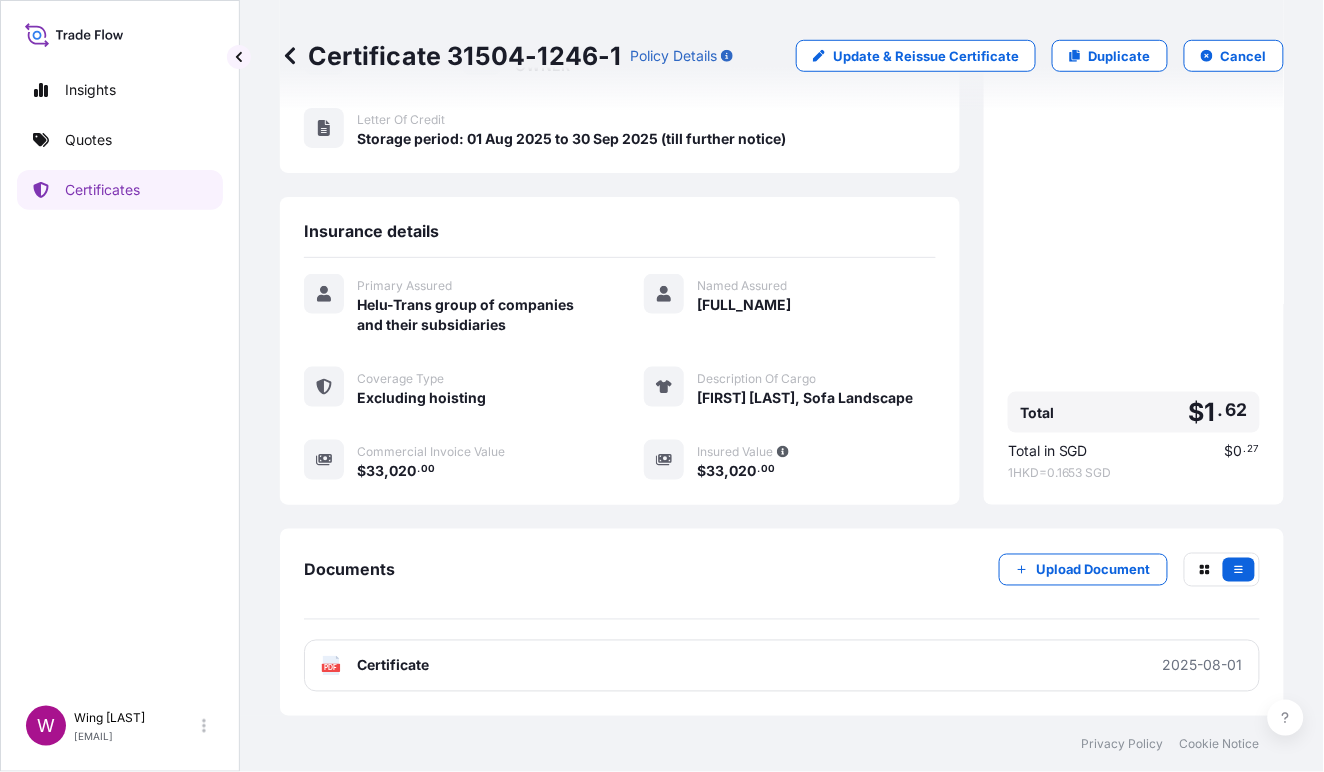 click 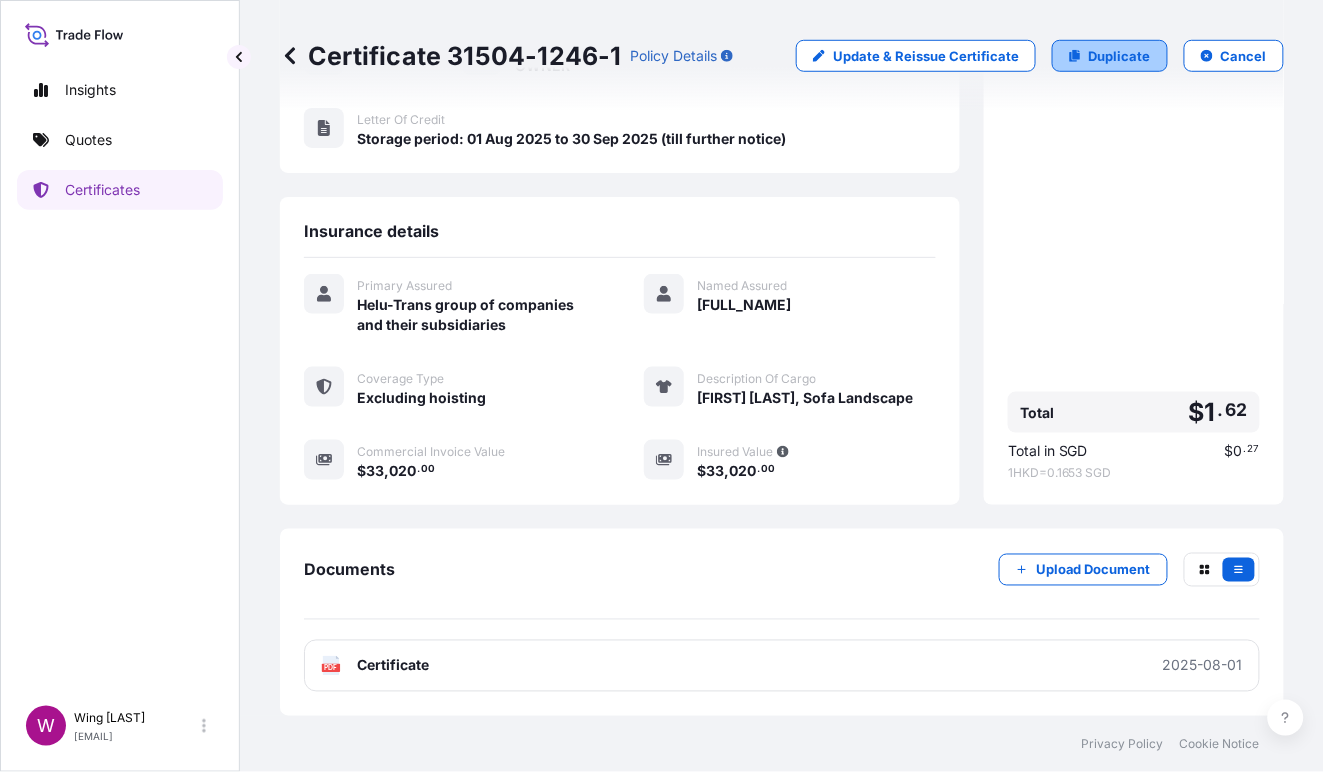 click on "Duplicate" at bounding box center [1110, 56] 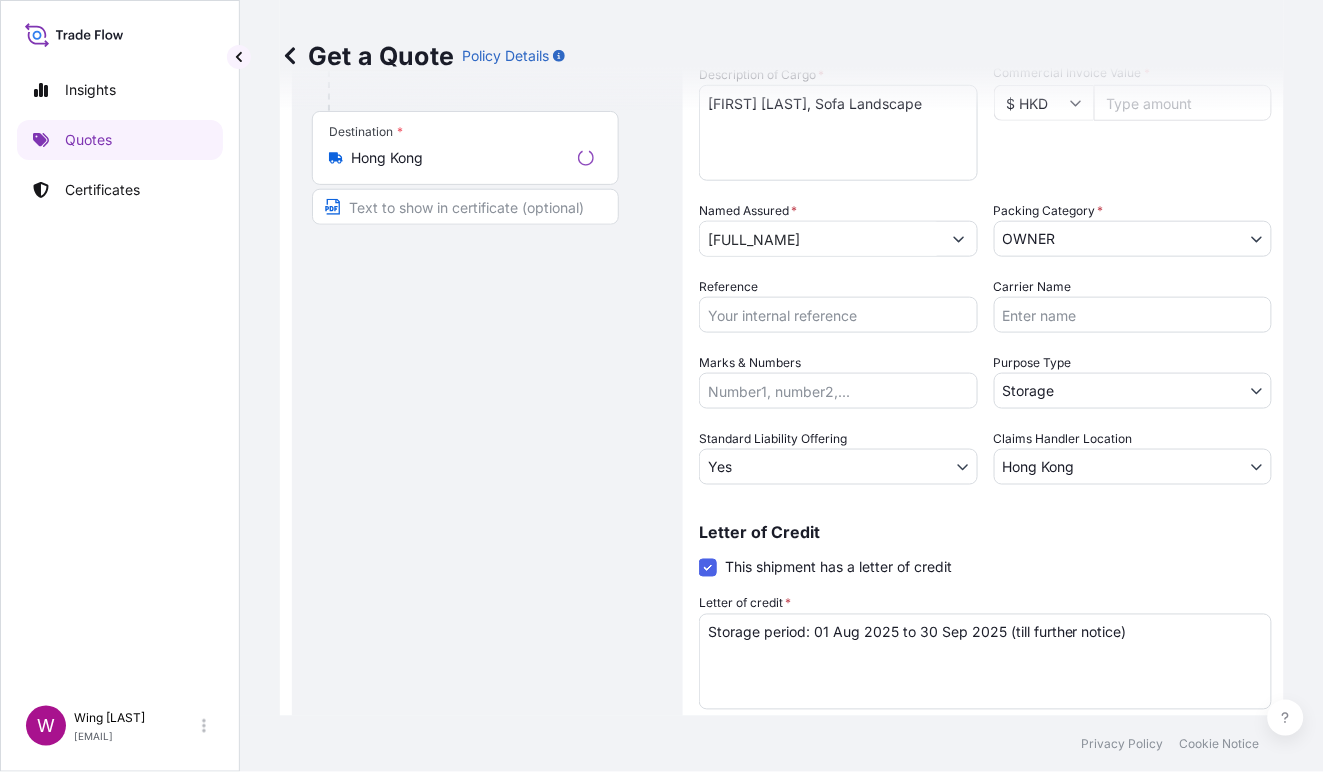 scroll, scrollTop: 32, scrollLeft: 0, axis: vertical 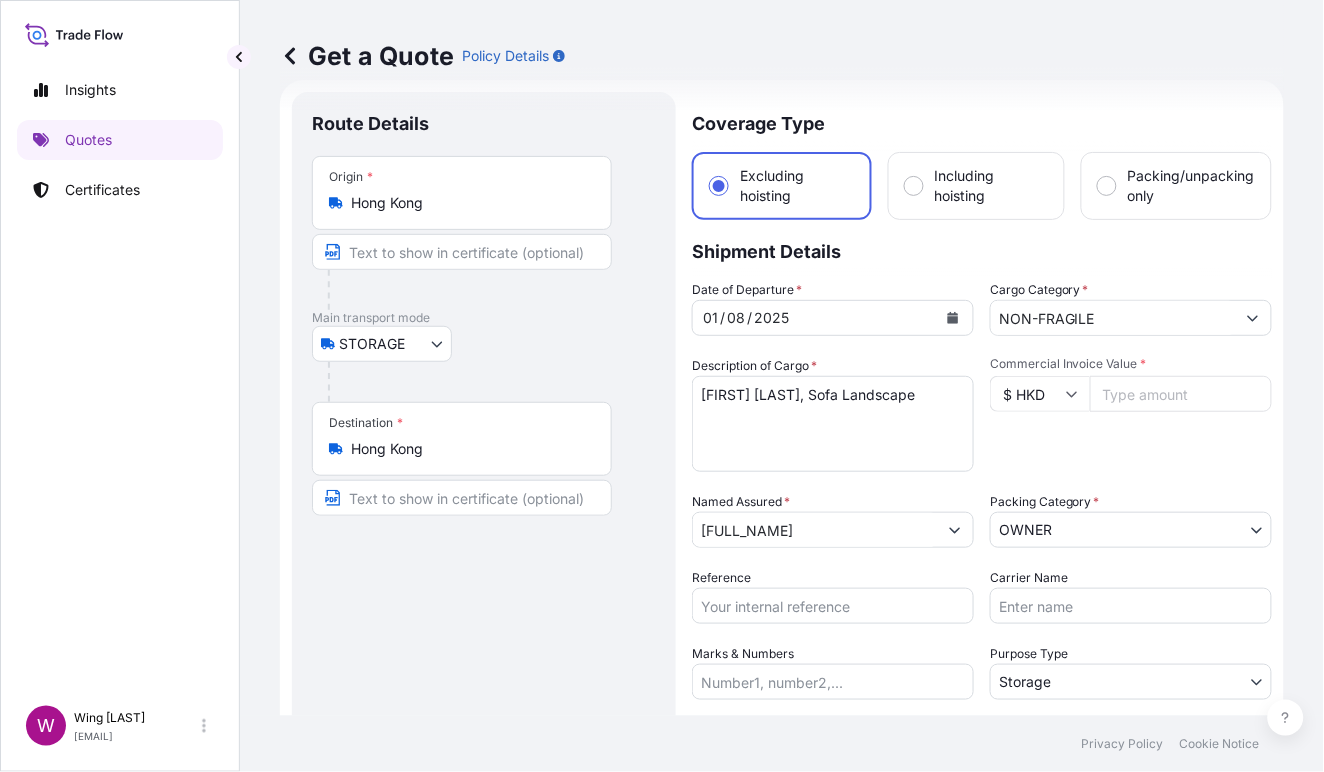 drag, startPoint x: 380, startPoint y: 578, endPoint x: 428, endPoint y: 530, distance: 67.88225 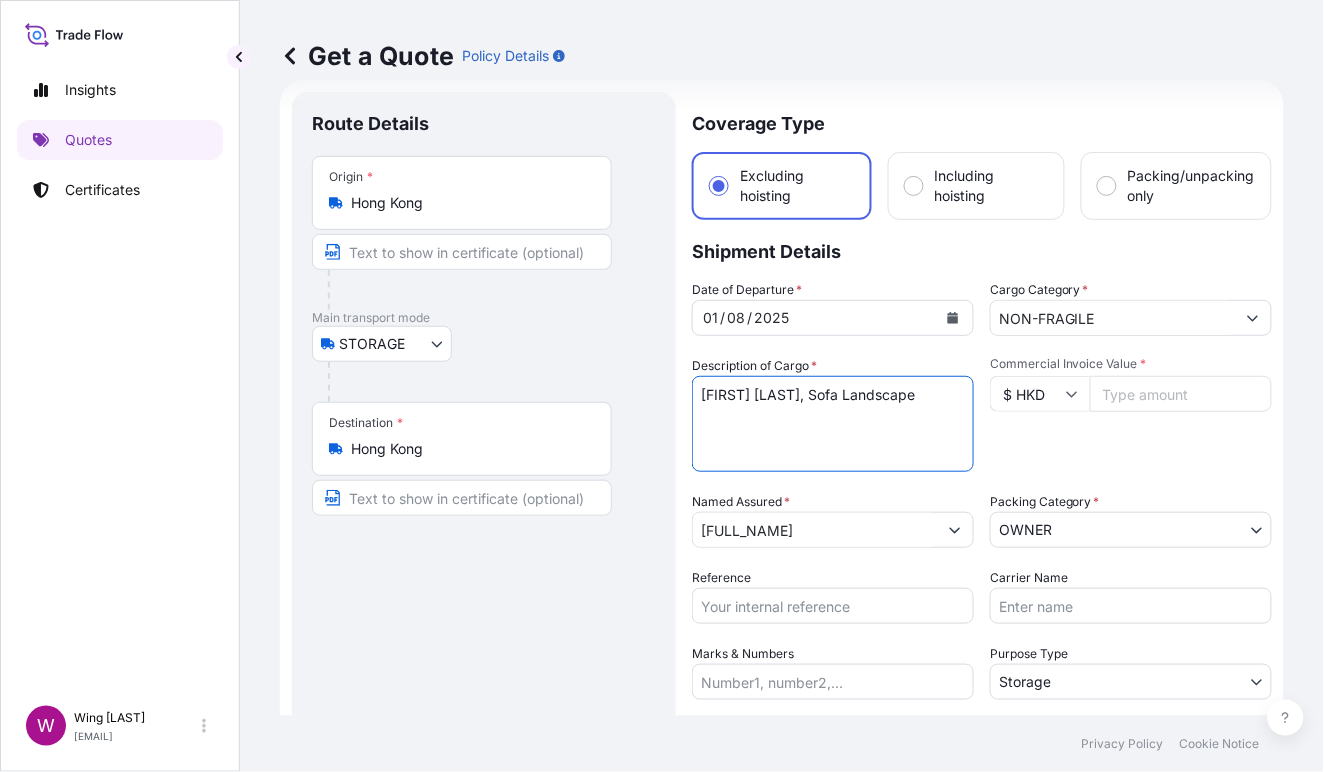 drag, startPoint x: 933, startPoint y: 394, endPoint x: 674, endPoint y: 370, distance: 260.1096 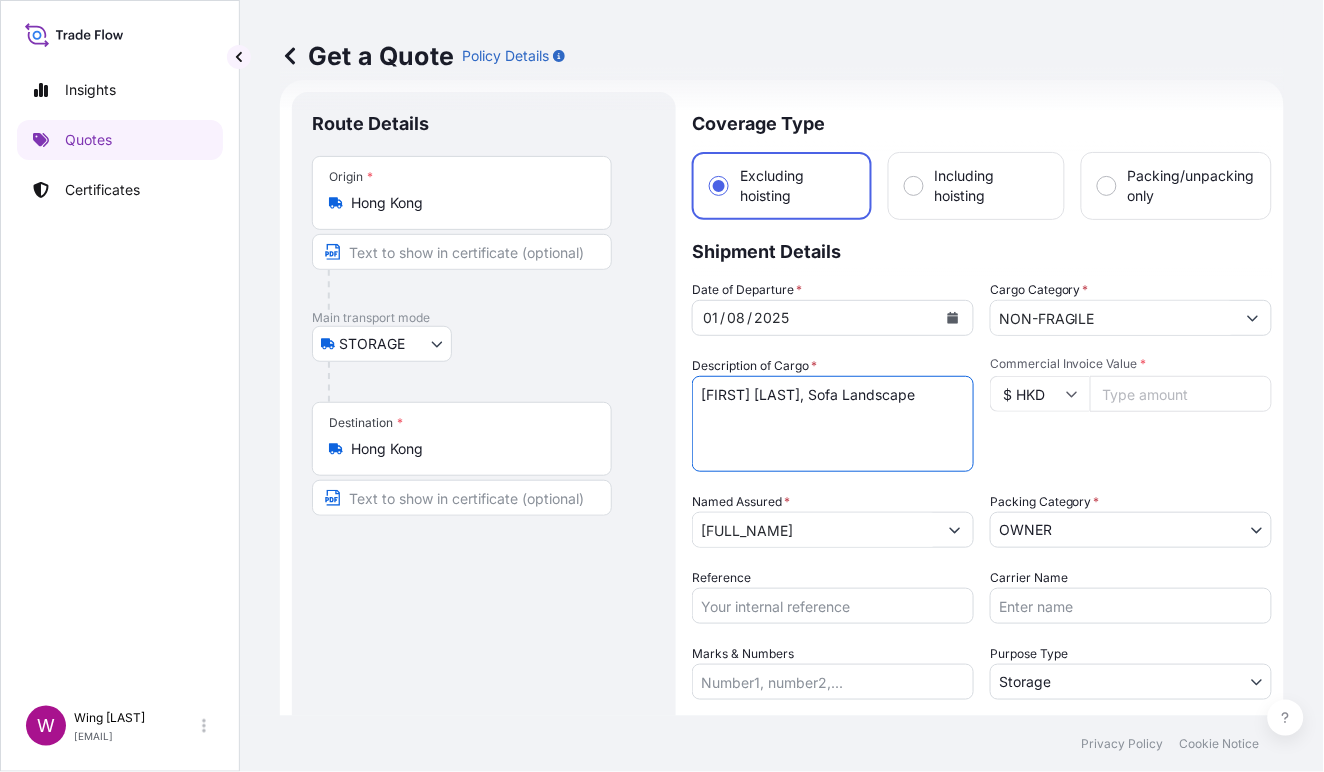 click on "Route Details Place of loading Road / Inland Road / Inland Origin * [CITY] Main transport mode STORAGE COURIER INSTALLATION LAND SEA AIR STORAGE Destination * [CITY] Road / Inland Road / Inland Place of Discharge Coverage Type Excluding hoisting Including hoisting Packing/unpacking only Shipment Details Date of Departure * [DATE] Cargo Category * NON-FRAGILE Description of Cargo * [FIRST] [LAST], Sofa Landscape Commercial Invoice Value   * $ HKD Named Assured * [LAST] [LAST] [LAST] Packing Category * OWNER AGENT CO-OWNER OWNER Various Reference Carrier Name Marks & Numbers Purpose Type Storage Transit Storage Installation Conservation Standard Liability Offering Yes Yes No Claims Handler Location [CITY] [CITY] [CITY] Letter of Credit This shipment has a letter of credit Letter of credit * Storage period: [DATE] to [DATE] (till further notice) Letter of credit may not exceed 12000 characters Get a Quote" at bounding box center [782, 584] 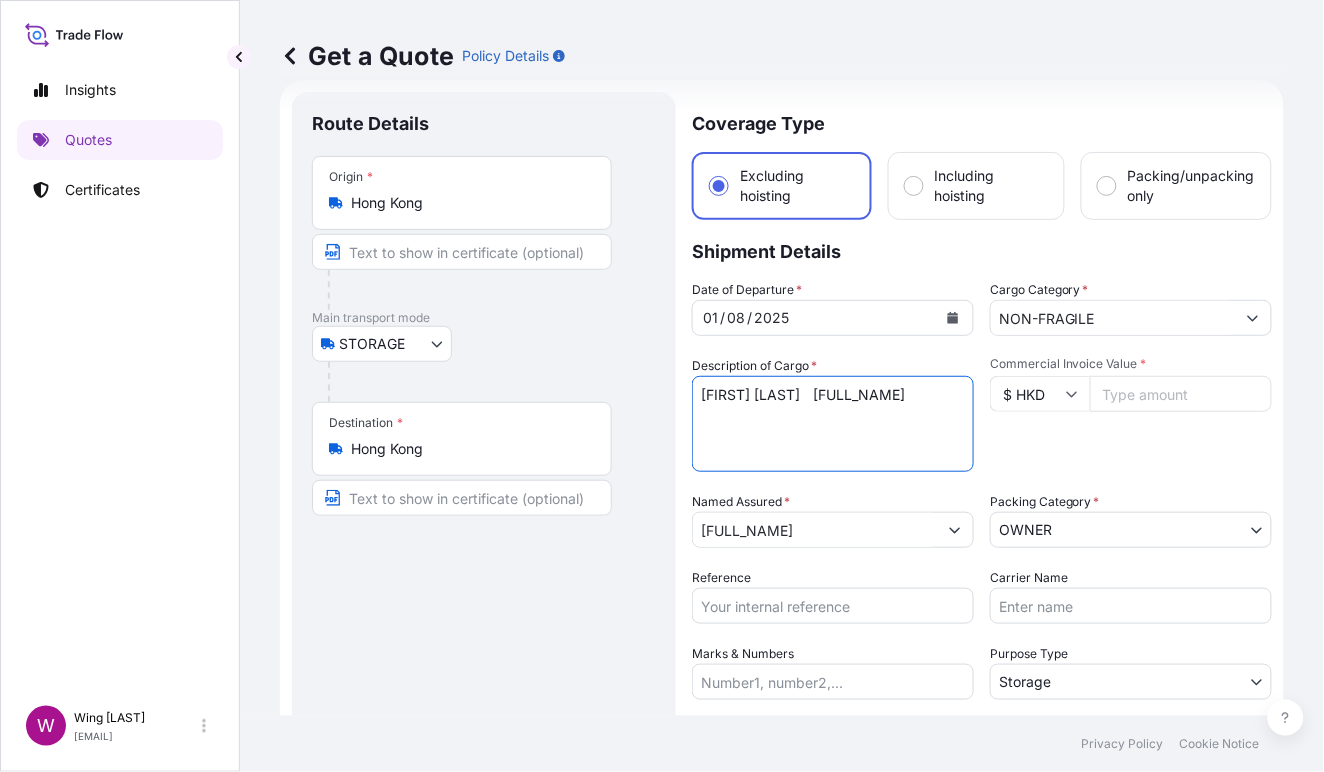click on "[FIRST] [LAST], Sofa Landscape" at bounding box center [833, 424] 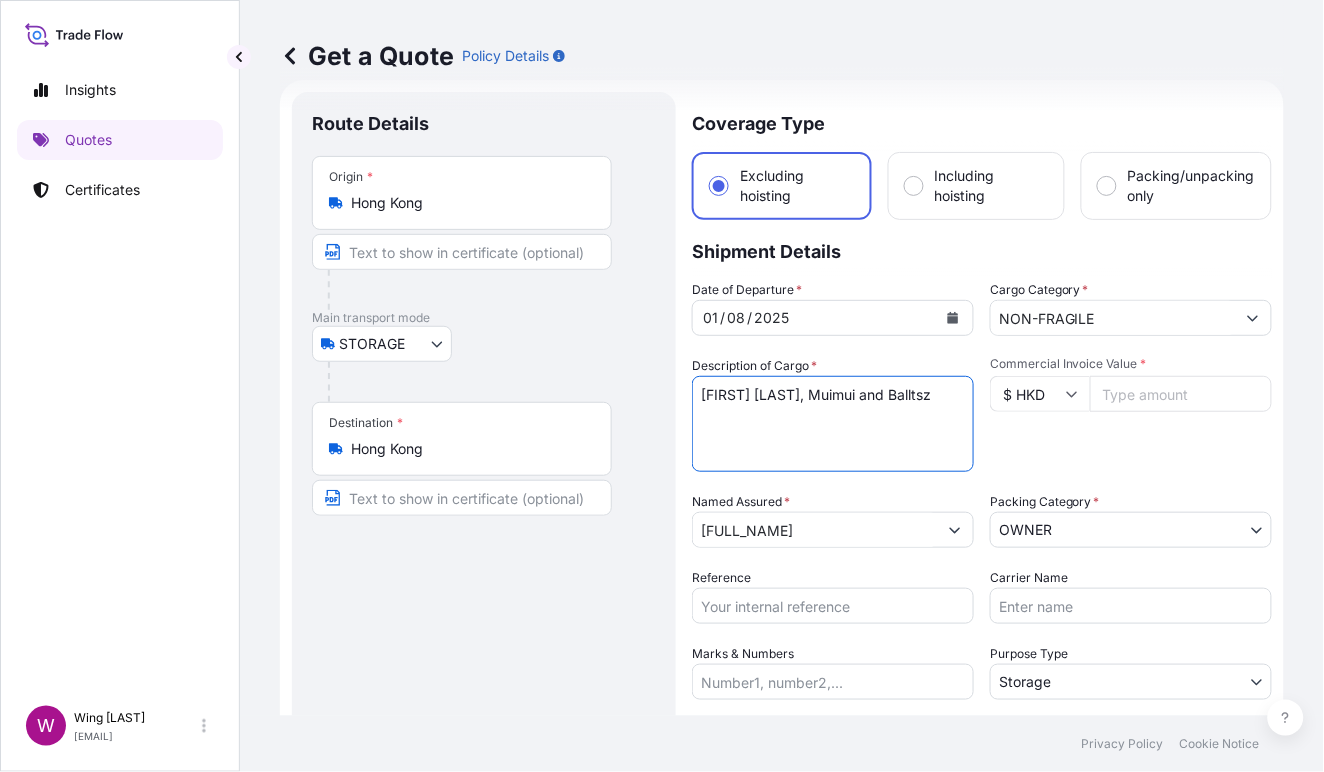 drag, startPoint x: 808, startPoint y: 421, endPoint x: 656, endPoint y: 400, distance: 153.4438 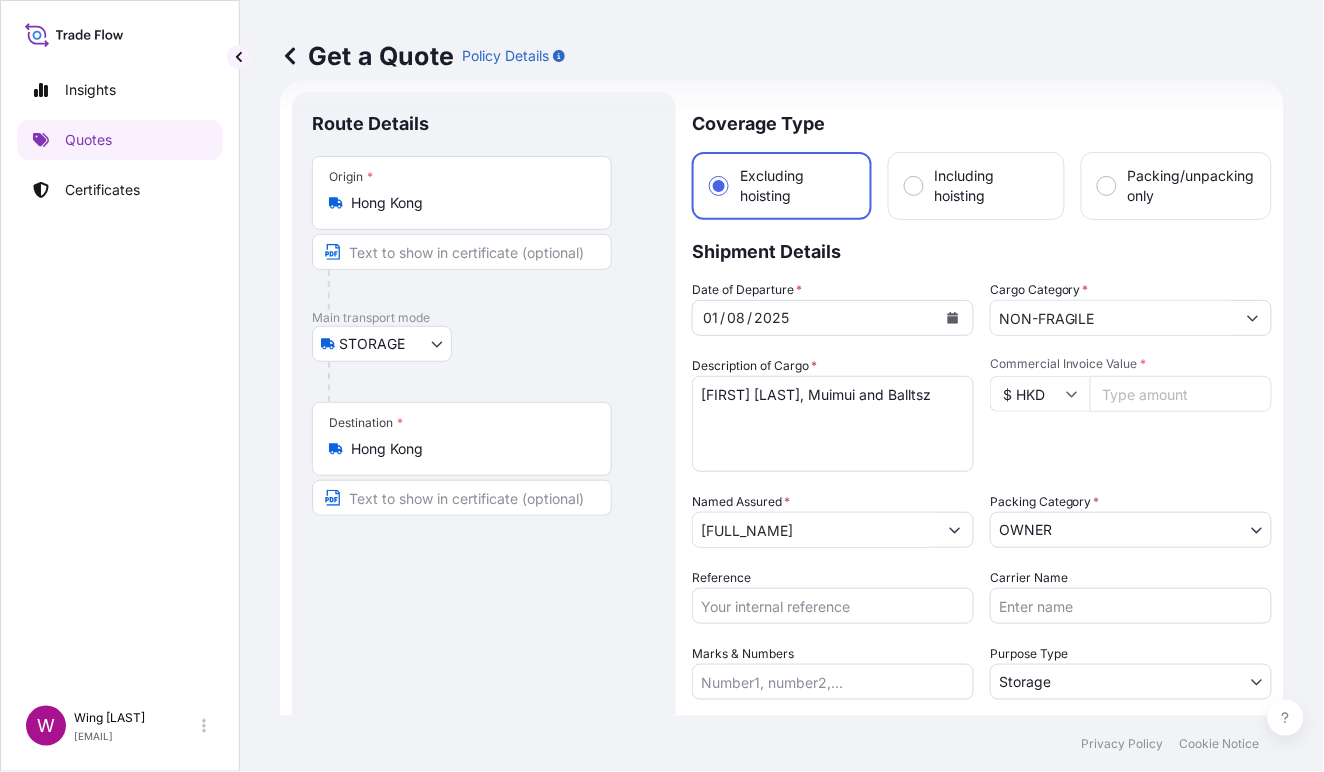 click on "[FIRST] [LAST], Sofa Landscape" at bounding box center [833, 424] 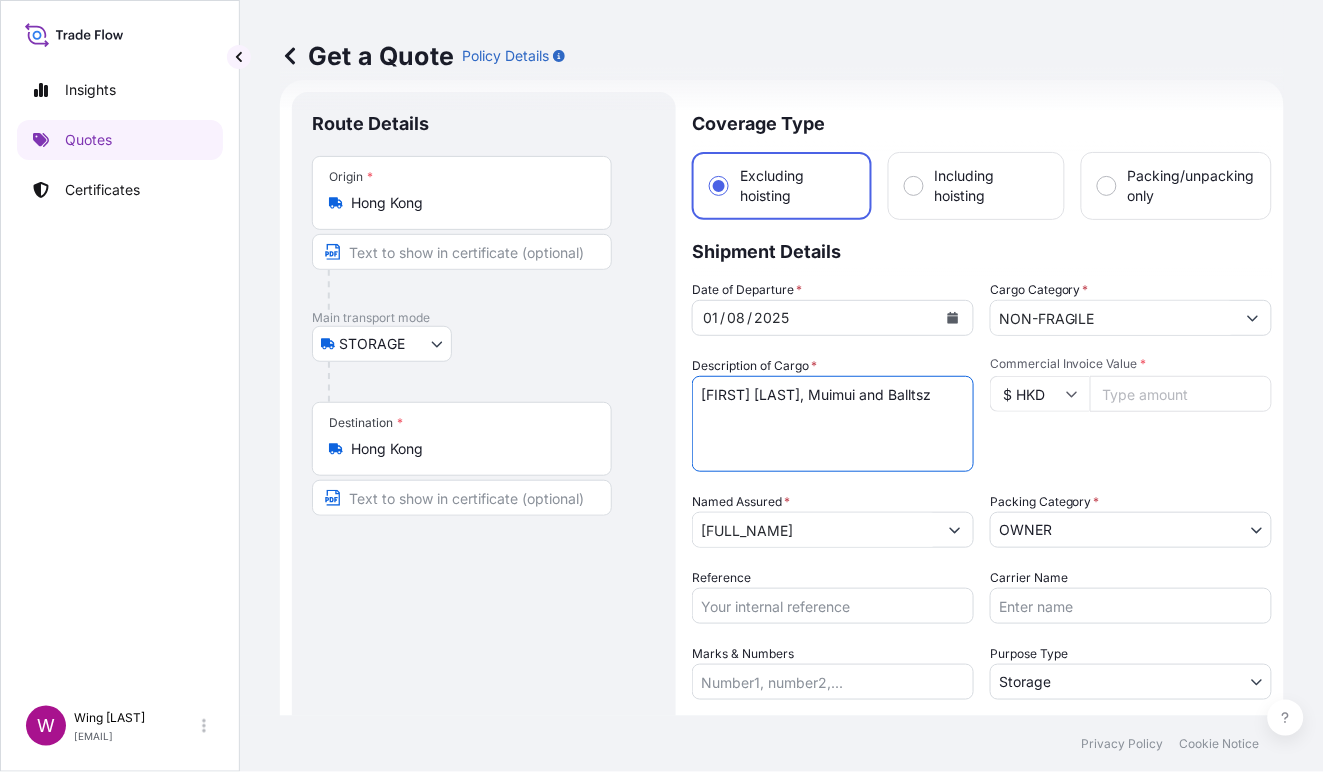 drag, startPoint x: 777, startPoint y: 423, endPoint x: 646, endPoint y: 386, distance: 136.12494 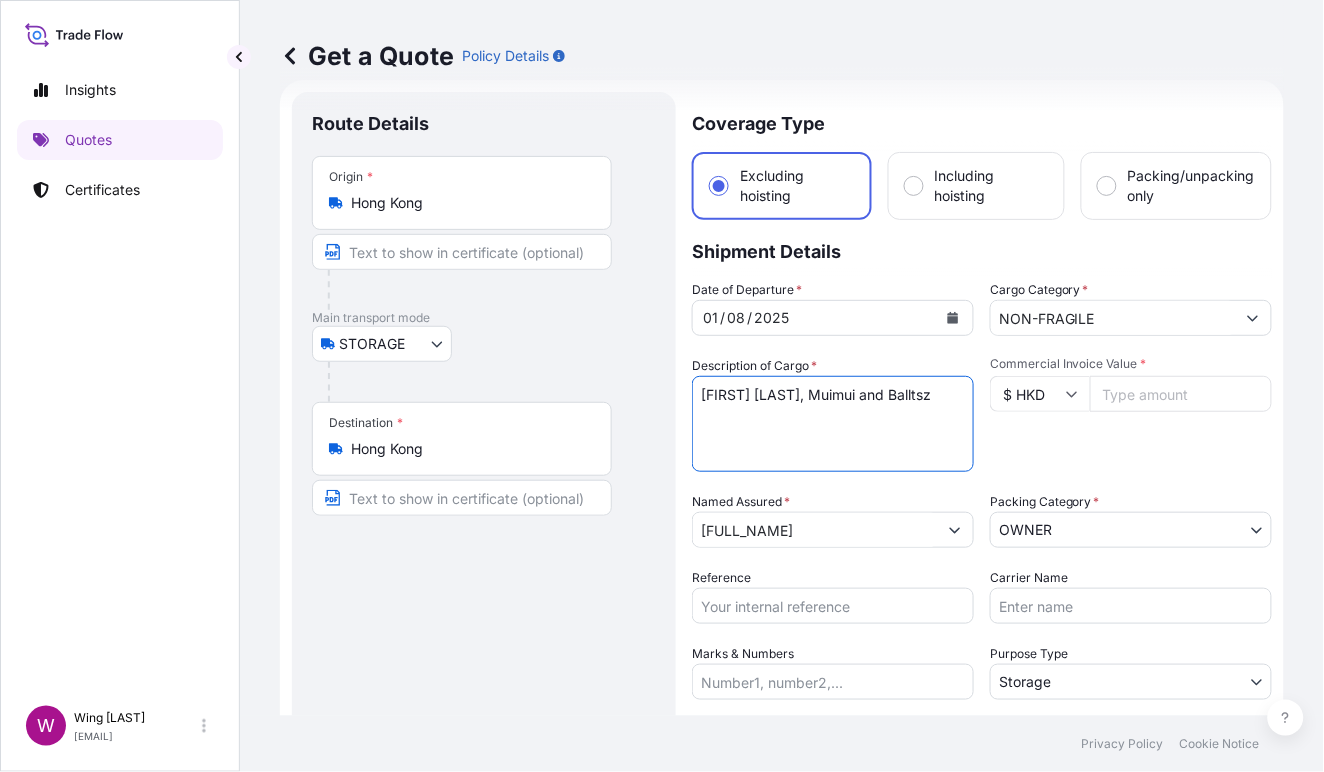 type on "[FIRST] [LAST], Muimui and Balltsz" 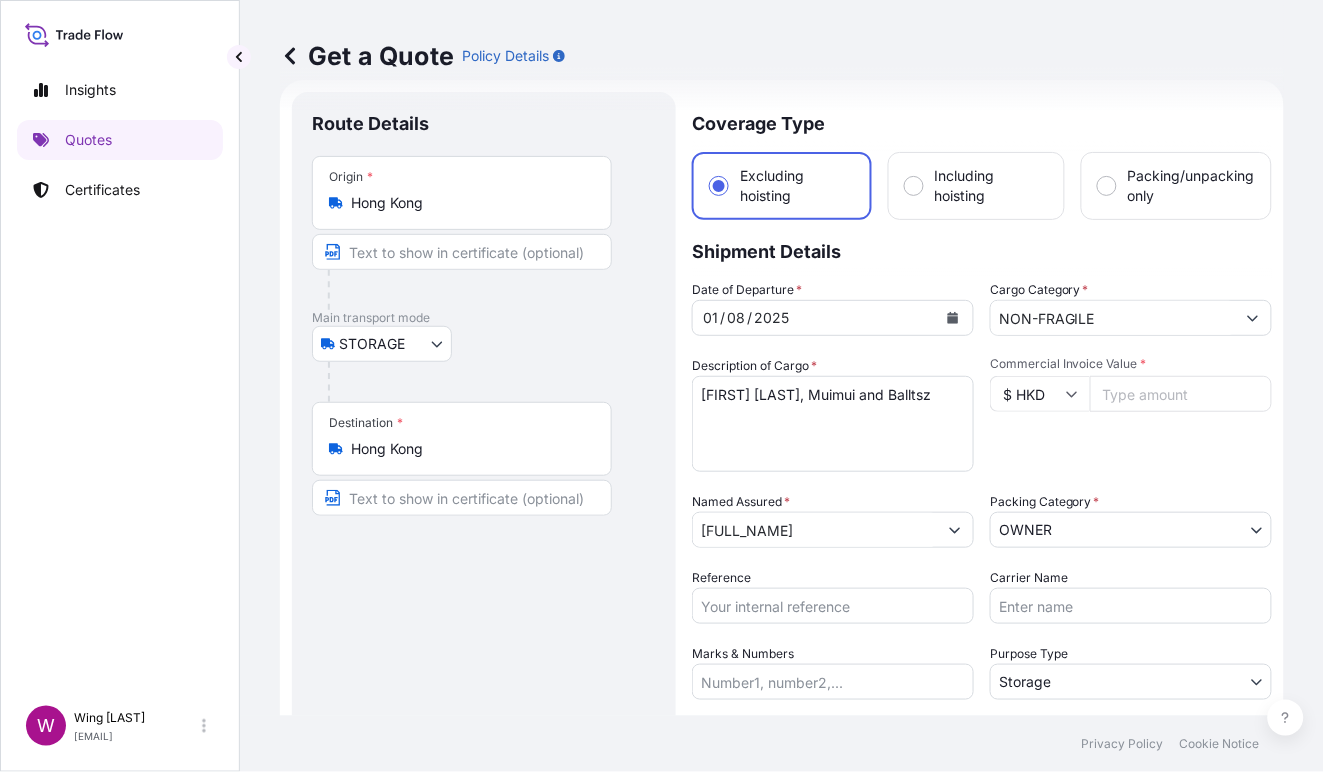 drag, startPoint x: 401, startPoint y: 633, endPoint x: 410, endPoint y: 626, distance: 11.401754 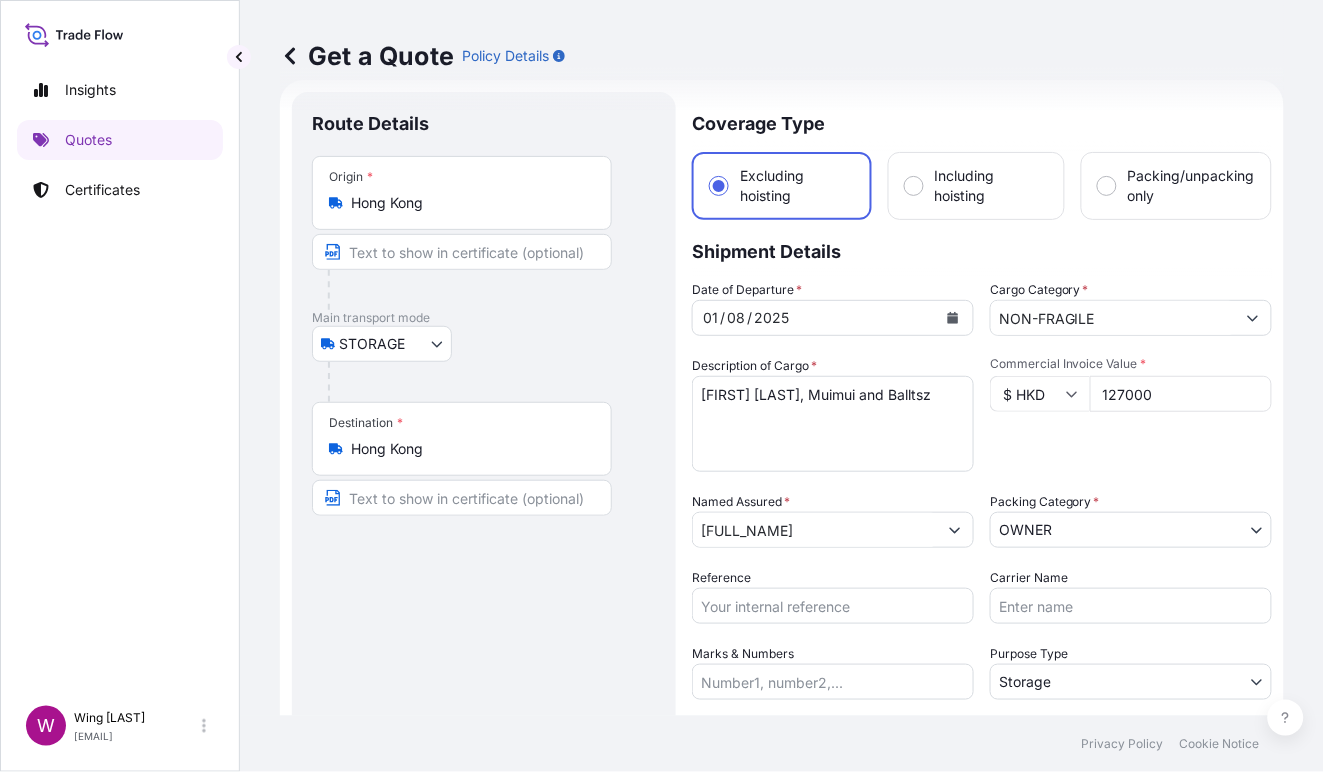 type on "127000" 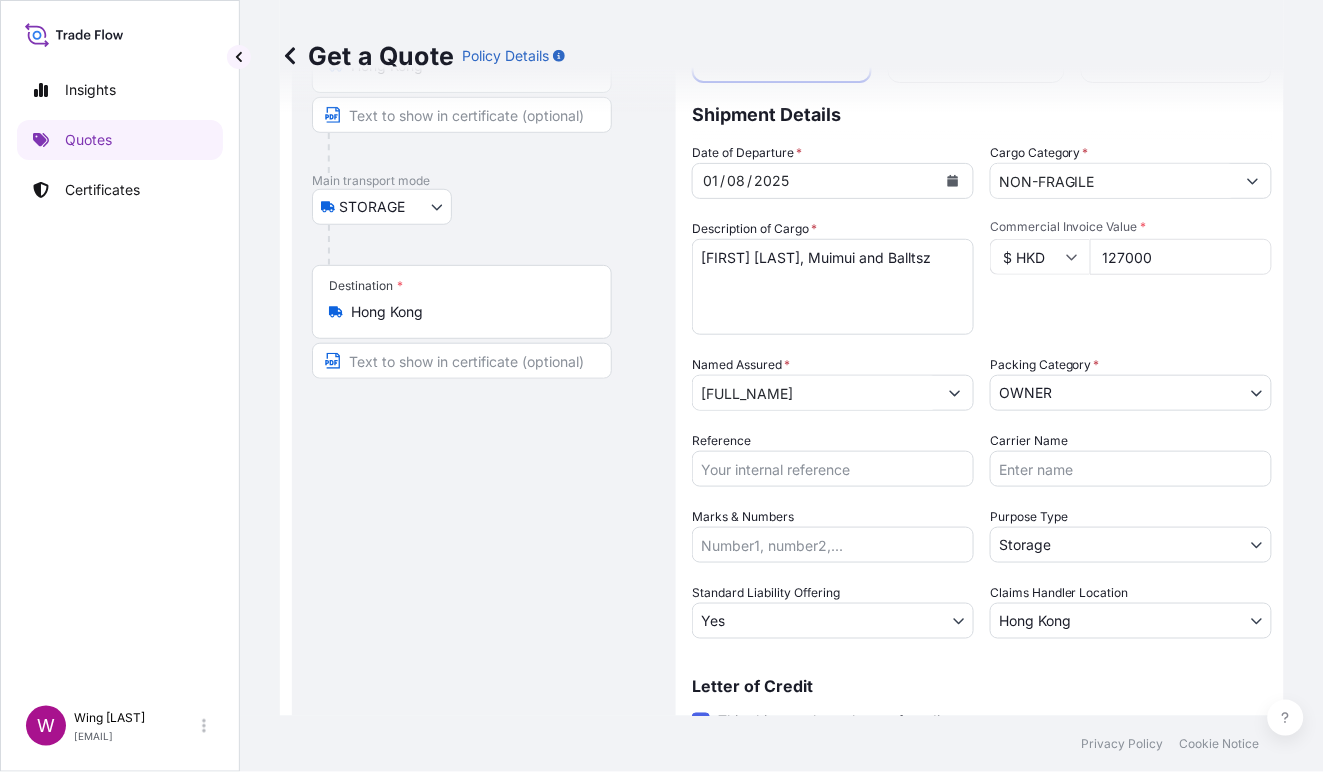 scroll, scrollTop: 401, scrollLeft: 0, axis: vertical 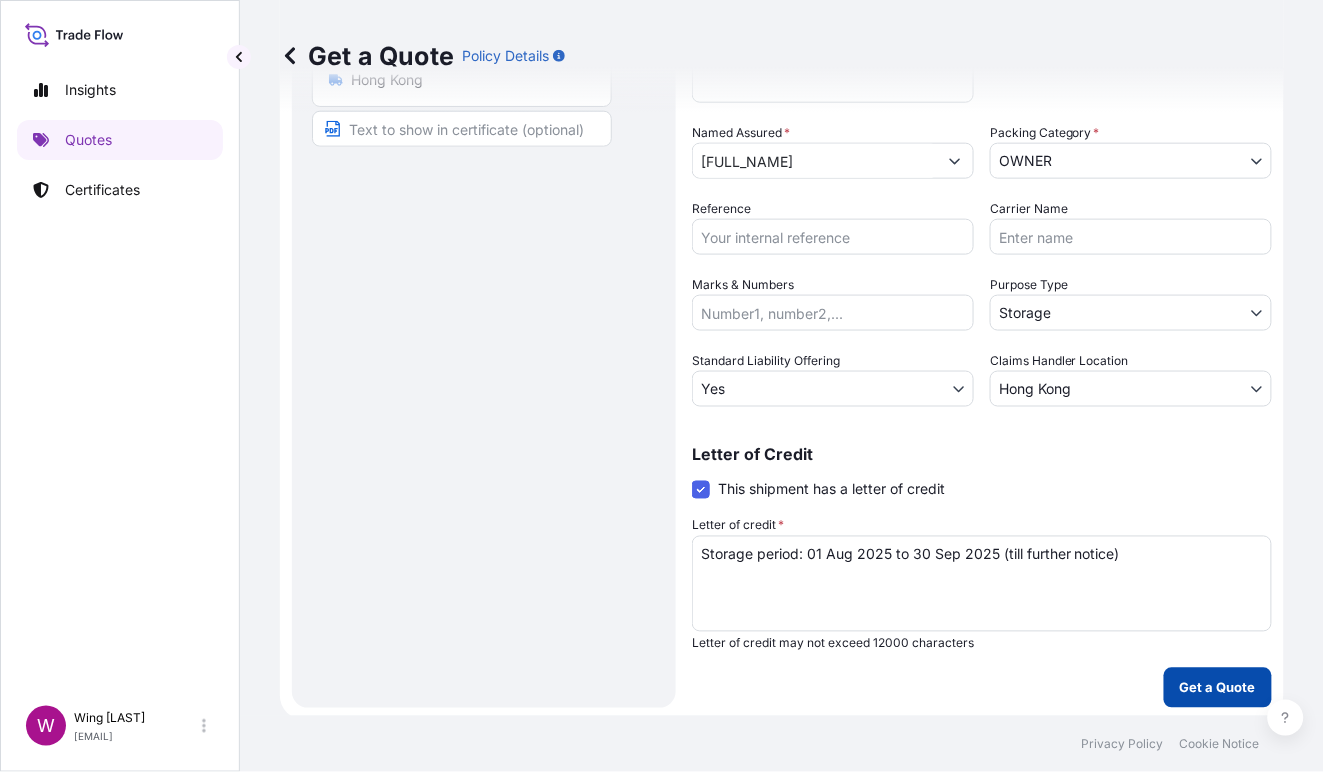 click on "Get a Quote" at bounding box center [1218, 688] 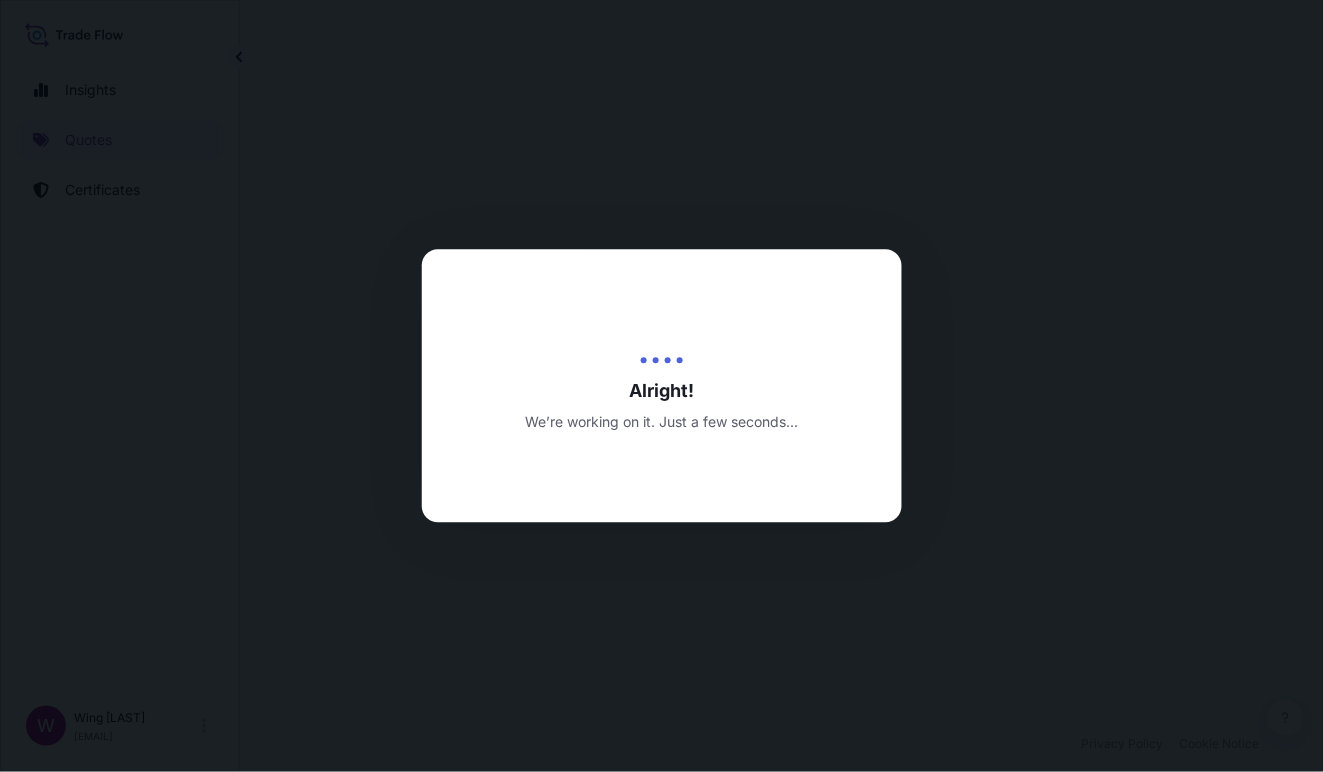 scroll, scrollTop: 0, scrollLeft: 0, axis: both 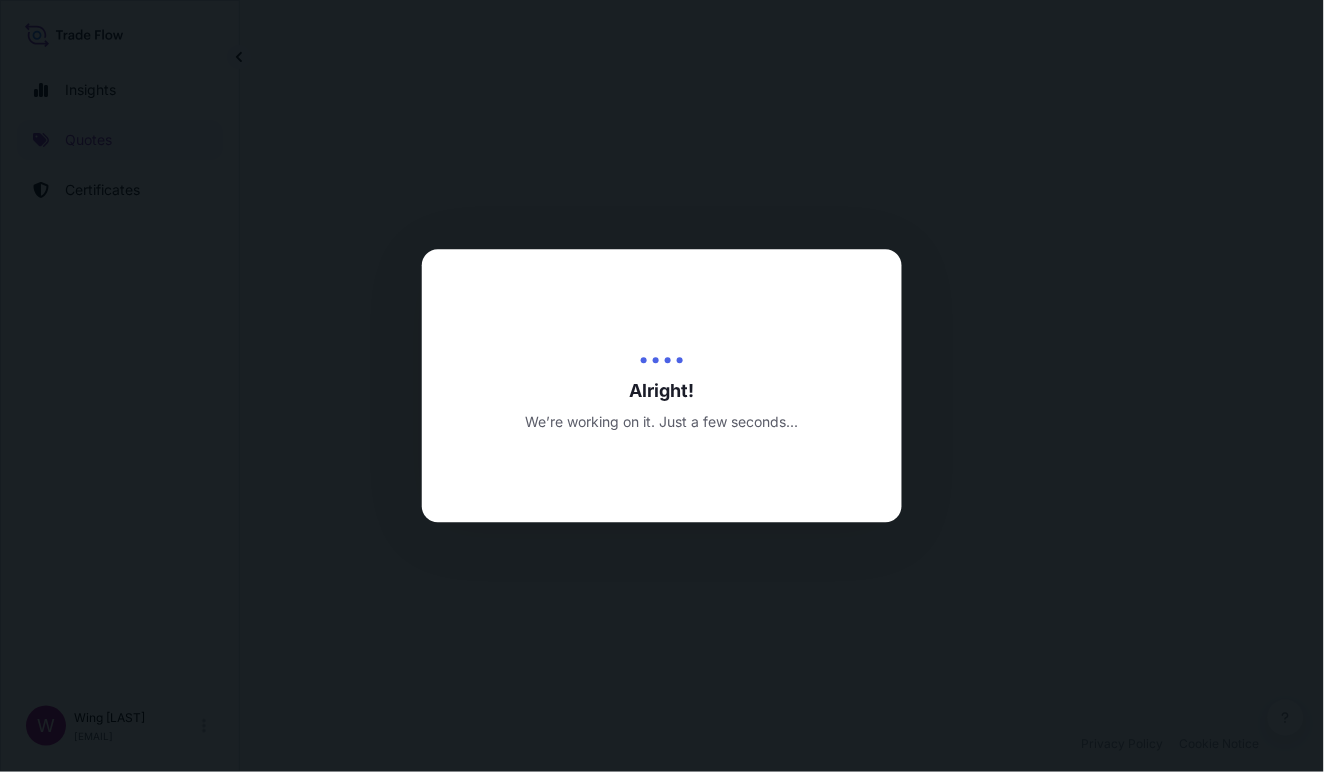 select on "27" 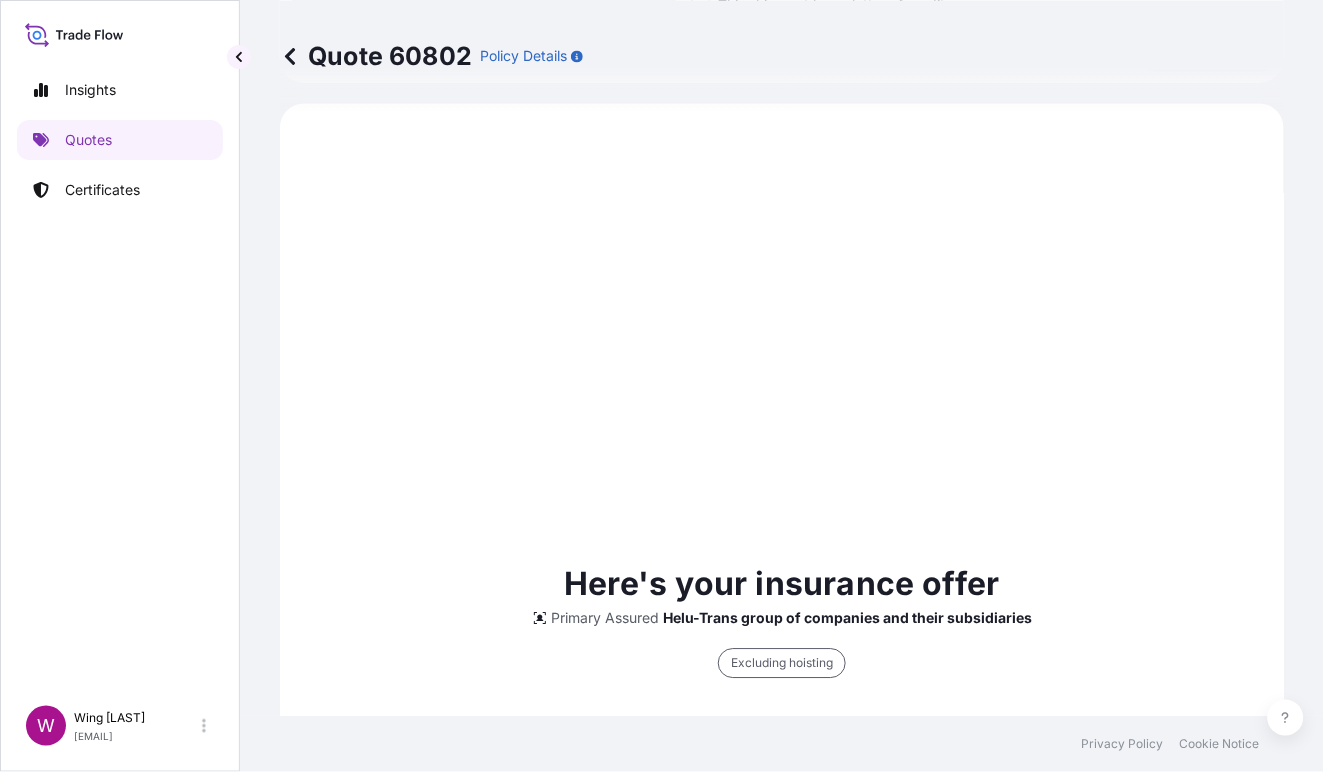 click on "Here's your insurance offer Primary Assured Helu-Trans group of companies and their subsidiaries Excluding hoisting Cargo Category NON-FRAGILE Insured Value $ 127 , 000 . 00 Named Assured [FULL_NAME] Origin [CITY] Destination [CITY] Total price $6.22 This quote is valid until 31st of 8月 2025 Update Details Issue a Certificate" at bounding box center (782, 800) 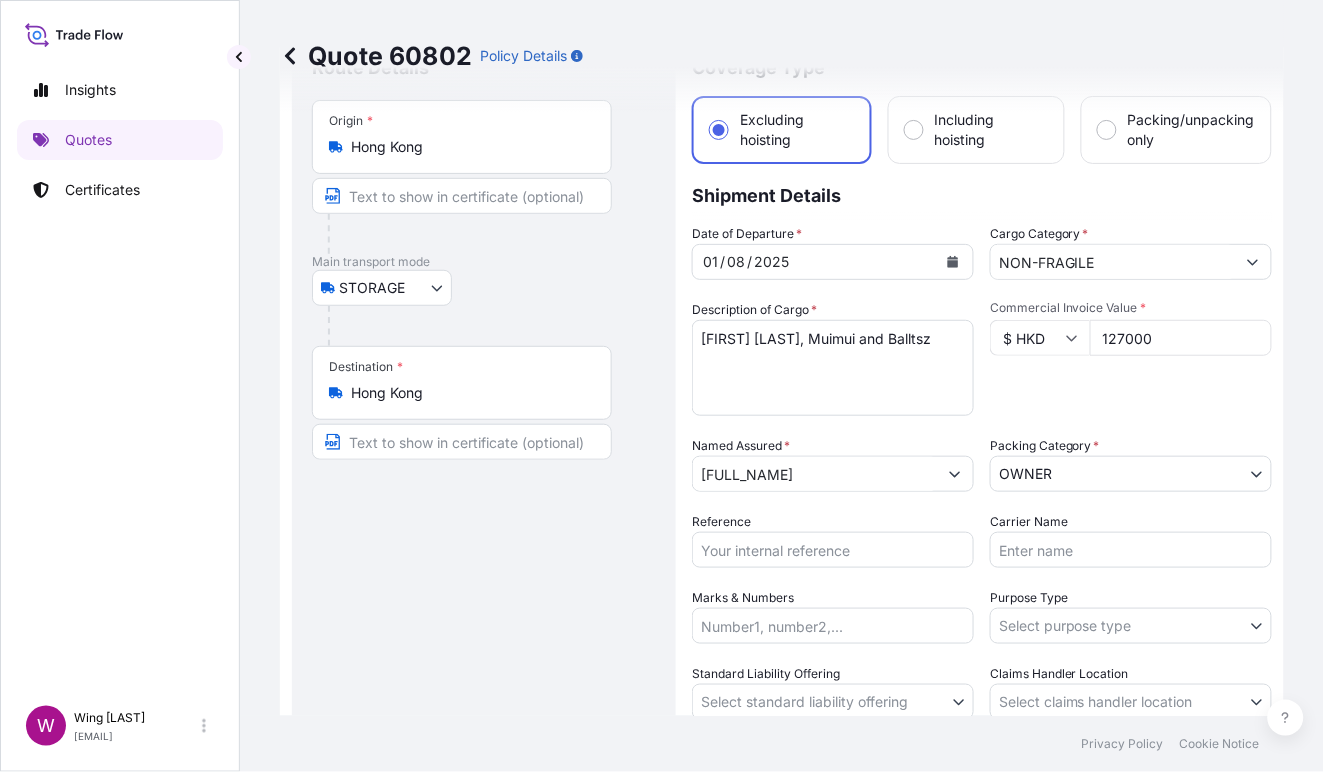 scroll, scrollTop: 133, scrollLeft: 0, axis: vertical 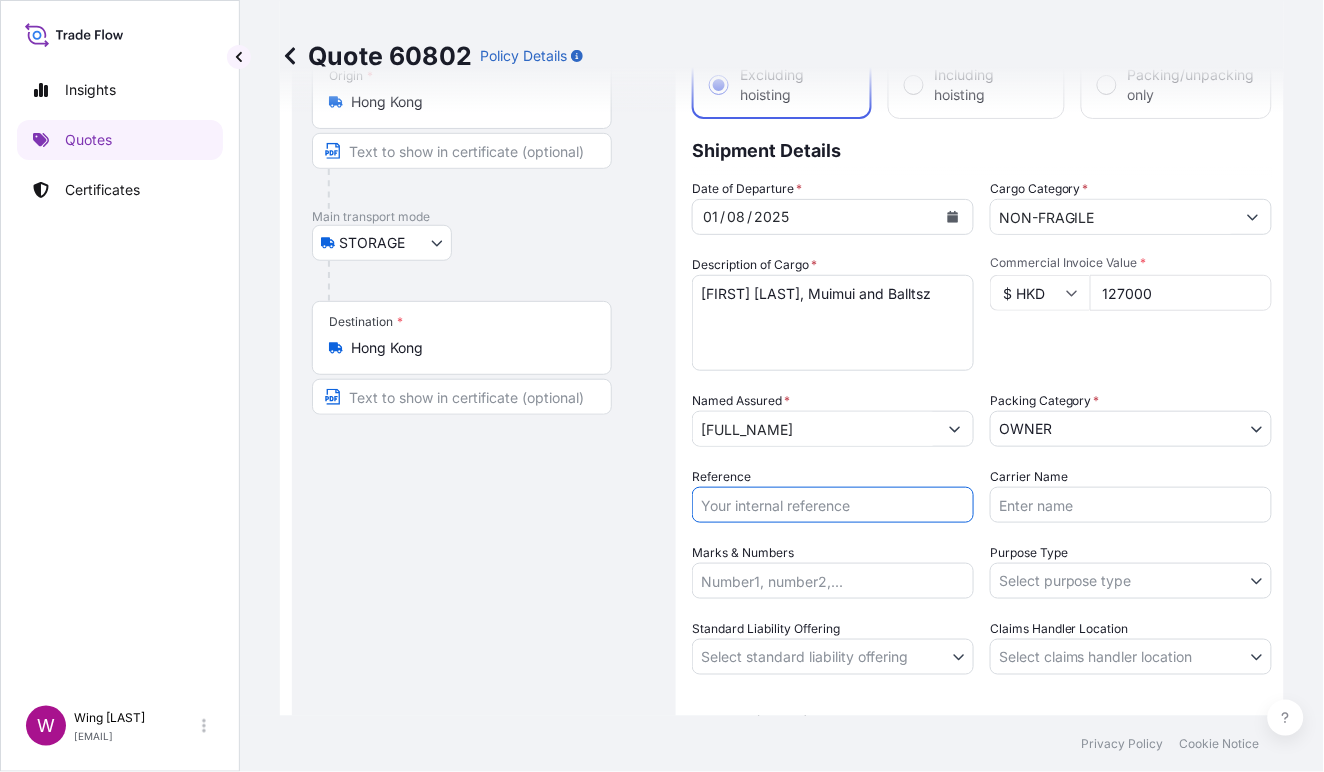click on "Reference" at bounding box center (833, 505) 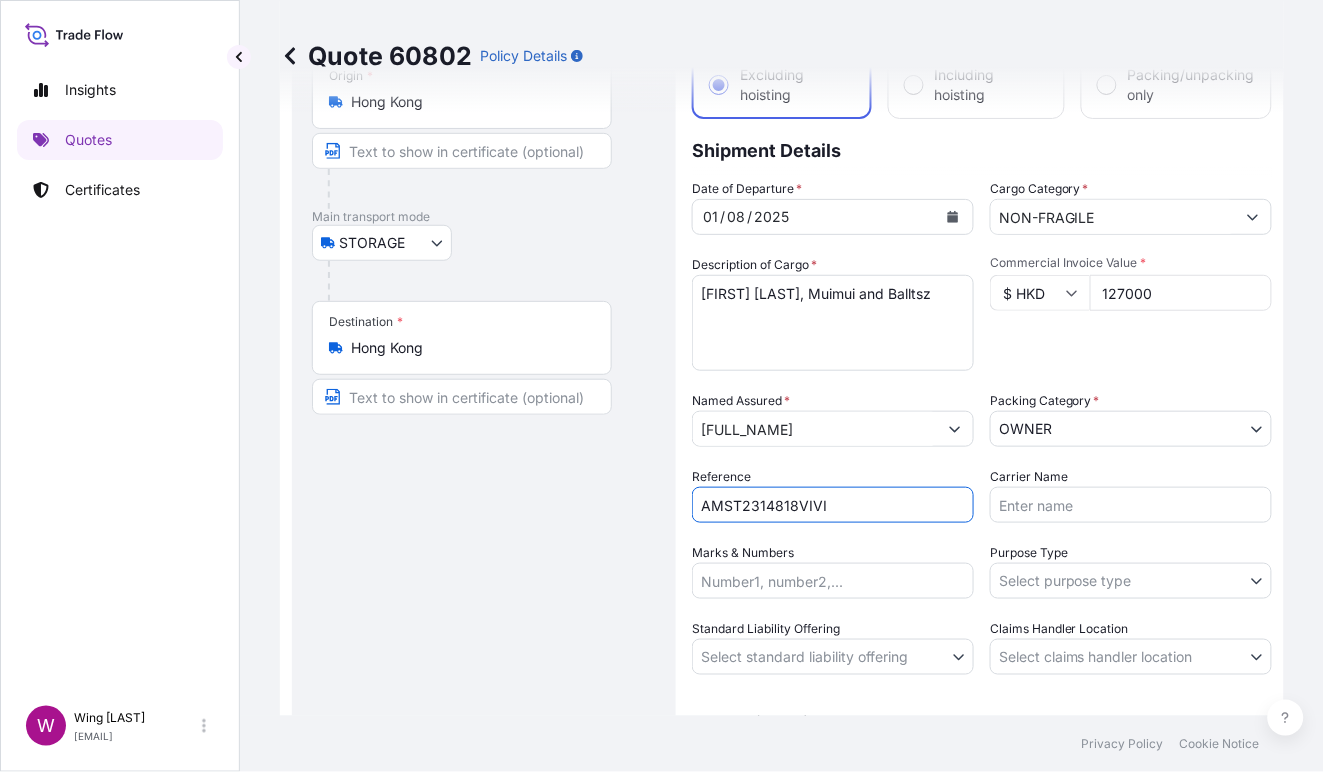 type on "AMST2314818VIVI" 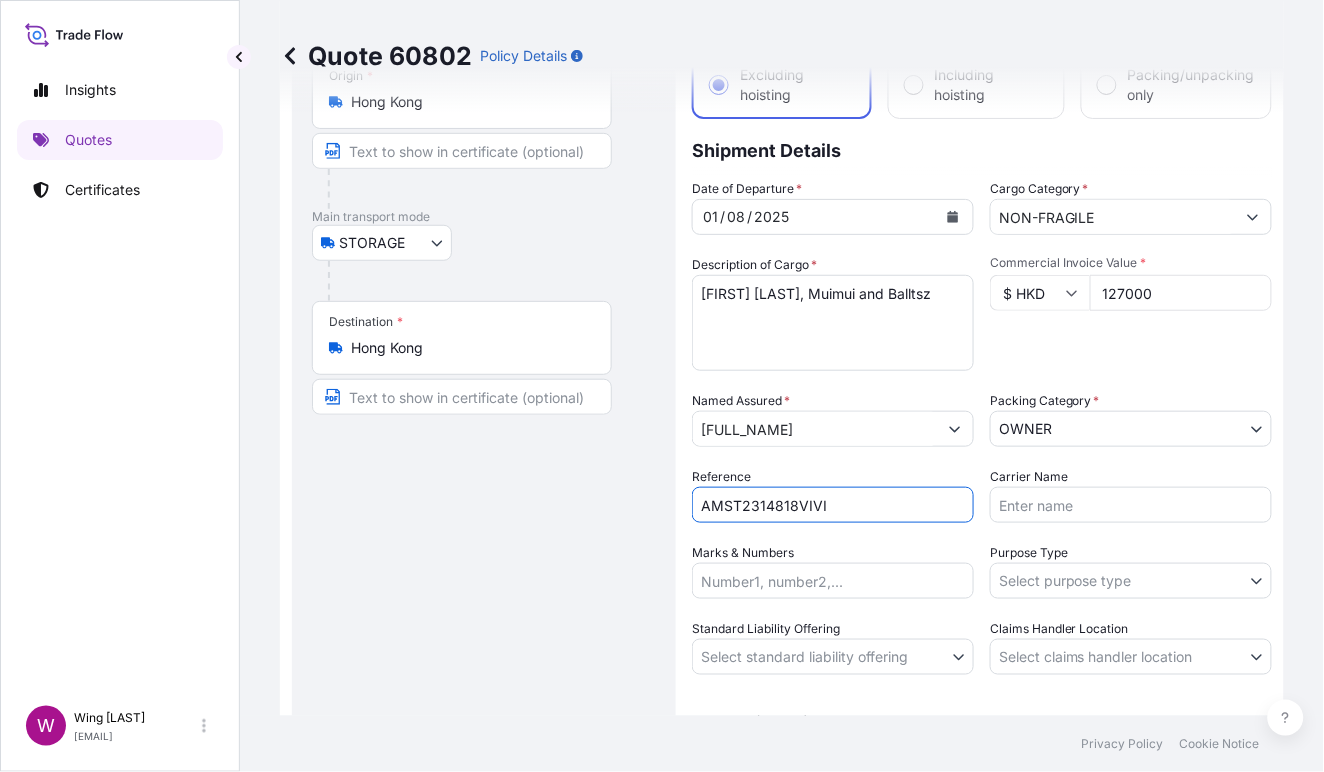 click on "Insights Quotes Certificates W Wing   [LAST] [LAST] [EMAIL] Quote 60802 Policy Details Route Details Place of loading Road / Inland Road / Inland Origin * [CITY] Main transport mode STORAGE COURIER INSTALLATION LAND SEA AIR STORAGE Destination * [CITY] Road / Inland Road / Inland Place of Discharge Coverage Type Excluding hoisting Including hoisting Packing/unpacking only Shipment Details Date of Departure * [DATE] Cargo Category * NON-FRAGILE Description of Cargo * [FIRST] [LAST], Muimui and Balltsz Commercial Invoice Value   * $ HKD 127000 Named Assured * [LAST] [LAST] [LAST] Packing Category * OWNER AGENT CO-OWNER OWNER Various Reference AMST2314818VIVI Carrier Name Marks & Numbers Purpose Type Select purpose type Transit Storage Installation Conservation Standard Liability Offering Select standard liability offering Yes No Claims Handler Location Select claims handler location [CITY] [CITY] Letter of Credit This shipment has a letter of credit Letter of credit * Cancel Changes $ ," at bounding box center (662, 386) 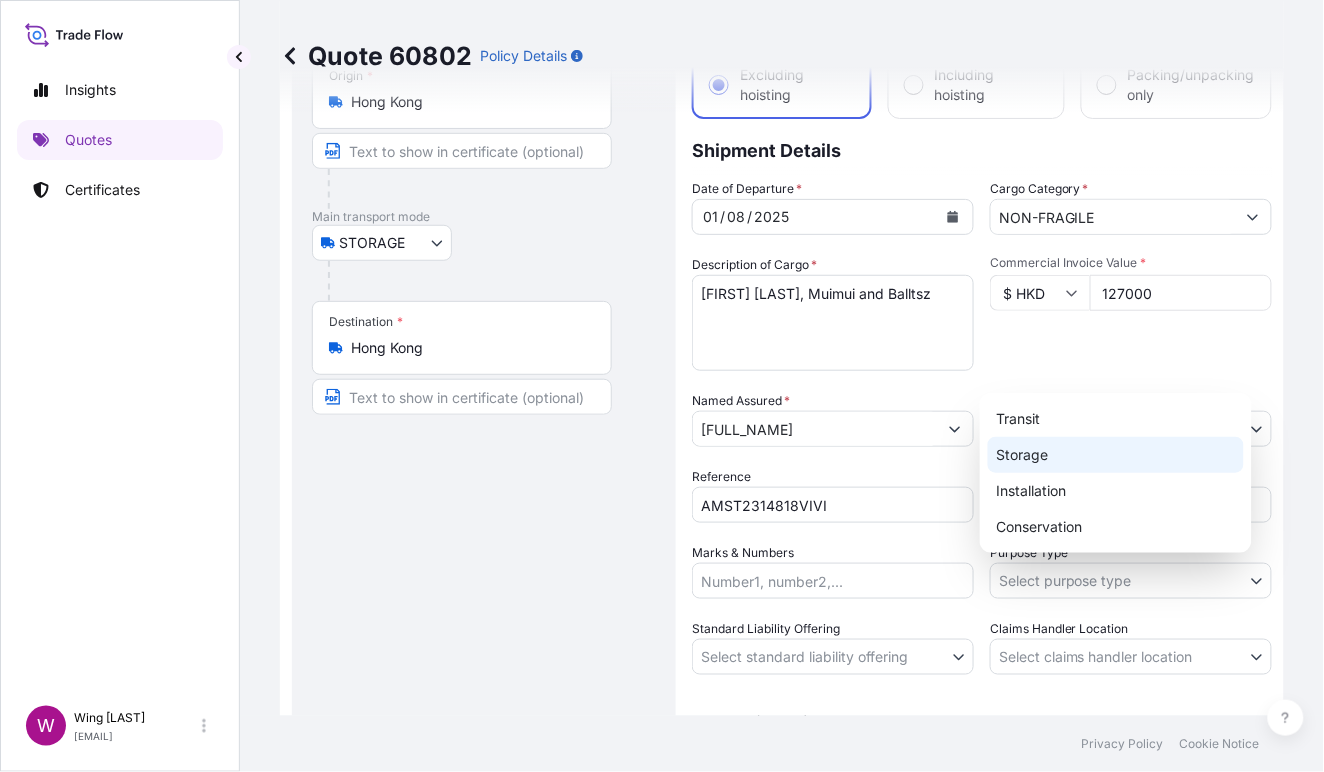 click on "Storage" at bounding box center (1116, 455) 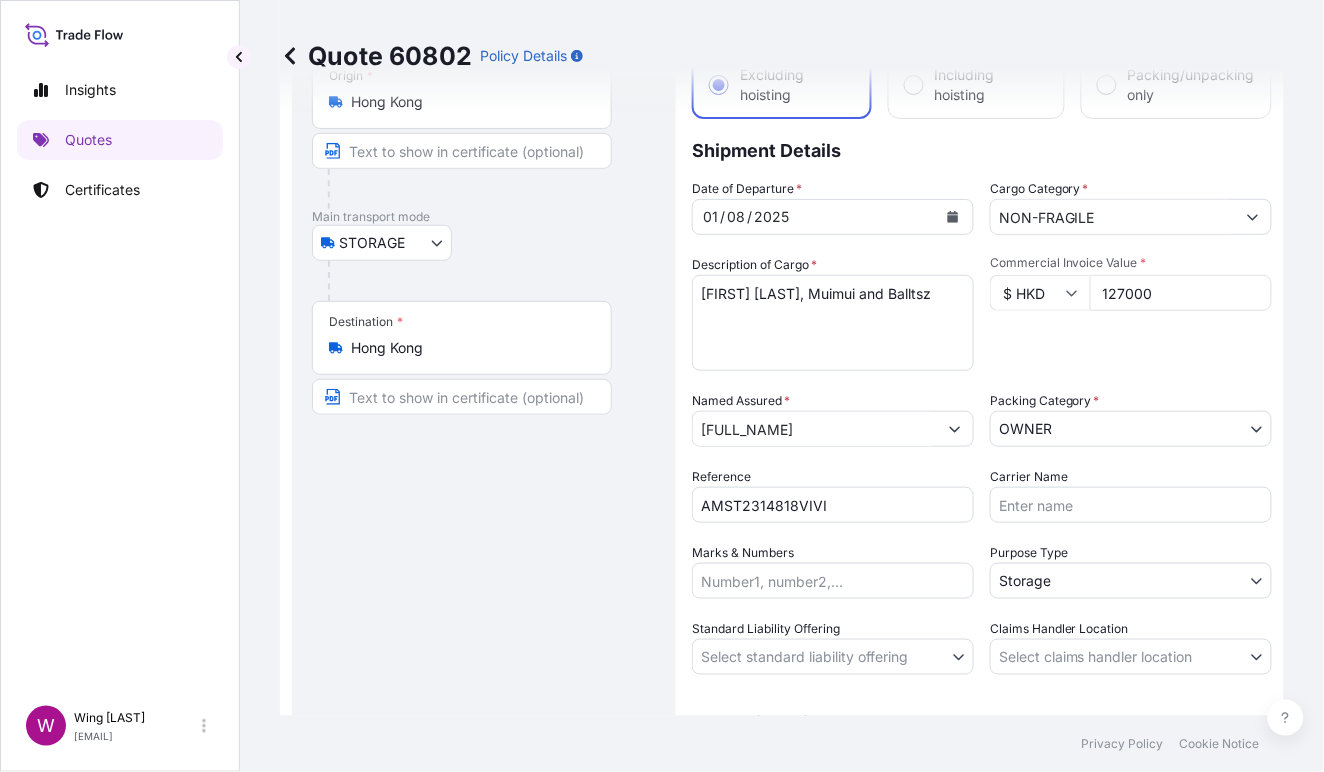 click on "Route Details Place of loading Road / Inland Road / Inland Origin * Hong Kong Main transport mode STORAGE COURIER INSTALLATION LAND SEA AIR STORAGE Destination * Hong Kong Road / Inland Road / Inland Place of Discharge" at bounding box center (484, 407) 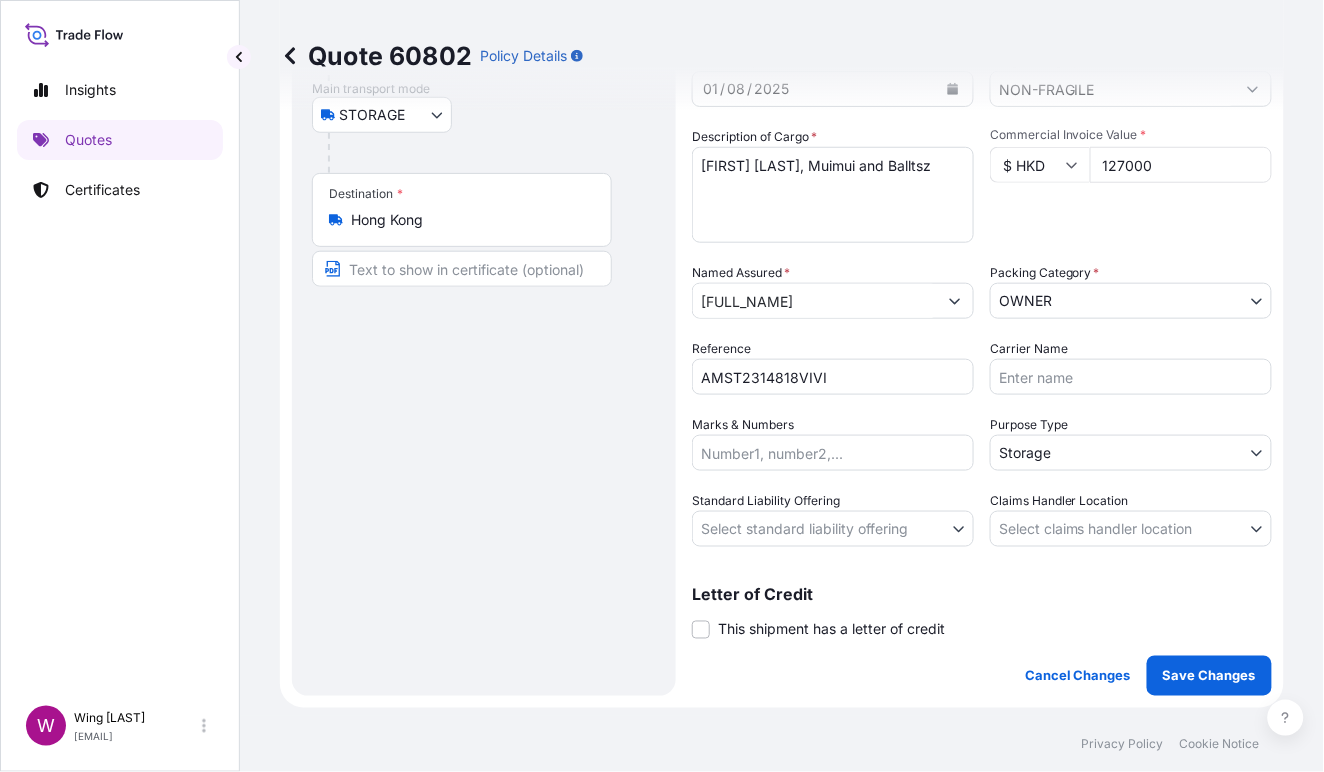 scroll, scrollTop: 400, scrollLeft: 0, axis: vertical 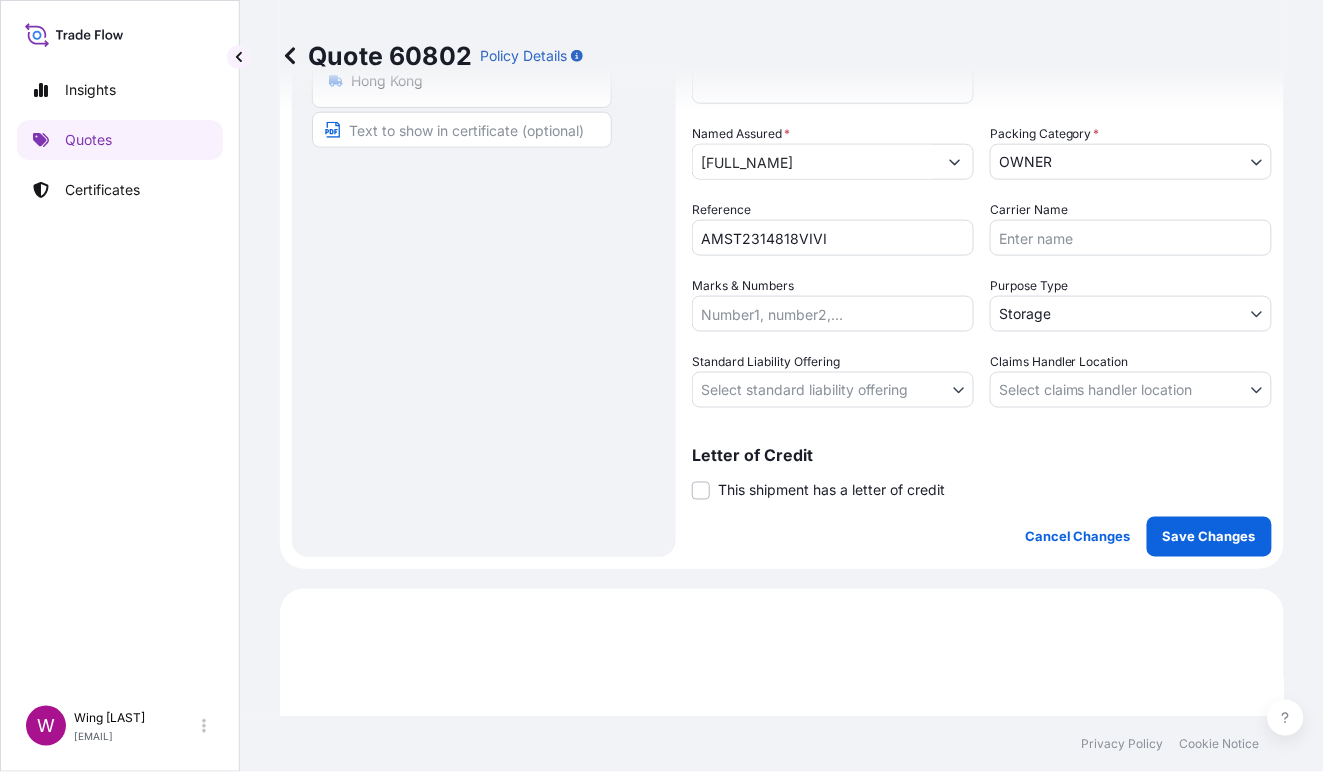 click on "Standard Liability Offering" at bounding box center (766, 362) 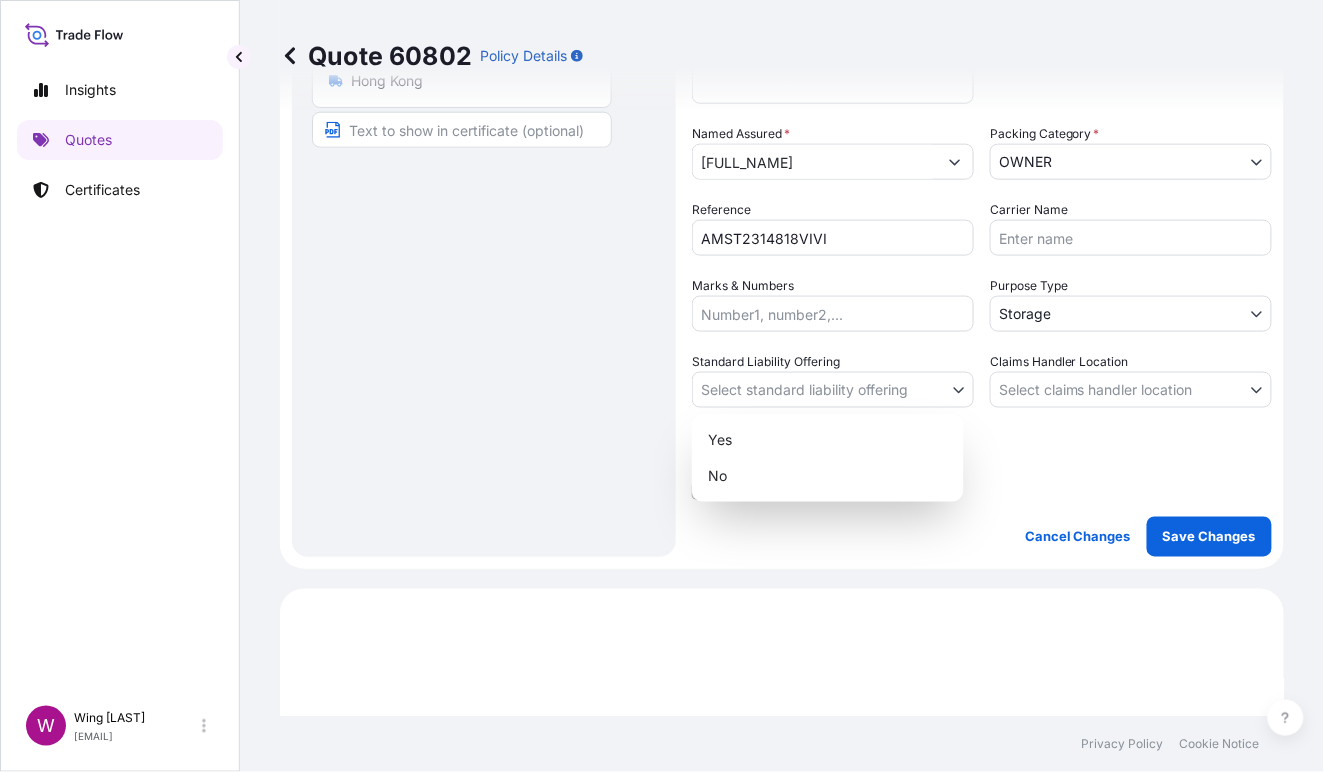 click on "Insights Quotes Certificates W Wing   [LAST] [LAST] [EMAIL] Quote 60802 Policy Details Route Details Place of loading Road / Inland Road / Inland Origin * [CITY] Main transport mode STORAGE COURIER INSTALLATION LAND SEA AIR STORAGE Destination * [CITY] Road / Inland Road / Inland Place of Discharge Coverage Type Excluding hoisting Including hoisting Packing/unpacking only Shipment Details Date of Departure * [DATE] Cargo Category * NON-FRAGILE Description of Cargo * [FIRST] [LAST], Muimui and Balltsz Commercial Invoice Value   * $ HKD 127000 Named Assured * [LAST] [LAST] [LAST] Packing Category * OWNER AGENT CO-OWNER OWNER Various Reference AMST2314818VIVI Carrier Name Marks & Numbers Purpose Type Storage Transit Storage Installation Conservation Standard Liability Offering Select standard liability offering Yes No Claims Handler Location Select claims handler location [CITY] [CITY] Letter of Credit This shipment has a letter of credit Letter of credit * Cancel Changes Save Changes $" at bounding box center [662, 386] 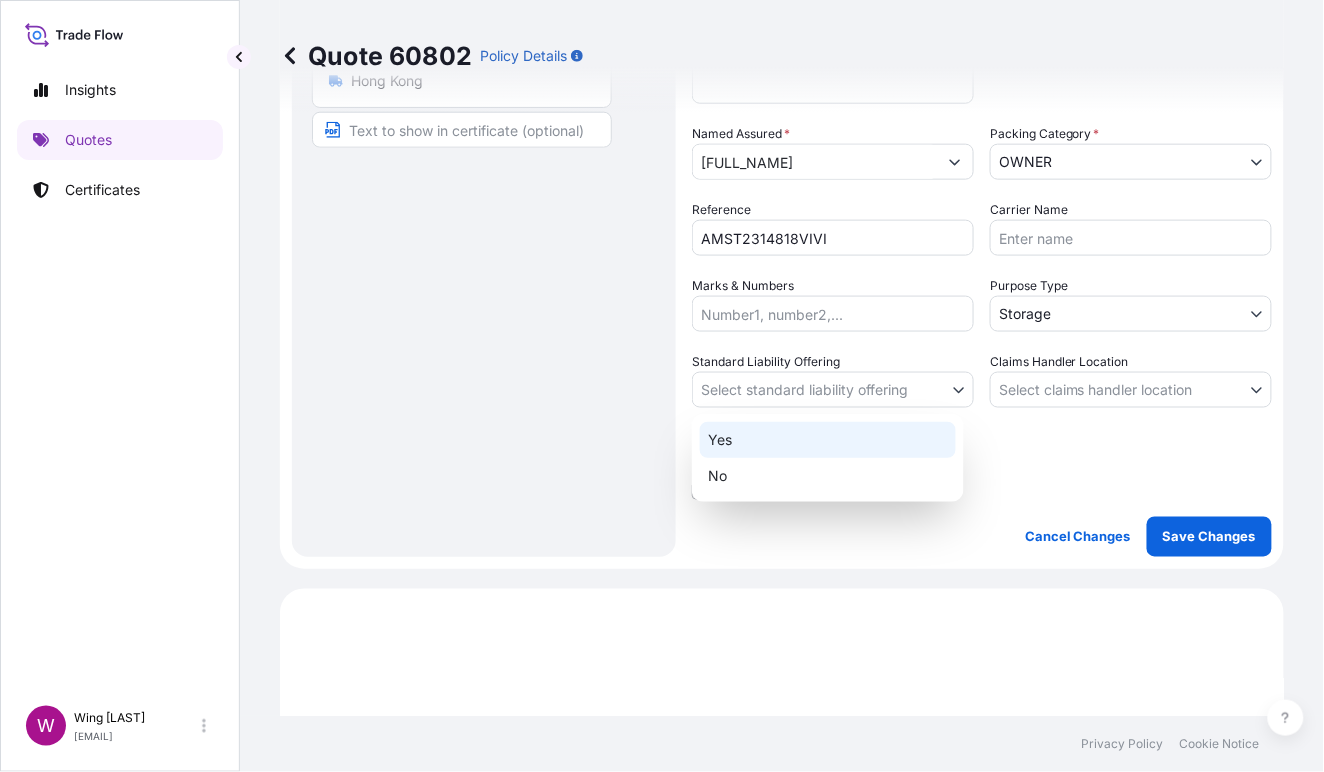 click on "Yes" at bounding box center (828, 440) 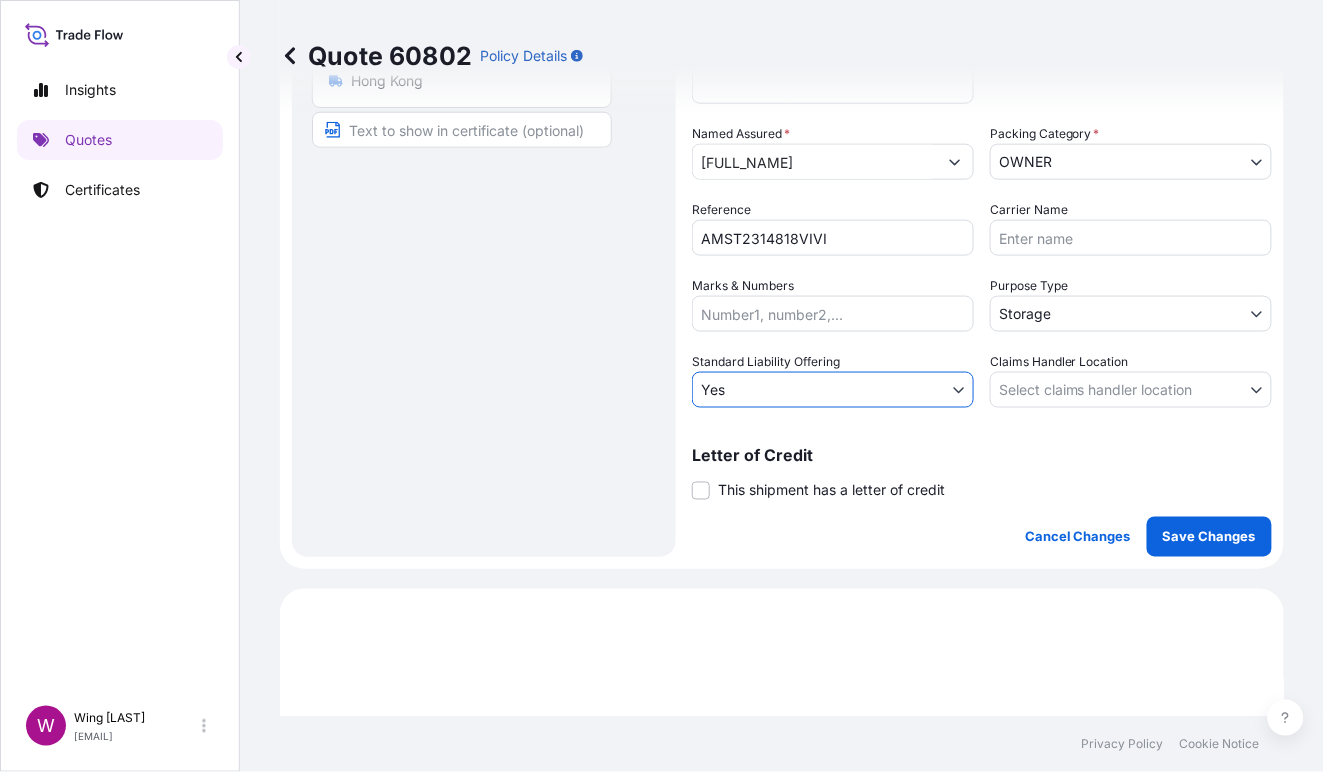 click on "Insights Quotes Certificates W Wing   [LAST] [LAST] [EMAIL] Quote 60802 Policy Details Route Details Place of loading Road / Inland Road / Inland Origin * [CITY] Main transport mode STORAGE COURIER INSTALLATION LAND SEA AIR STORAGE Destination * [CITY] Road / Inland Road / Inland Place of Discharge Coverage Type Excluding hoisting Including hoisting Packing/unpacking only Shipment Details Date of Departure * [DATE] Cargo Category * NON-FRAGILE Description of Cargo * [FIRST] [LAST], Muimui and Balltsz Commercial Invoice Value   * $ HKD 127000 Named Assured * [LAST] [LAST] [LAST] Packing Category * OWNER AGENT CO-OWNER OWNER Various Reference AMST2314818VIVI Carrier Name Marks & Numbers Purpose Type Storage Transit Storage Installation Conservation Standard Liability Offering Yes Yes No Claims Handler Location Select claims handler location [CITY] [CITY] Letter of Credit This shipment has a letter of credit Letter of credit * Letter of credit may not exceed 12000 characters Save Changes" at bounding box center (662, 386) 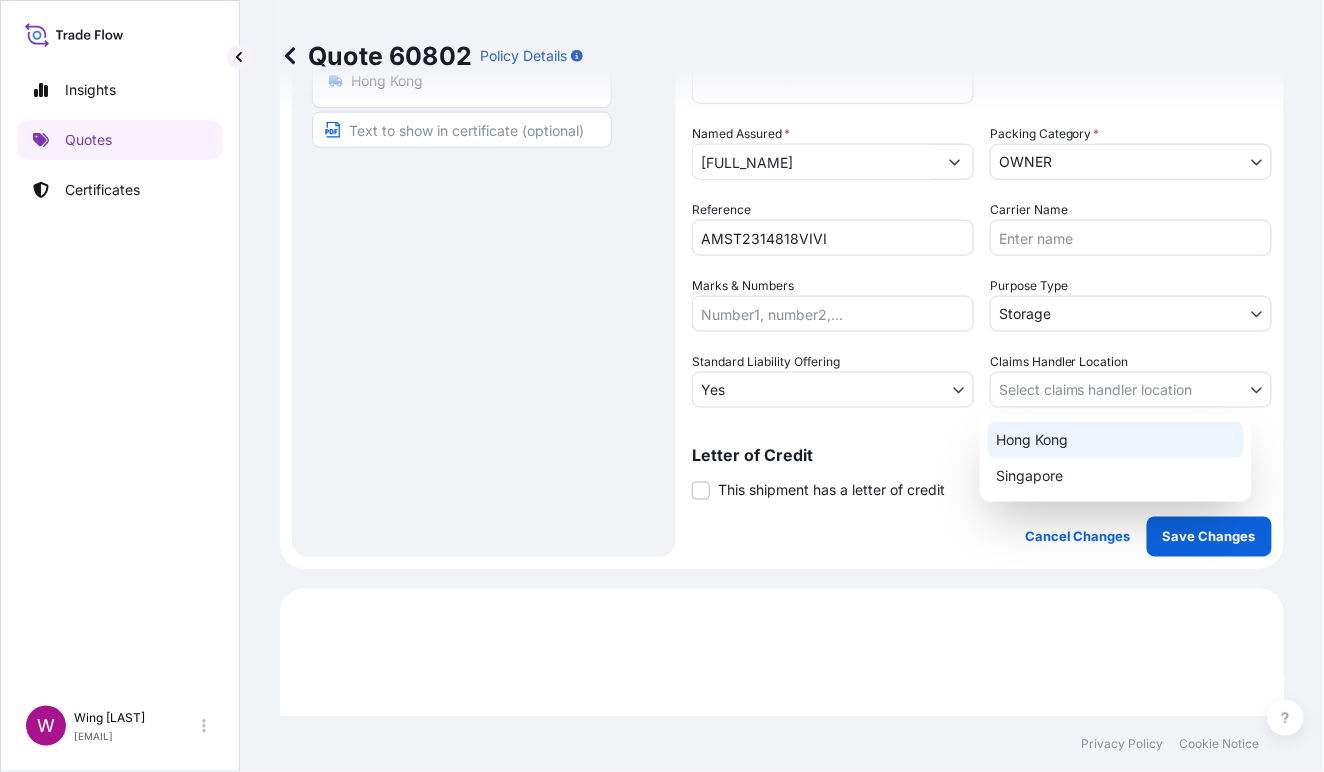 click on "Hong Kong" at bounding box center (1116, 440) 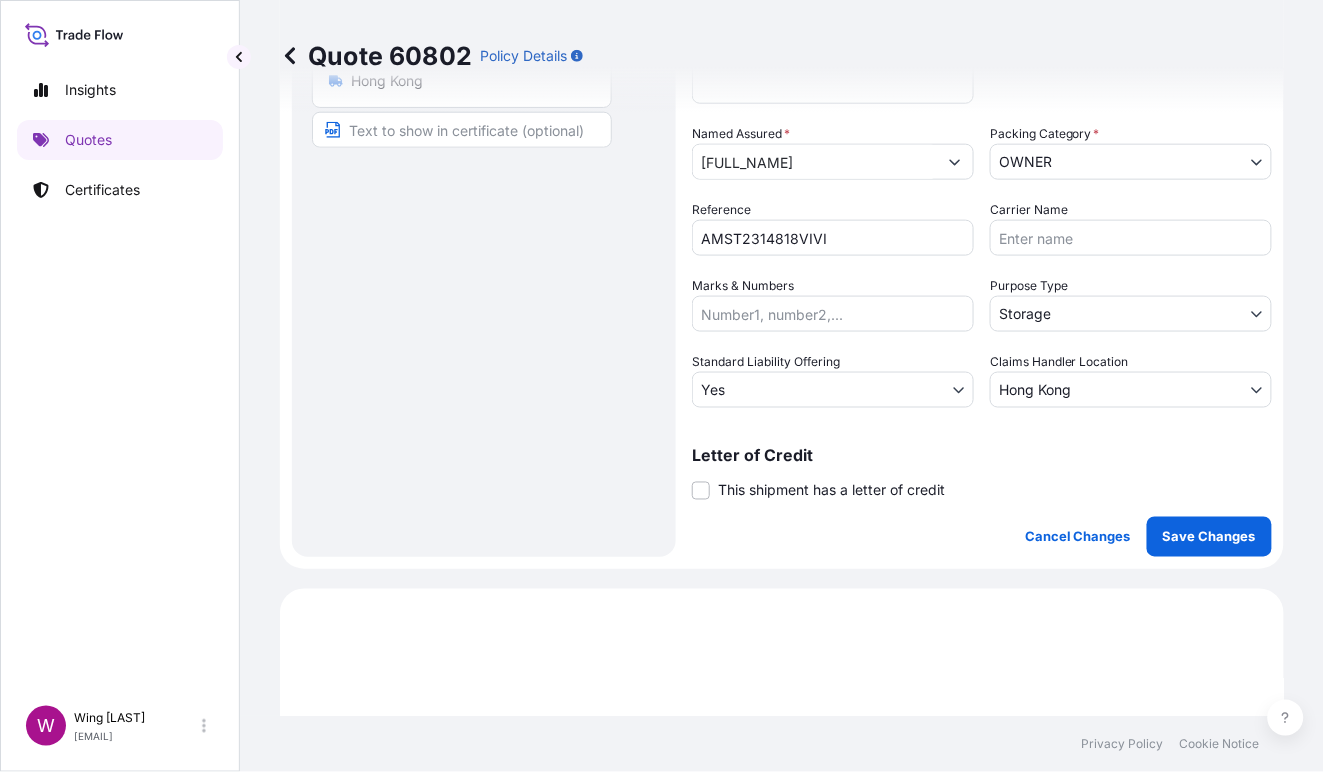 click on "Route Details Place of loading Road / Inland Road / Inland Origin * Hong Kong Main transport mode STORAGE COURIER INSTALLATION LAND SEA AIR STORAGE Destination * Hong Kong Road / Inland Road / Inland Place of Discharge" at bounding box center (484, 140) 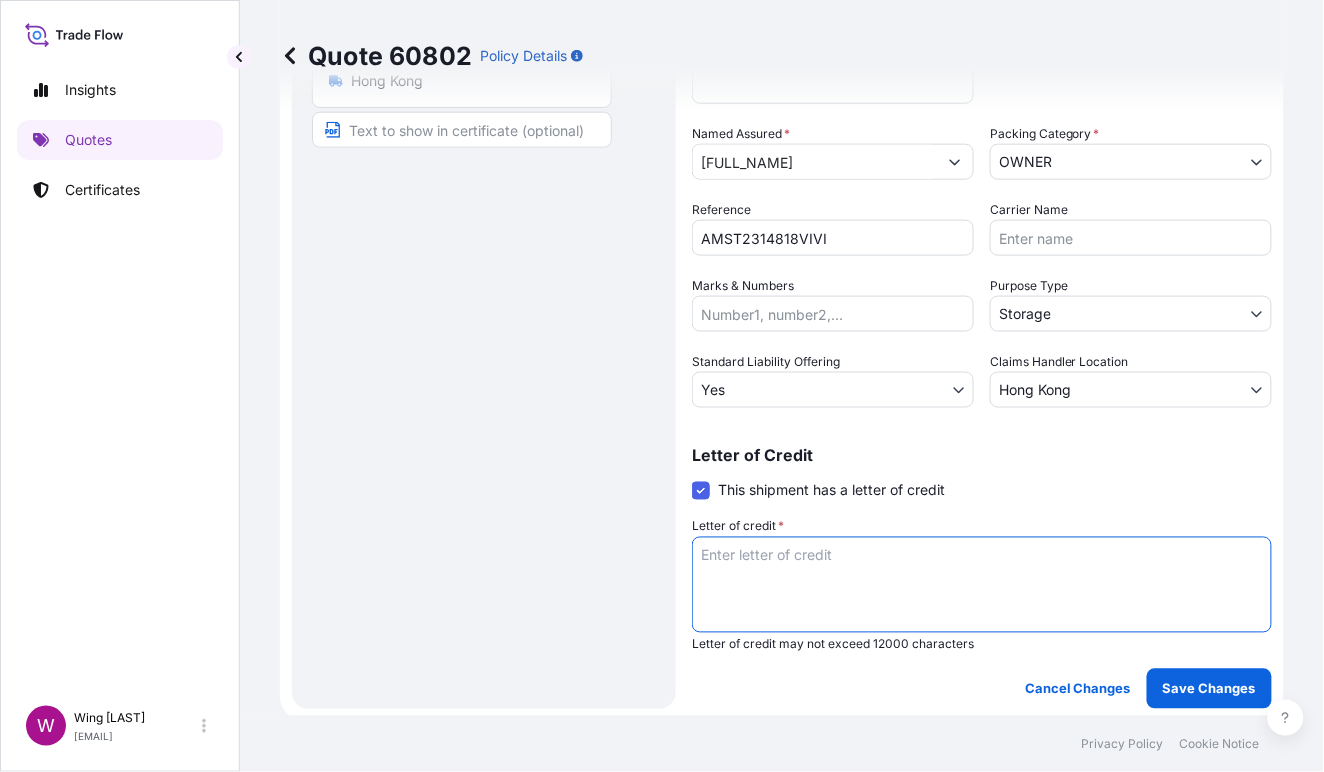 click on "Letter of credit *" at bounding box center [982, 585] 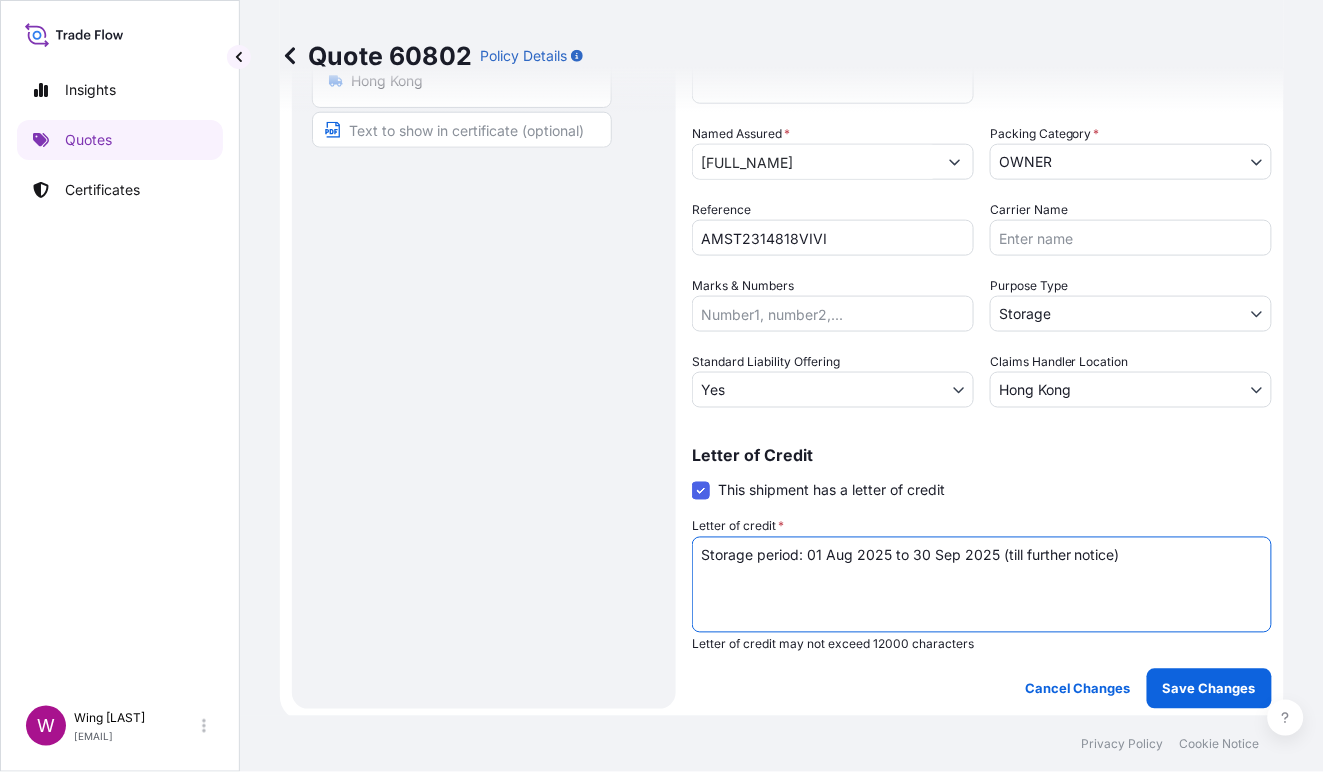 type on "Storage period: 01 Aug 2025 to 30 Sep 2025 (till further notice)" 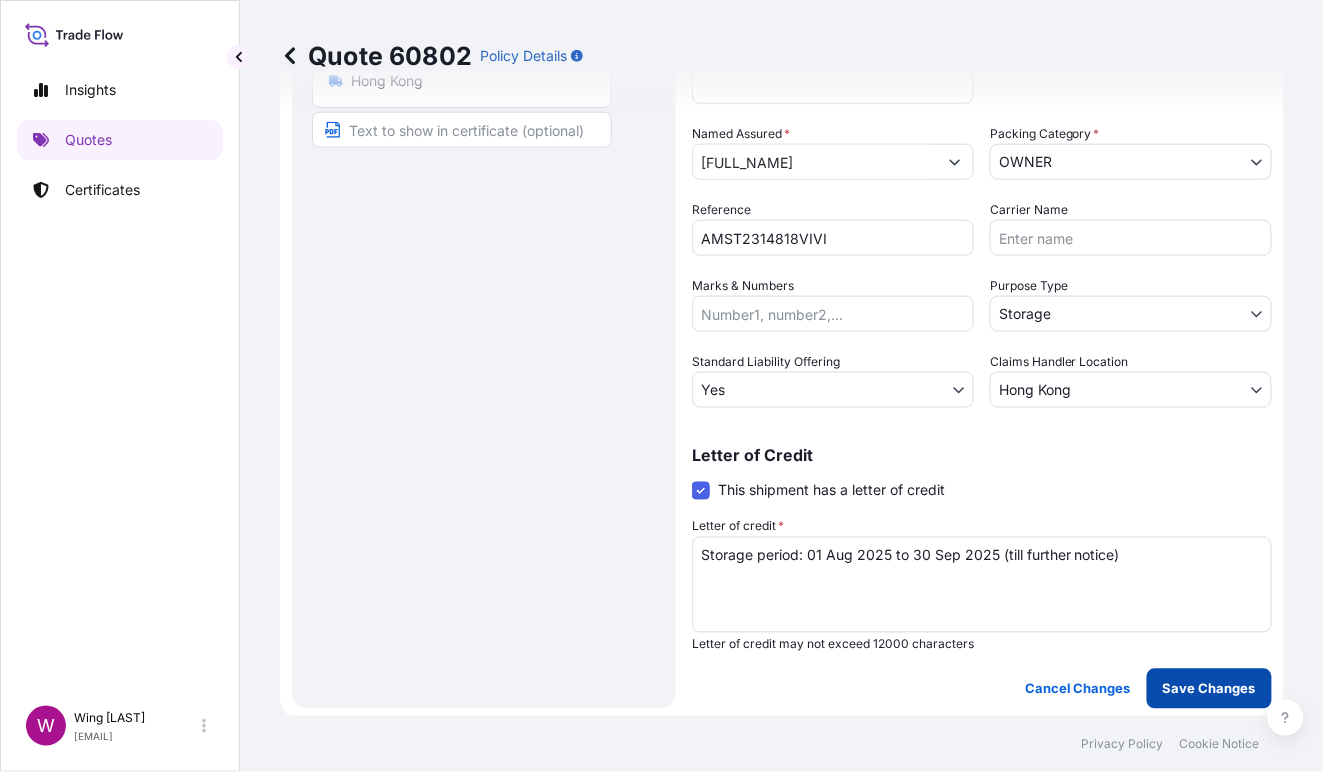 click on "Save Changes" at bounding box center [1209, 689] 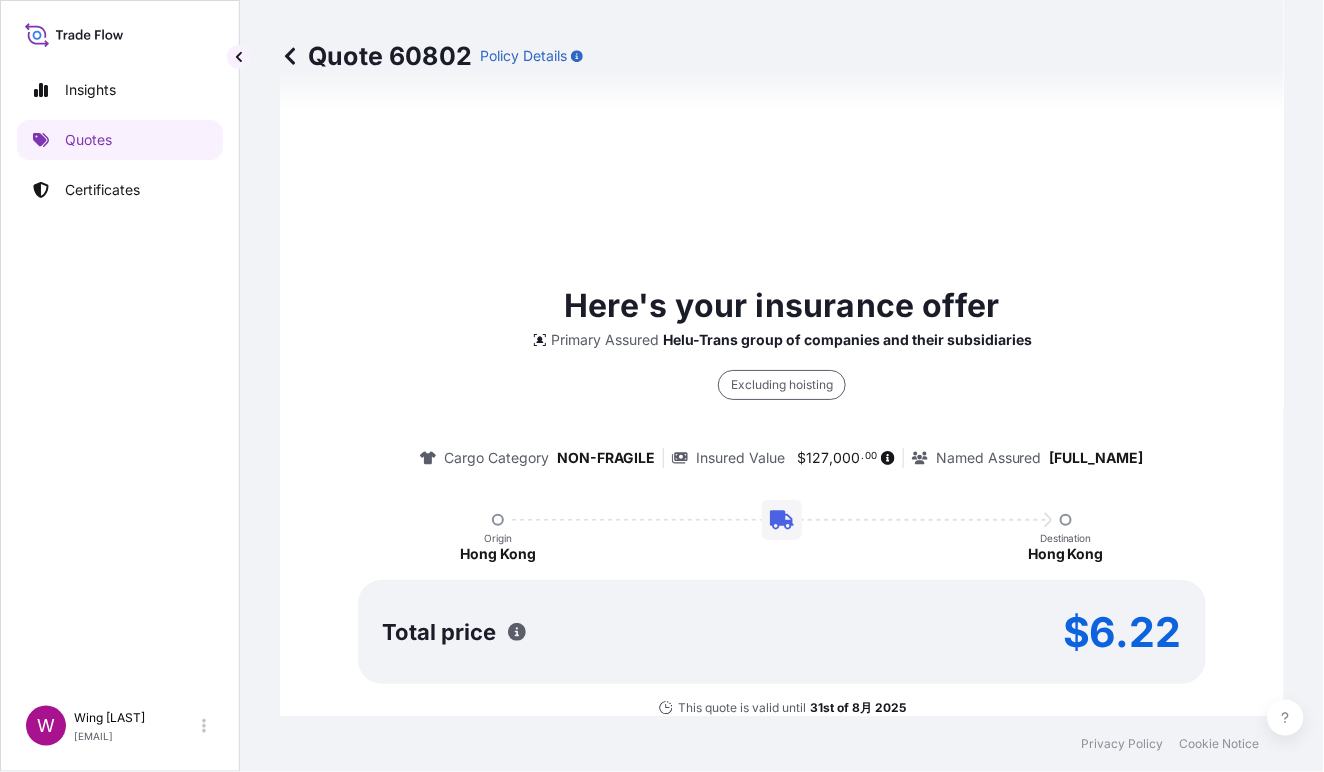select on "STORAGE" 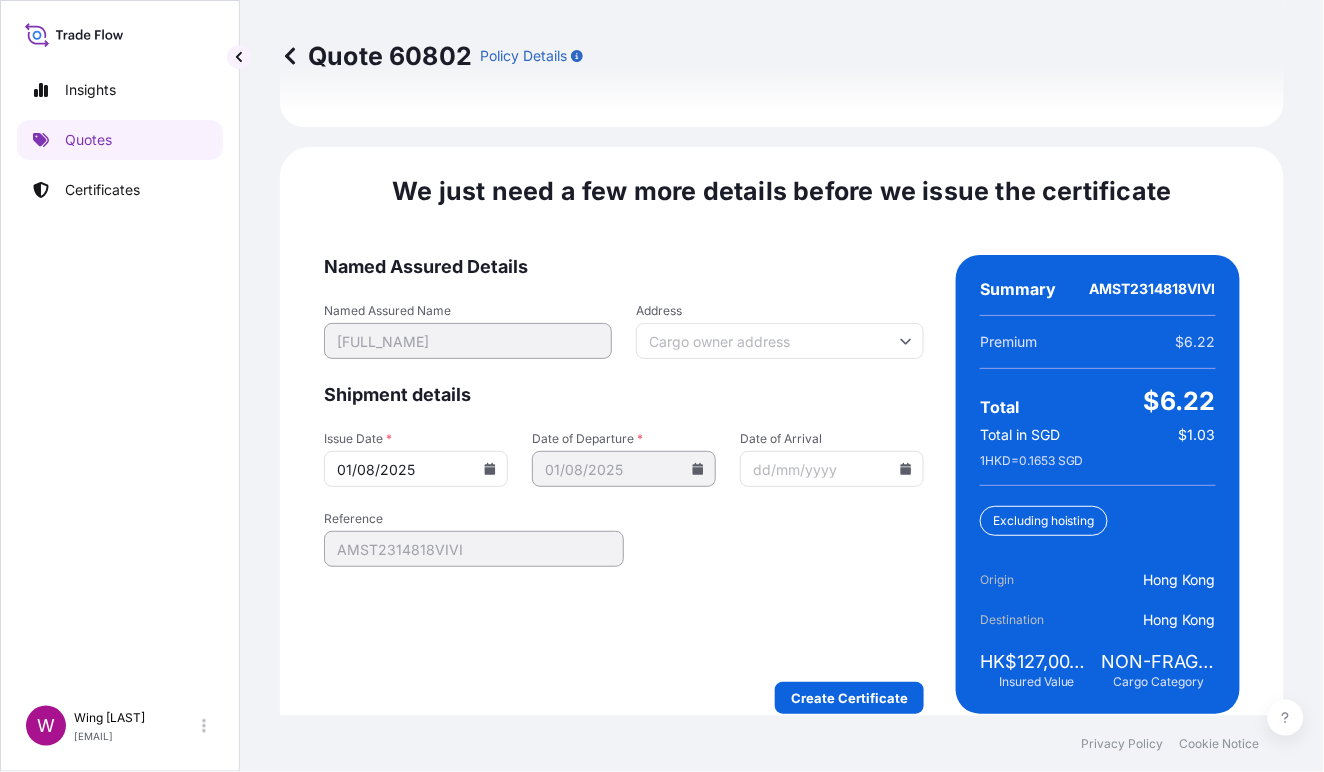 scroll, scrollTop: 3196, scrollLeft: 0, axis: vertical 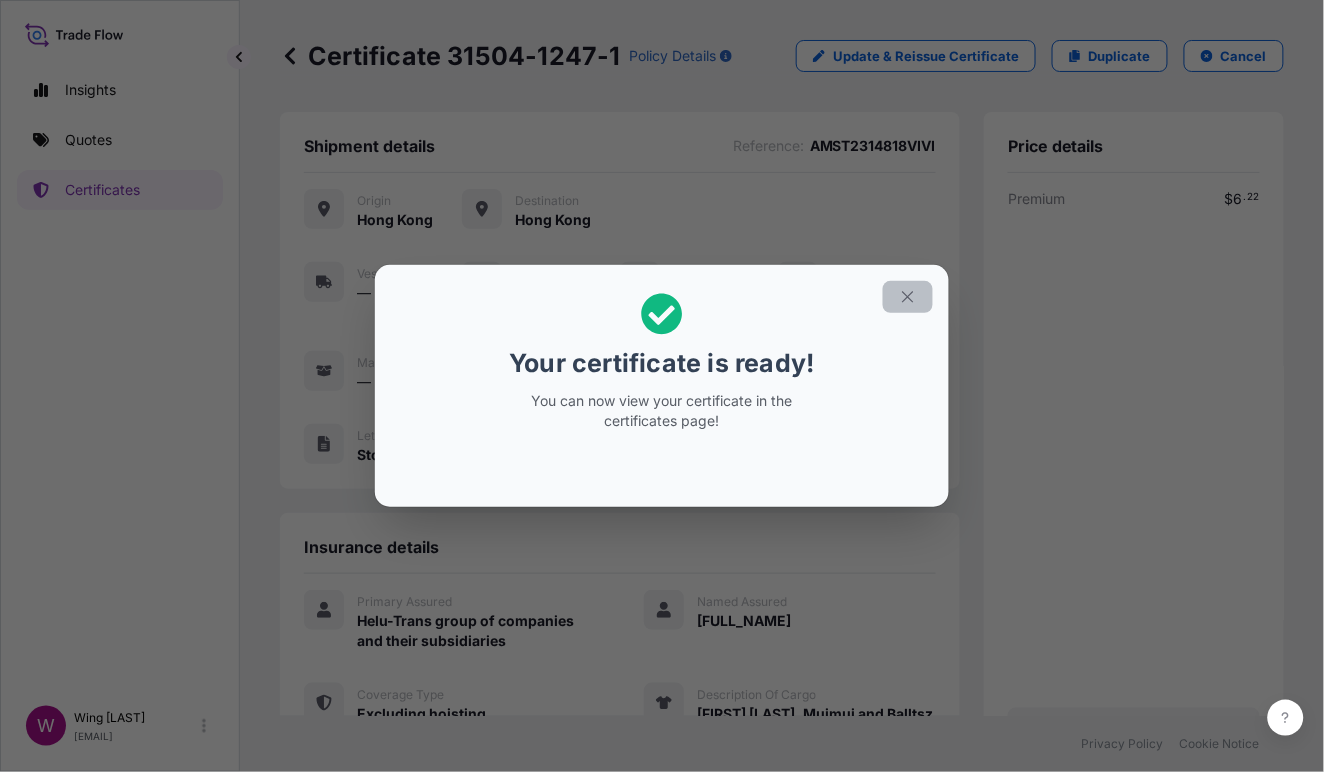 click 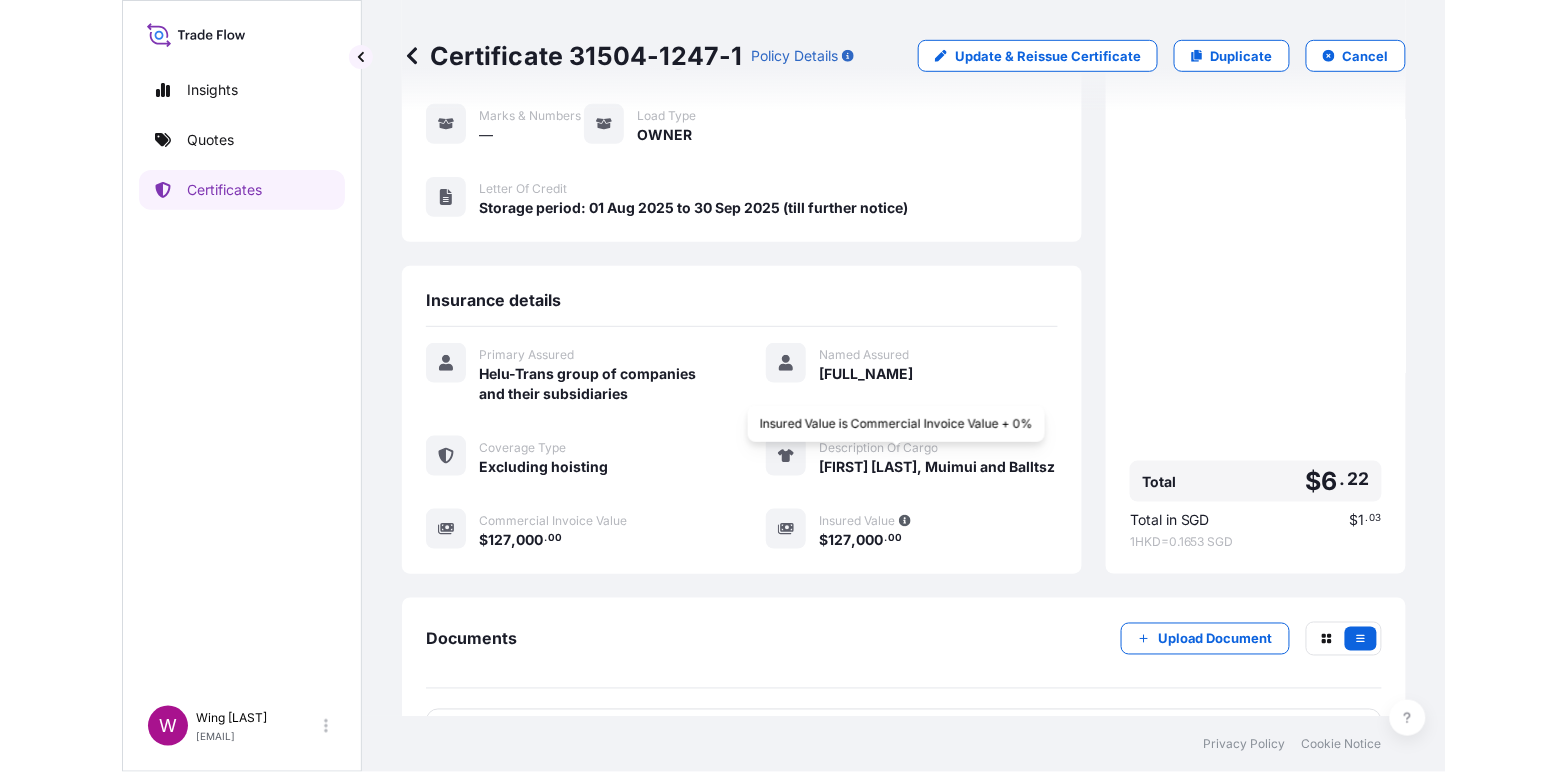 scroll, scrollTop: 343, scrollLeft: 0, axis: vertical 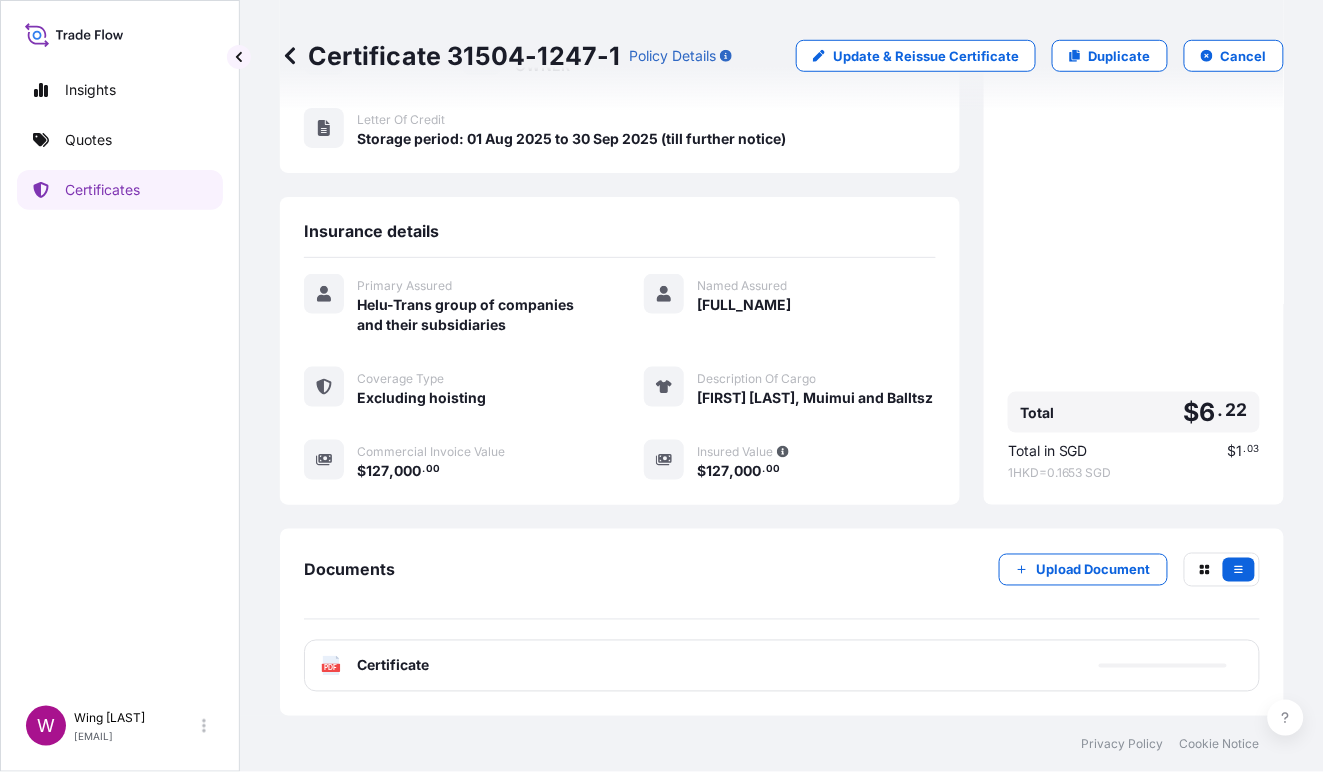 click on "PDF" 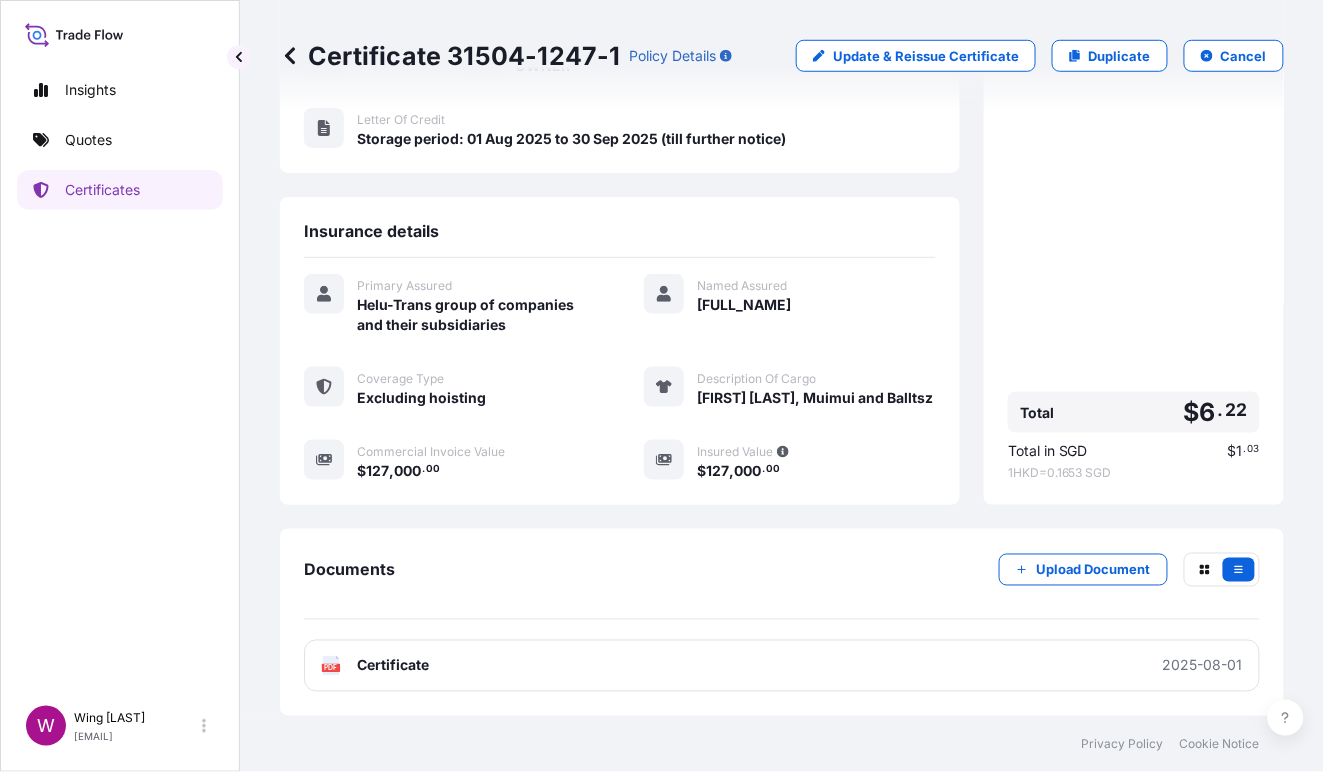 click on "PDF" 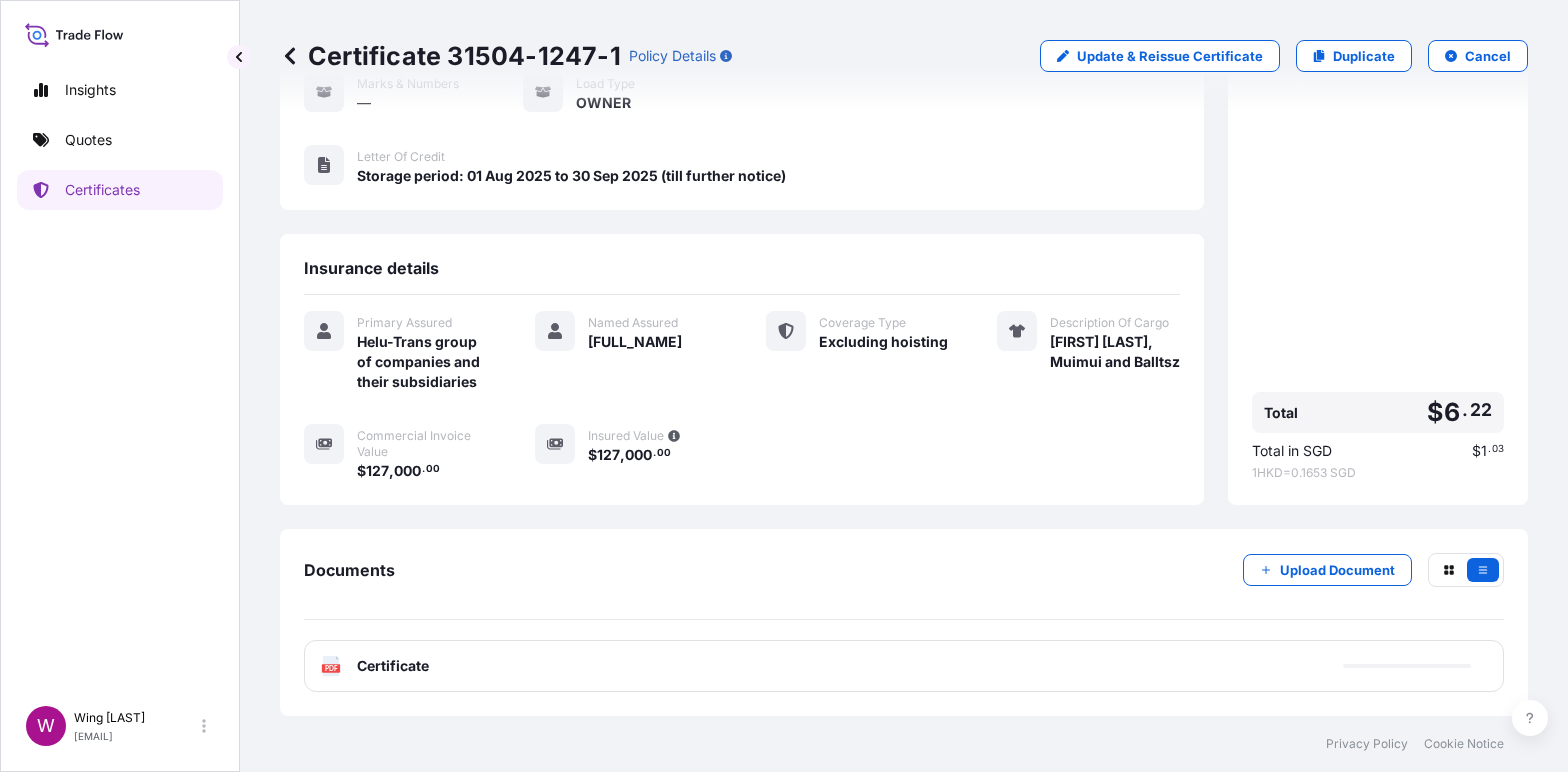 scroll, scrollTop: 260, scrollLeft: 0, axis: vertical 